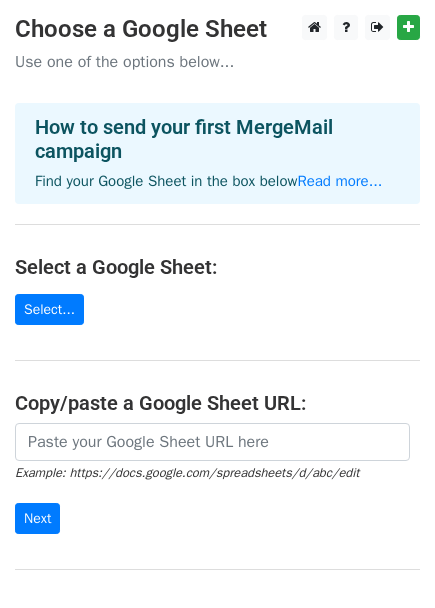 scroll, scrollTop: 0, scrollLeft: 0, axis: both 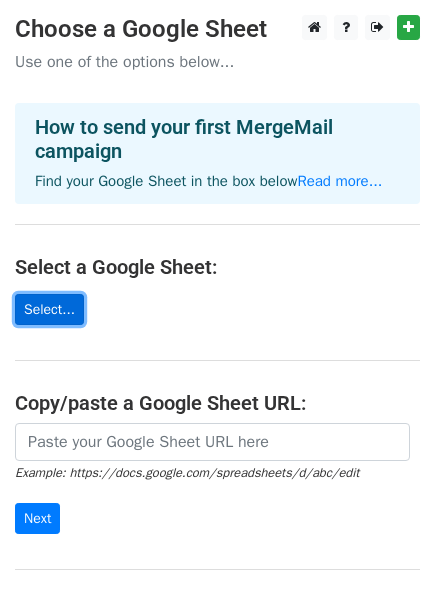 click on "Select..." at bounding box center (49, 309) 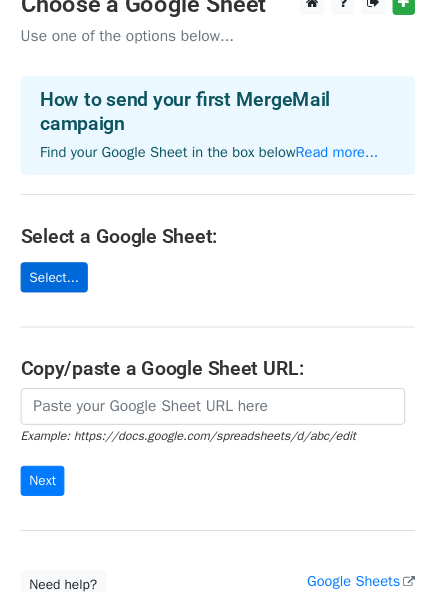 scroll, scrollTop: 0, scrollLeft: 0, axis: both 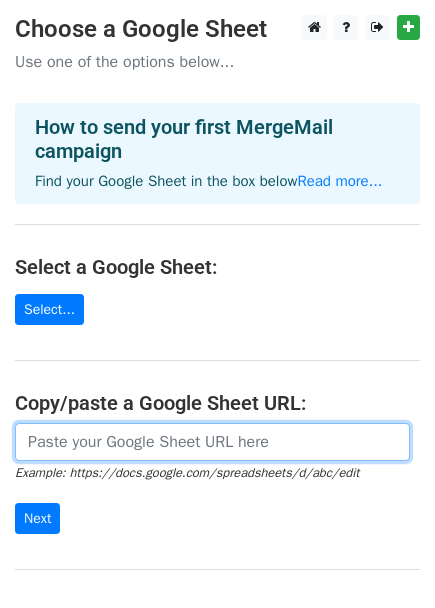 click at bounding box center [212, 442] 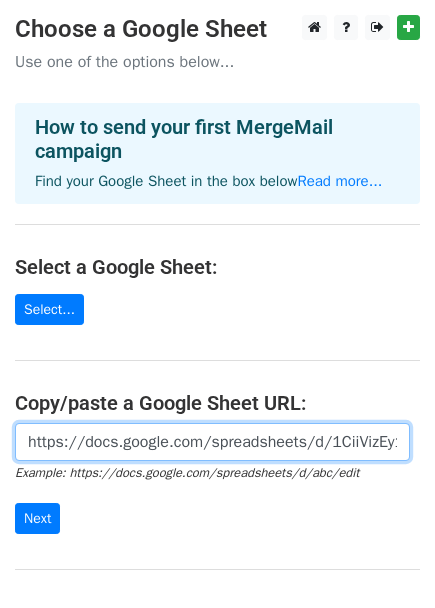 scroll, scrollTop: 0, scrollLeft: 484, axis: horizontal 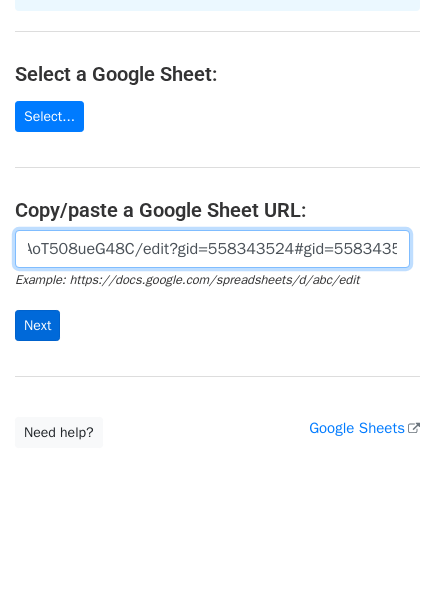 type on "https://docs.google.com/spreadsheets/d/1CiiVizEy1Y78MljCKWWZAoT508ueG48C/edit?gid=558343524#gid=558343524" 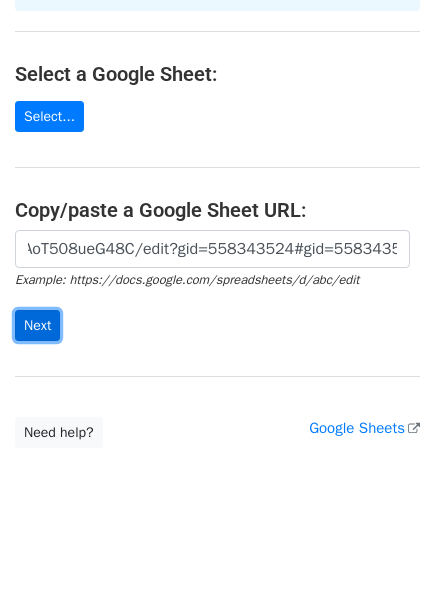 scroll, scrollTop: 0, scrollLeft: 0, axis: both 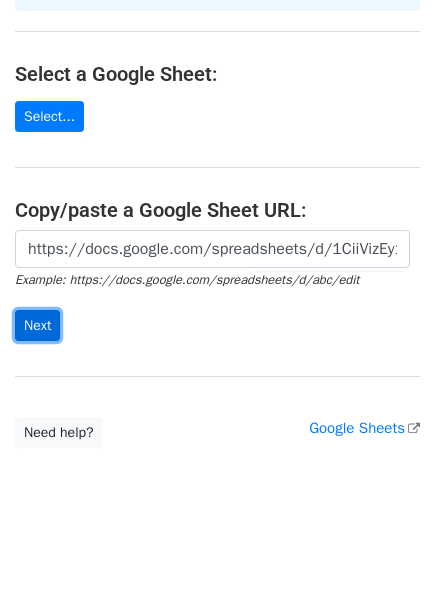 click on "Next" at bounding box center (37, 325) 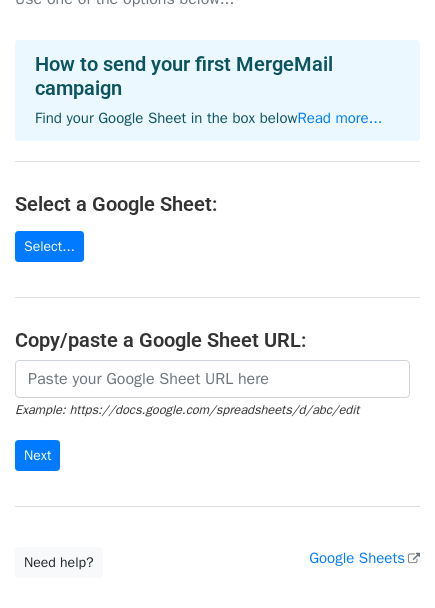 scroll, scrollTop: 222, scrollLeft: 0, axis: vertical 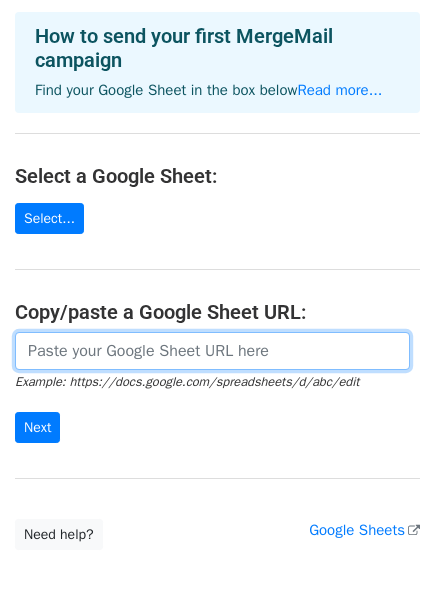 click at bounding box center (212, 351) 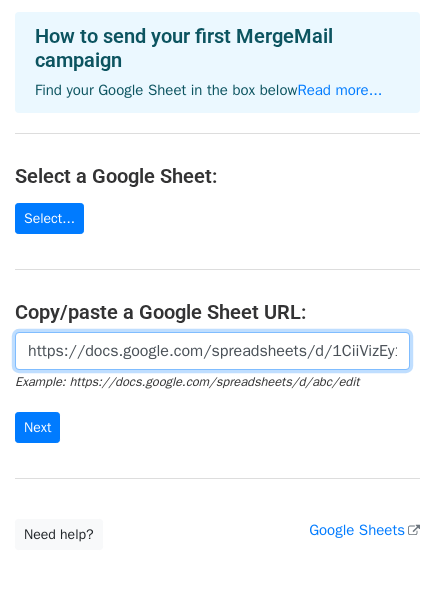 scroll, scrollTop: 0, scrollLeft: 484, axis: horizontal 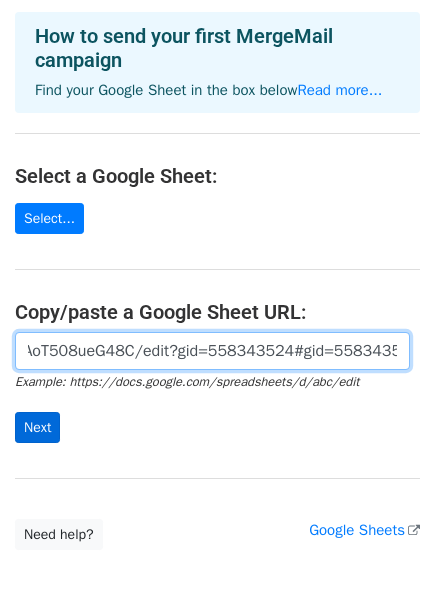 type on "https://docs.google.com/spreadsheets/d/1CiiVizEy1Y78MljCKWWZAoT508ueG48C/edit?gid=558343524#gid=558343524" 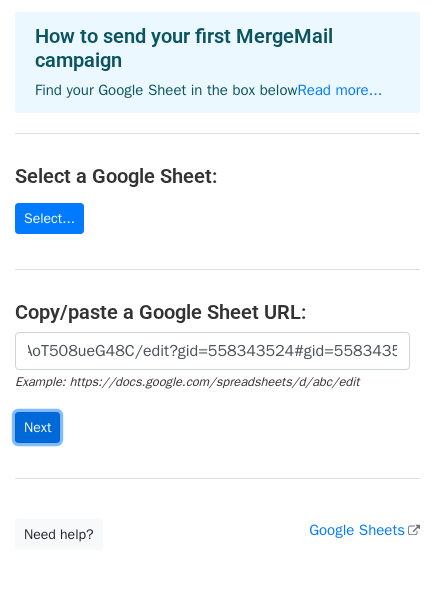scroll, scrollTop: 0, scrollLeft: 0, axis: both 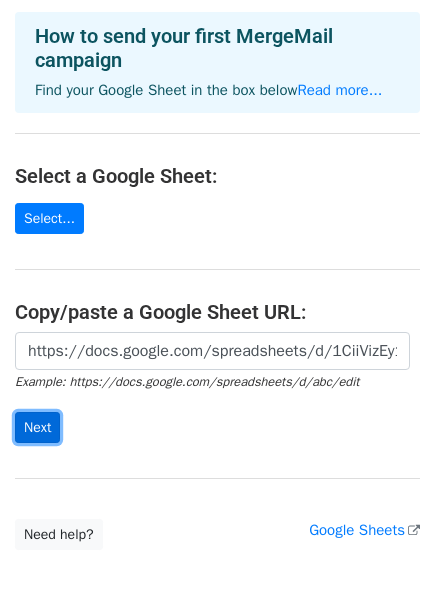 click on "Next" at bounding box center [37, 427] 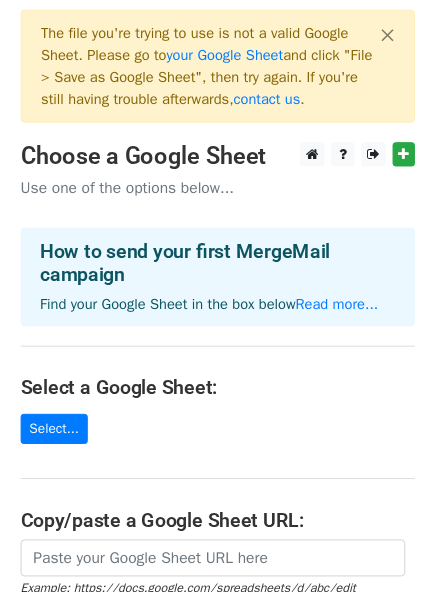 scroll, scrollTop: 111, scrollLeft: 0, axis: vertical 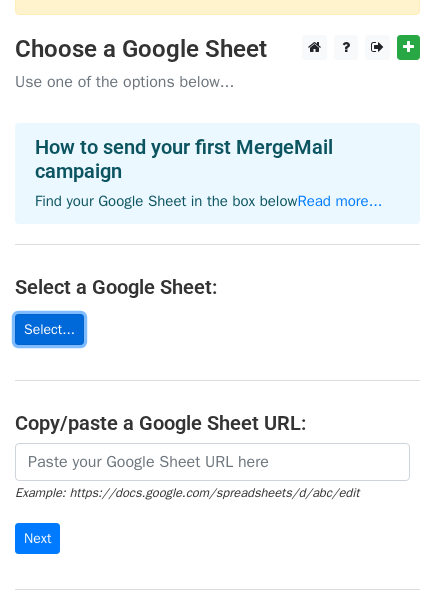click on "Select..." at bounding box center (49, 329) 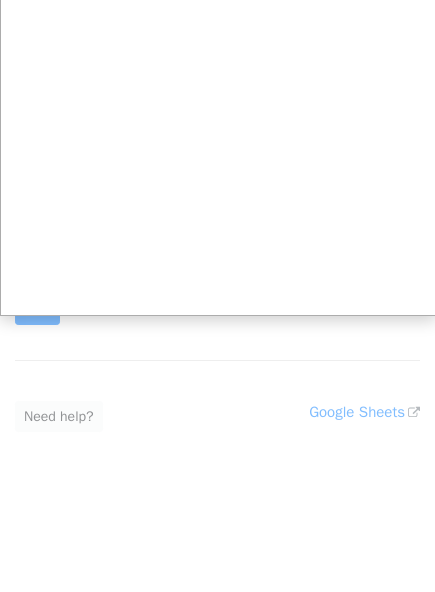 scroll, scrollTop: 341, scrollLeft: 0, axis: vertical 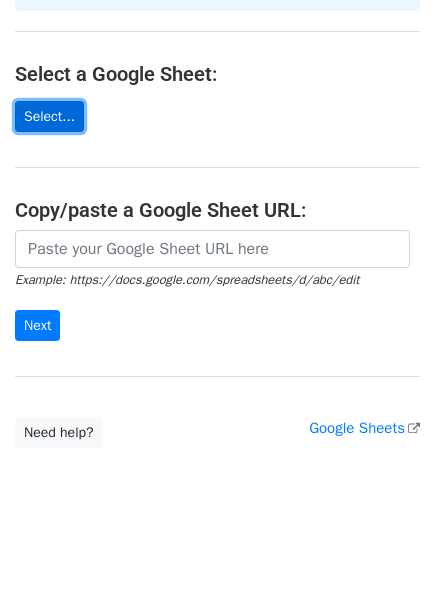 click on "Select..." at bounding box center [49, 116] 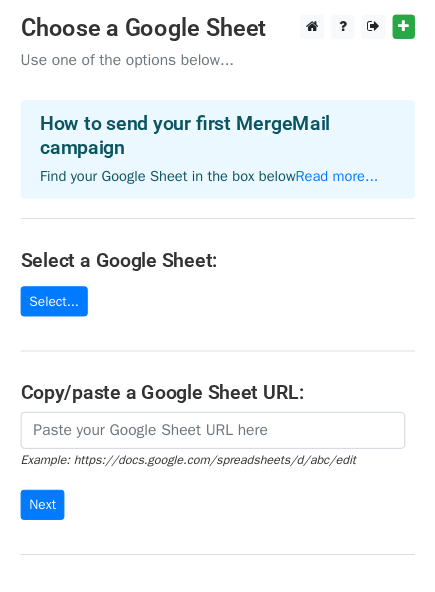 scroll, scrollTop: 0, scrollLeft: 0, axis: both 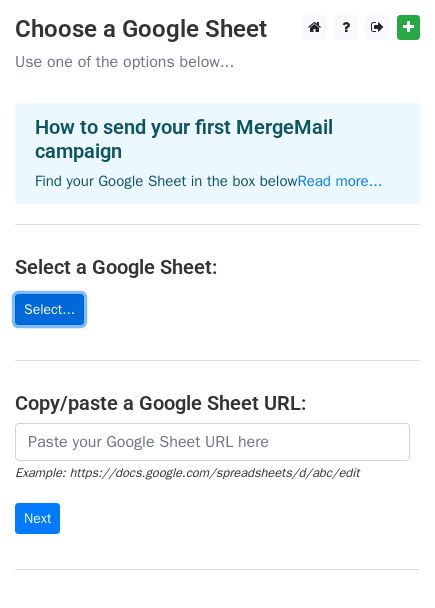 click on "Select..." at bounding box center (49, 309) 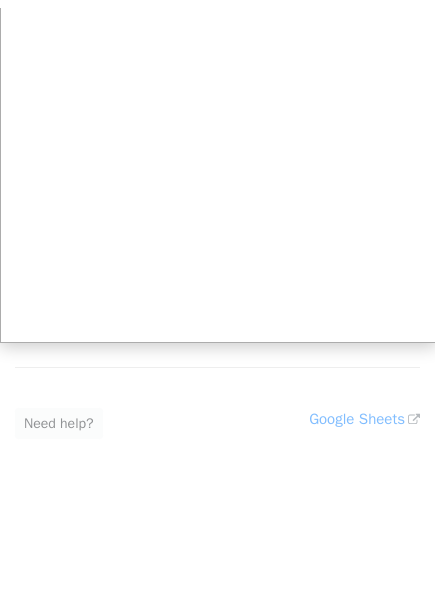 scroll, scrollTop: 193, scrollLeft: 0, axis: vertical 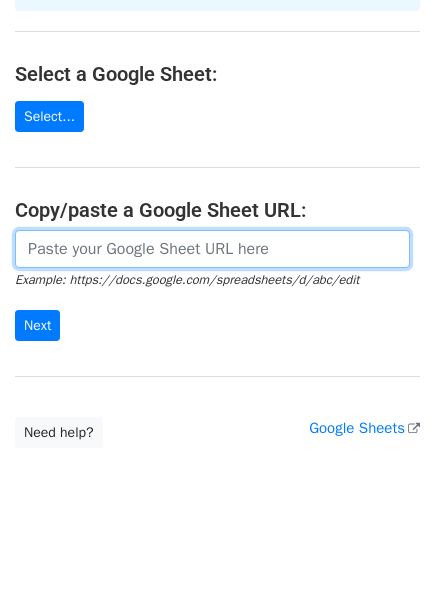click at bounding box center [212, 249] 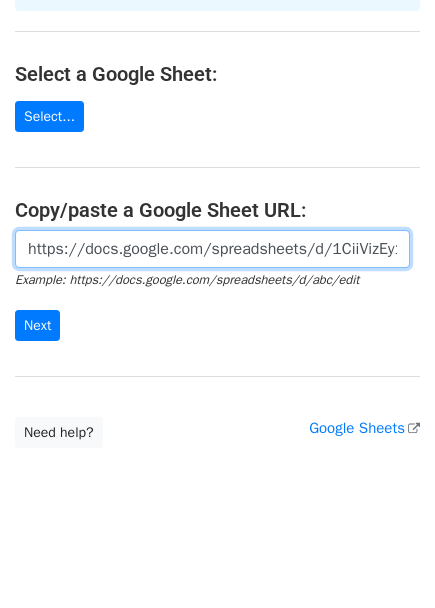 scroll, scrollTop: 0, scrollLeft: 484, axis: horizontal 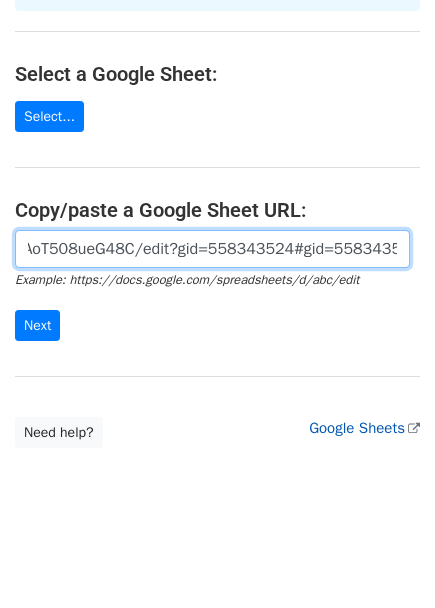 type on "https://docs.google.com/spreadsheets/d/1CiiVizEy1Y78MljCKWWZAoT508ueG48C/edit?gid=558343524#gid=558343524" 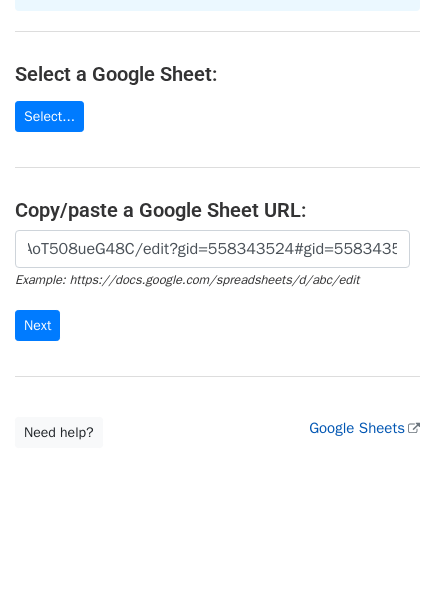 scroll, scrollTop: 0, scrollLeft: 0, axis: both 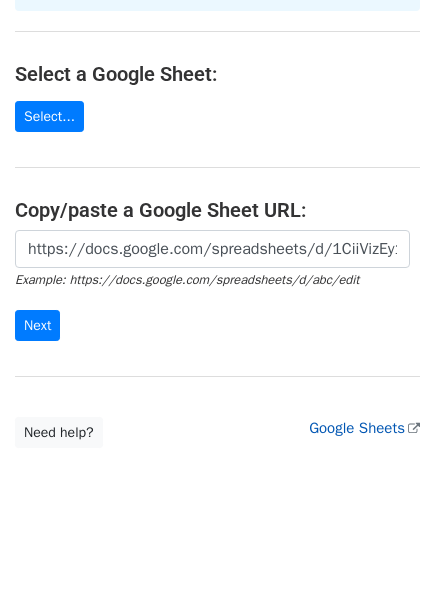 click on "Google Sheets" at bounding box center [364, 428] 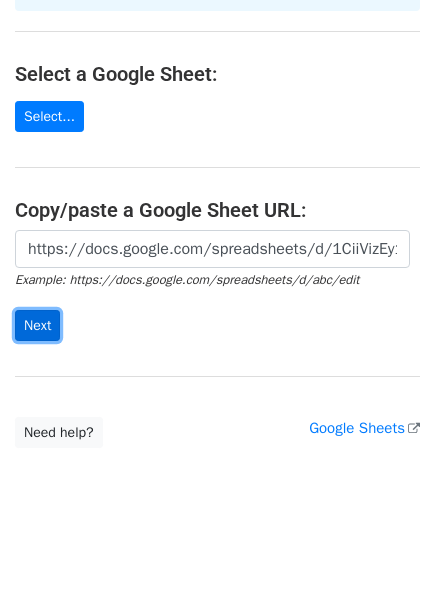 click on "Next" at bounding box center [37, 325] 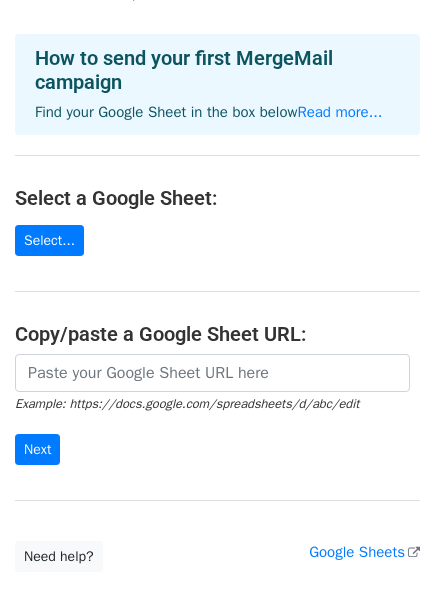 scroll, scrollTop: 222, scrollLeft: 0, axis: vertical 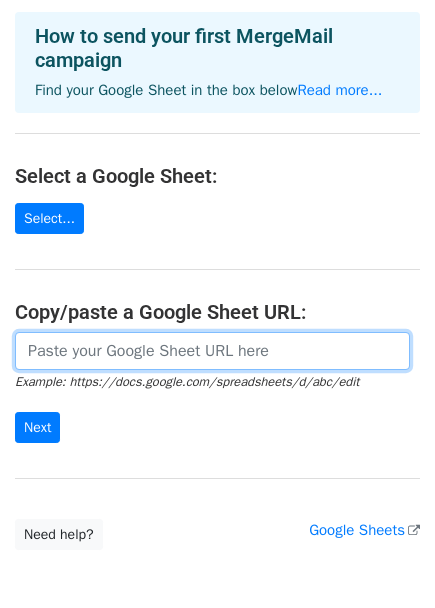 click at bounding box center [212, 351] 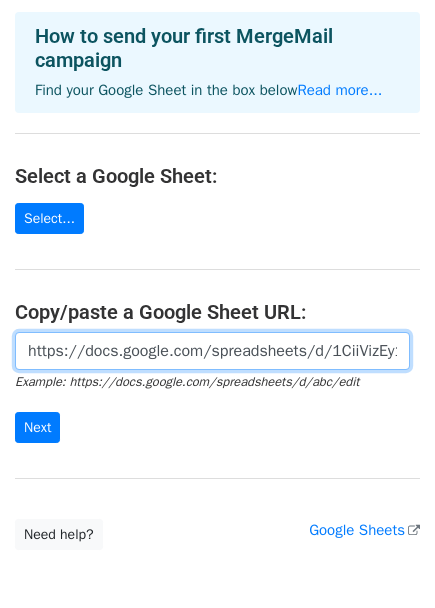 scroll, scrollTop: 0, scrollLeft: 484, axis: horizontal 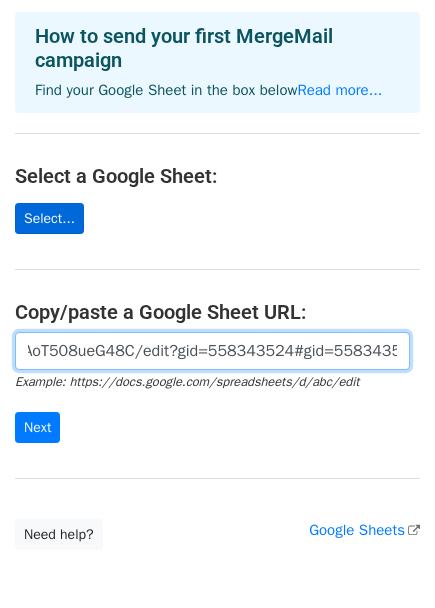 type on "https://docs.google.com/spreadsheets/d/1CiiVizEy1Y78MljCKWWZAoT508ueG48C/edit?gid=558343524#gid=558343524" 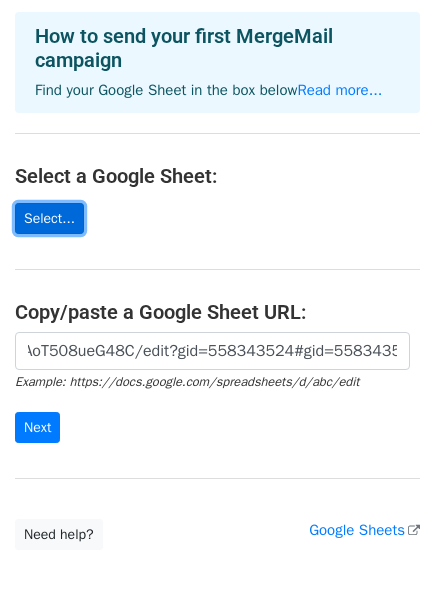 scroll, scrollTop: 0, scrollLeft: 0, axis: both 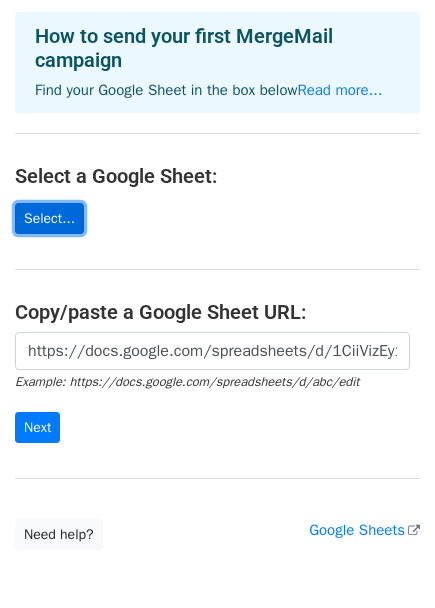 click on "Select..." at bounding box center (49, 218) 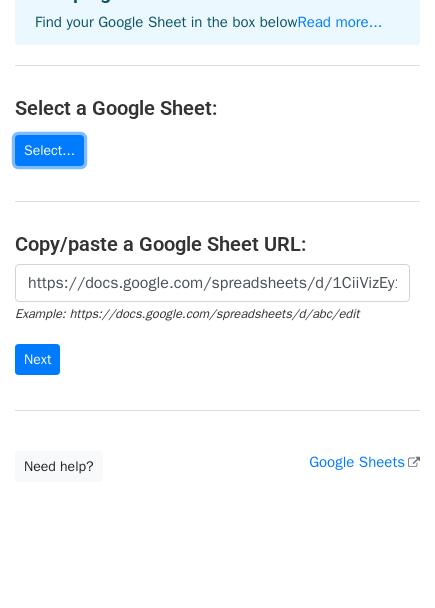 scroll, scrollTop: 324, scrollLeft: 0, axis: vertical 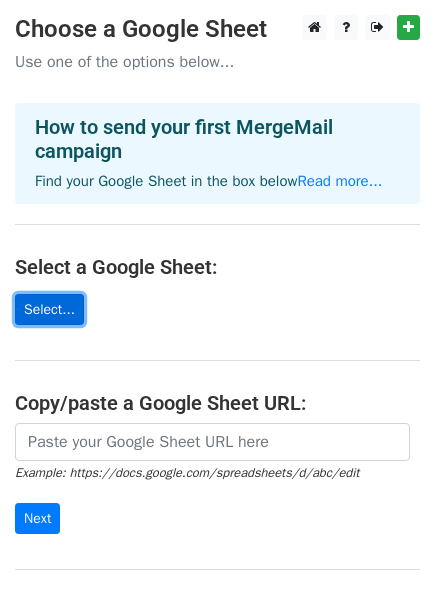 click on "Select..." at bounding box center [49, 309] 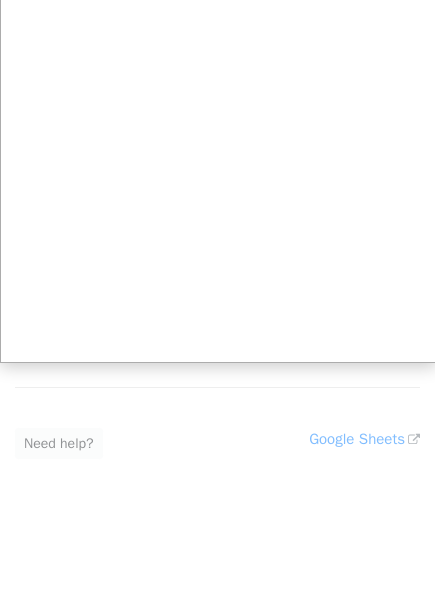 scroll, scrollTop: 210, scrollLeft: 0, axis: vertical 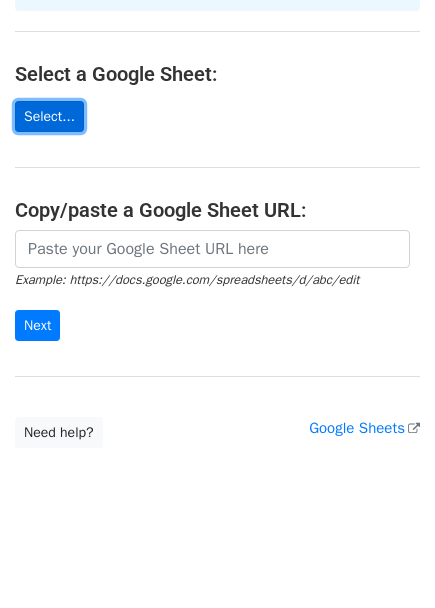 click on "Select..." at bounding box center (49, 116) 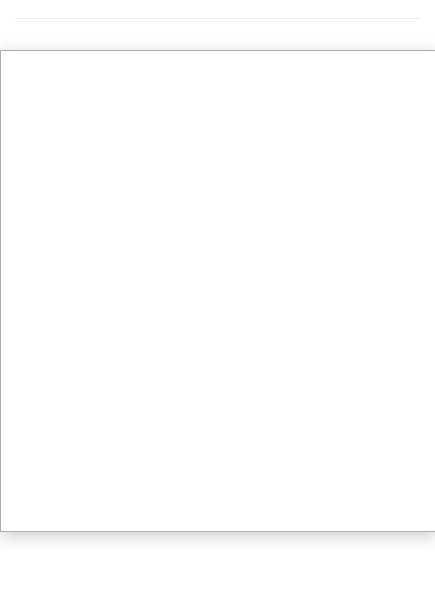 scroll, scrollTop: 210, scrollLeft: 0, axis: vertical 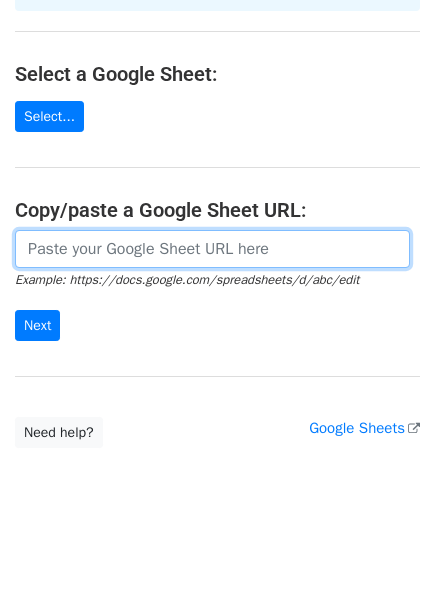 click at bounding box center (212, 249) 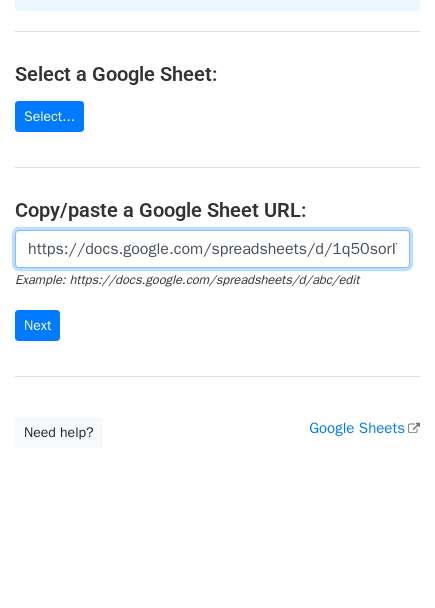 scroll, scrollTop: 0, scrollLeft: 727, axis: horizontal 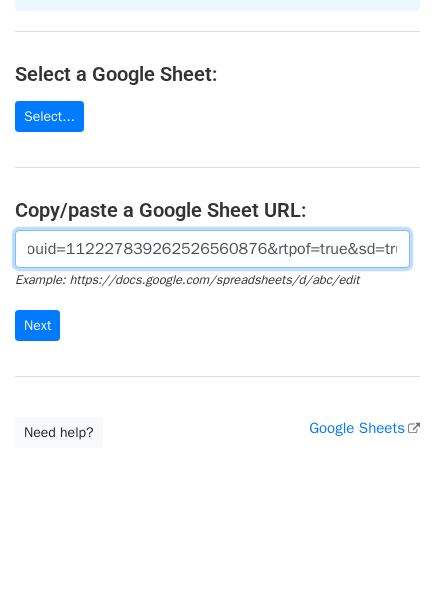 type on "https://docs.google.com/spreadsheets/d/1q50sorITT7OzH_xe5y2DoVATXjmmg78l/edit?usp=sharing&ouid=112227839262526560876&rtpof=true&sd=true" 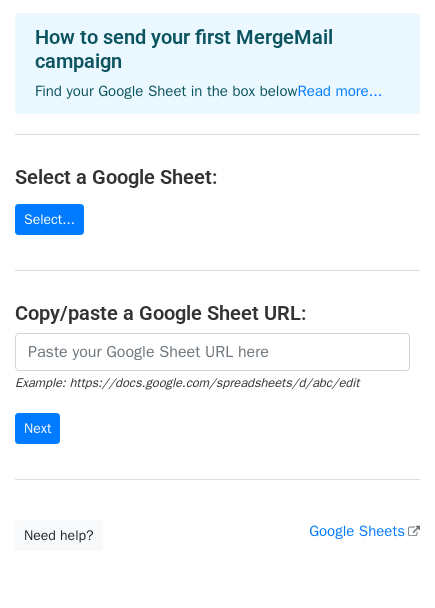 scroll, scrollTop: 222, scrollLeft: 0, axis: vertical 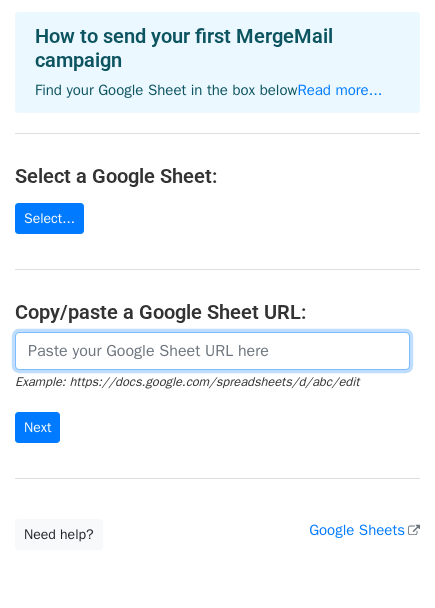 click at bounding box center (212, 351) 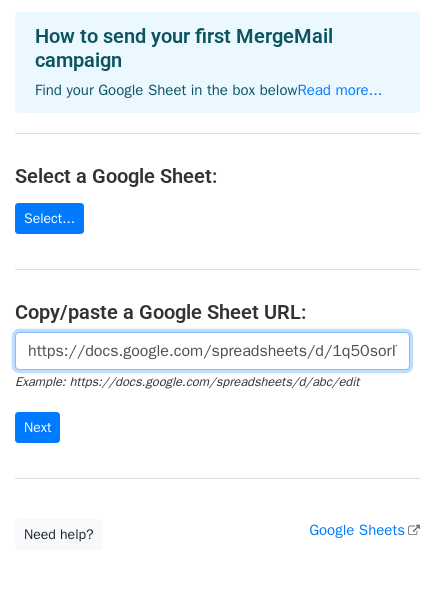 scroll, scrollTop: 0, scrollLeft: 727, axis: horizontal 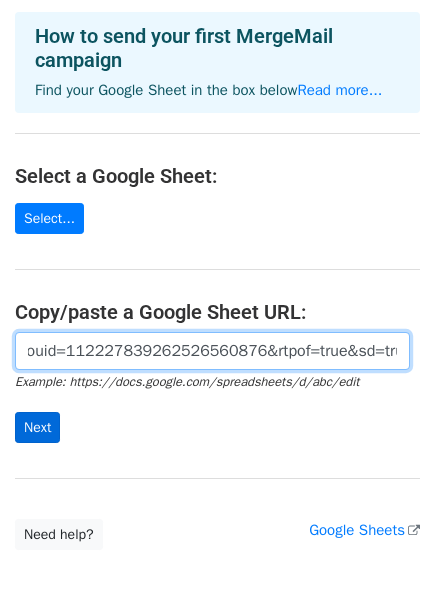 type on "https://docs.google.com/spreadsheets/d/1q50sorITT7OzH_xe5y2DoVATXjmmg78l/edit?usp=sharing&ouid=112227839262526560876&rtpof=true&sd=true" 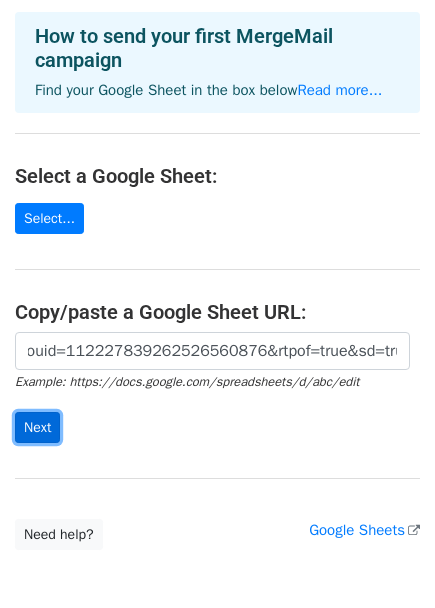 scroll, scrollTop: 0, scrollLeft: 0, axis: both 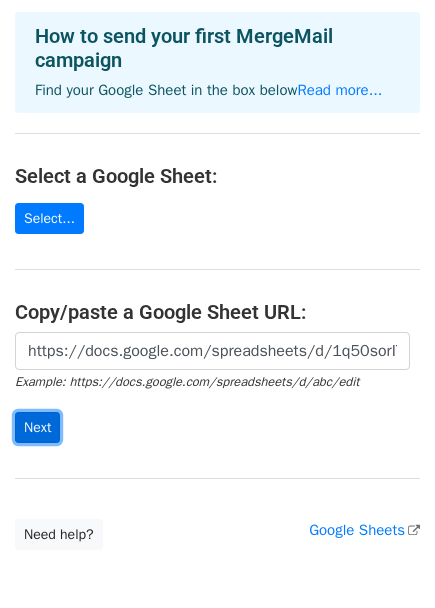 click on "Next" at bounding box center (37, 427) 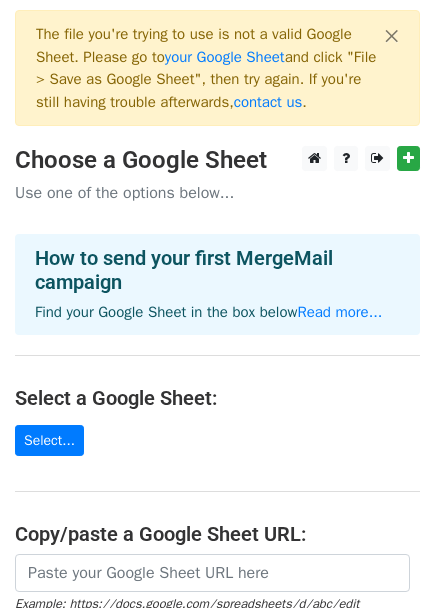 scroll, scrollTop: 0, scrollLeft: 0, axis: both 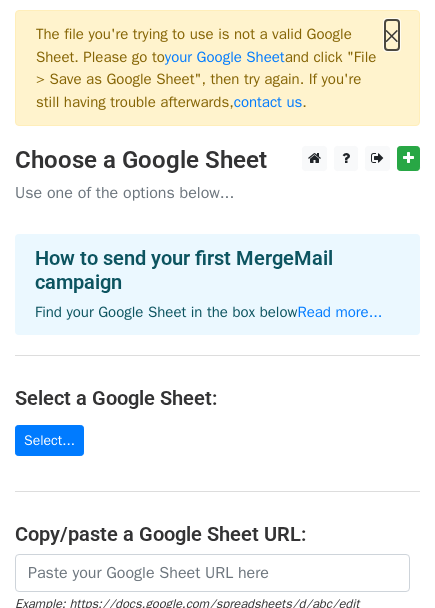 click on "×" at bounding box center [392, 35] 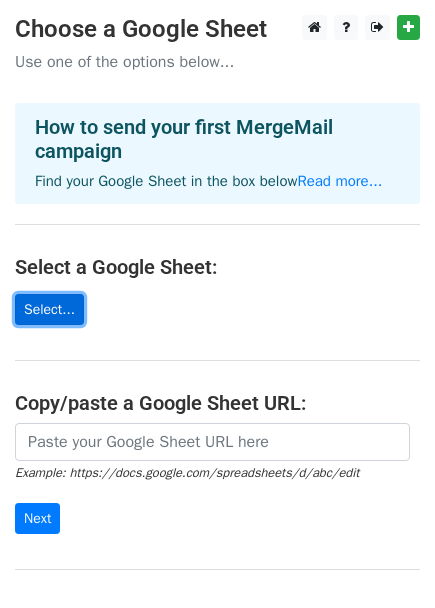 click on "Select..." at bounding box center [49, 309] 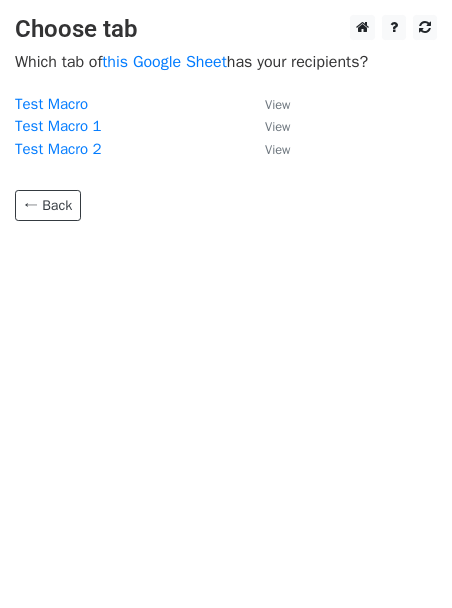 scroll, scrollTop: 0, scrollLeft: 0, axis: both 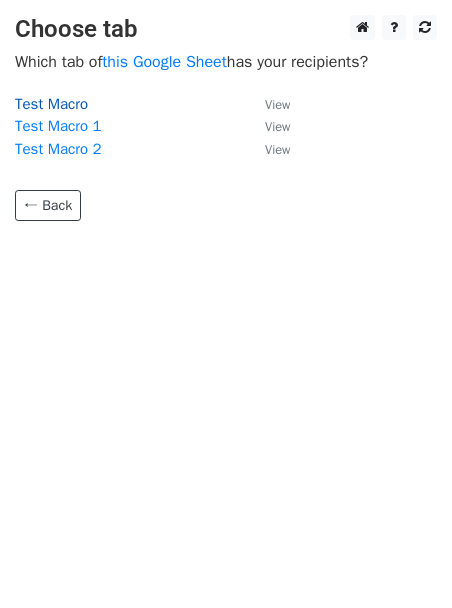 click on "Test Macro" at bounding box center (51, 104) 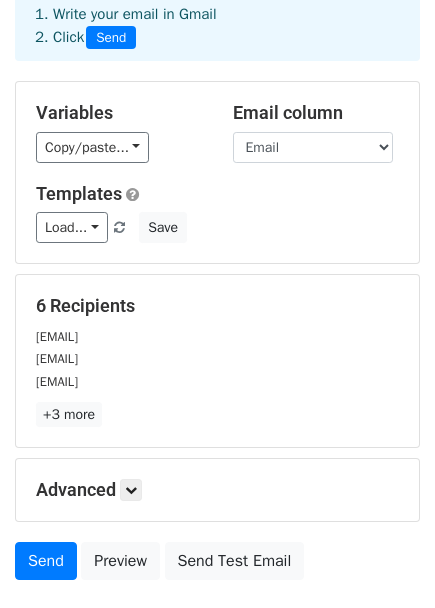 scroll, scrollTop: 111, scrollLeft: 0, axis: vertical 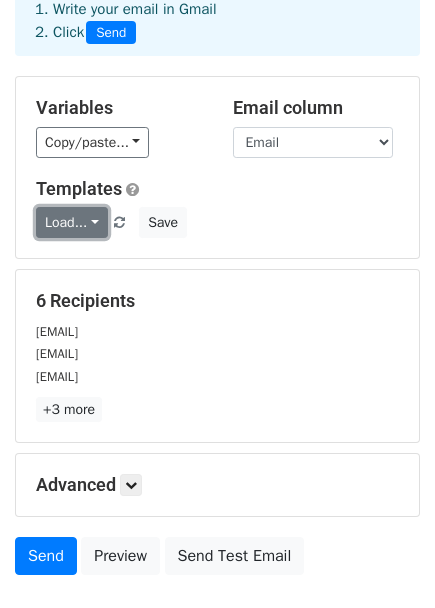 click on "Load..." at bounding box center (72, 222) 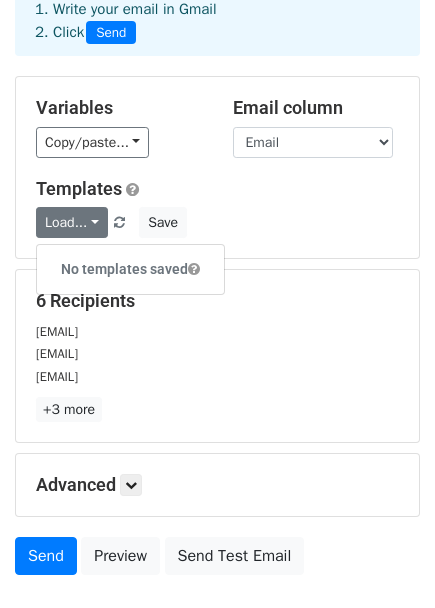 click on "6 Recipients
apostol.cristinaandreea@yahoo.com
florin_apostol2003@yahoo.com
secretariat@scoala179.ro
+3 more
6 Recipients
×
apostol.cristinaandreea@yahoo.com
florin_apostol2003@yahoo.com
secretariat@scoala179.ro
Six4kids@yahoo.com
Sixforkids@gmail.com
Chindleagizellajudit@gmail.com
Close" at bounding box center (217, 356) 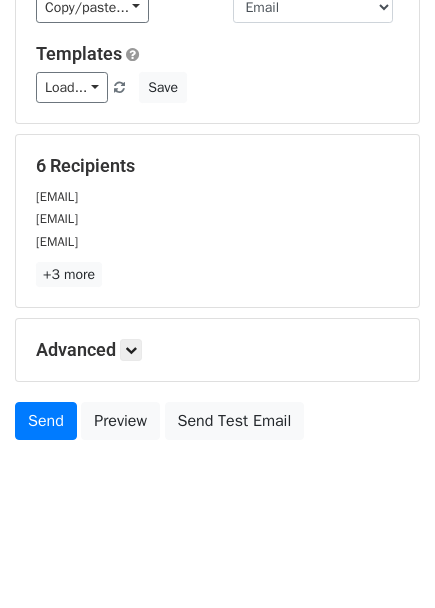 scroll, scrollTop: 248, scrollLeft: 0, axis: vertical 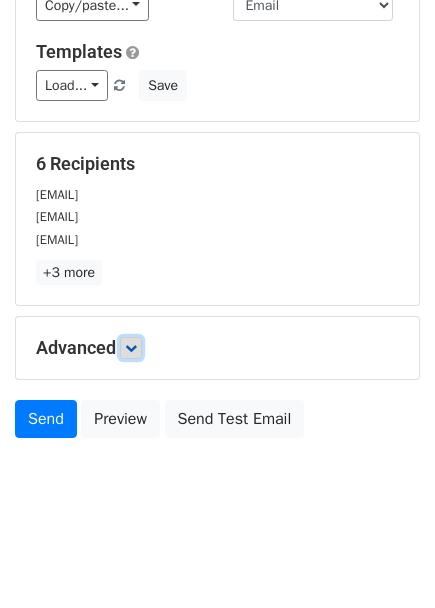 click at bounding box center (131, 348) 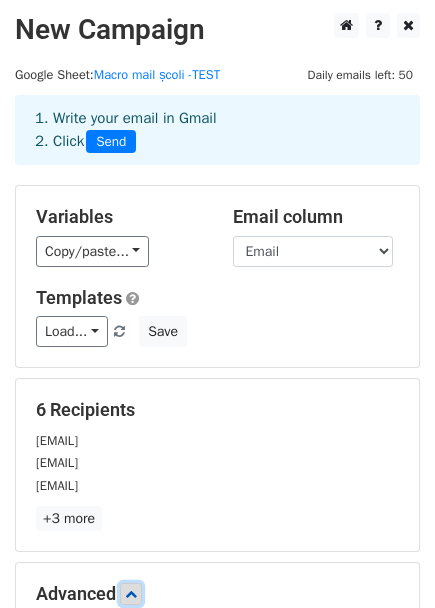 scroll, scrollTop: 0, scrollLeft: 0, axis: both 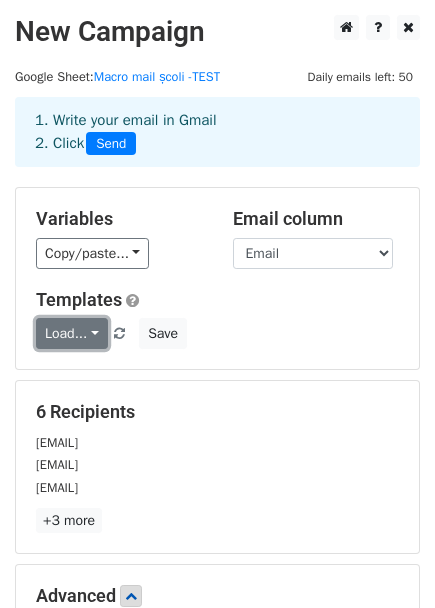 click on "Load..." at bounding box center [72, 333] 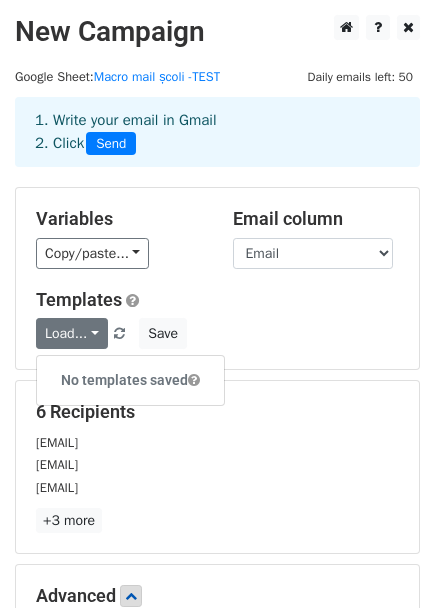 click on "No templates saved" at bounding box center [130, 380] 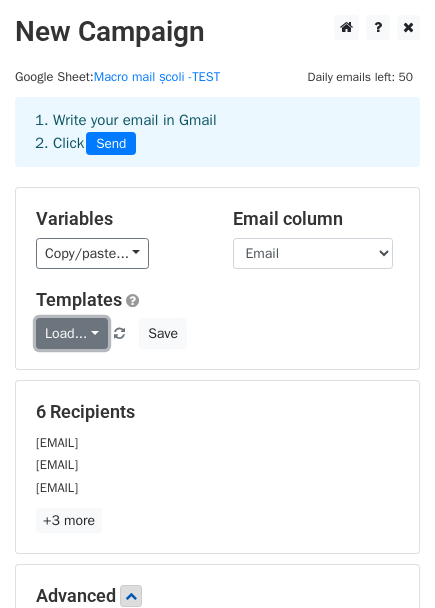 click on "Load..." at bounding box center (72, 333) 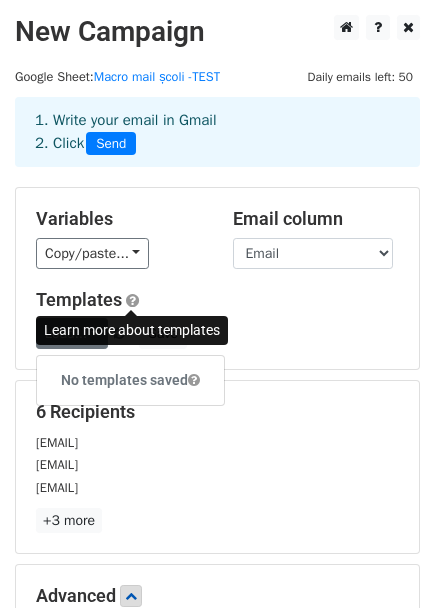 click at bounding box center (132, 300) 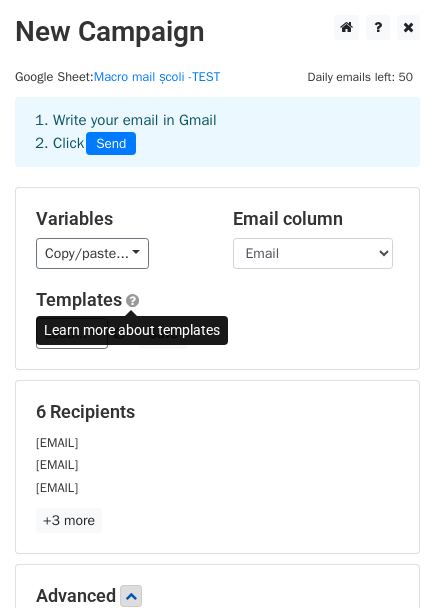 click on "Variables
Copy/paste...
{{Prenume}}
{{Instituție}}
{{Email}}
{{Stat / Privat}}
{{Account}}
Email column
Prenume
Instituție
Email
Stat / Privat
Account
Templates
Load...
No templates saved
Save
6 Recipients
apostol.cristinaandreea@yahoo.com
florin_apostol2003@yahoo.com
secretariat@scoala179.ro
+3 more
6 Recipients
×
apostol.cristinaandreea@yahoo.com
florin_apostol2003@yahoo.com
secretariat@scoala179.ro
Six4kids@yahoo.com
Sixforkids@gmail.com
Chindleagizellajudit@gmail.com
Close
Advanced
Tracking
Track Opens
UTM Codes
Track Clicks
Filters
Only include spreadsheet rows that match the following filters:
Schedule
Send now" at bounding box center [217, 540] 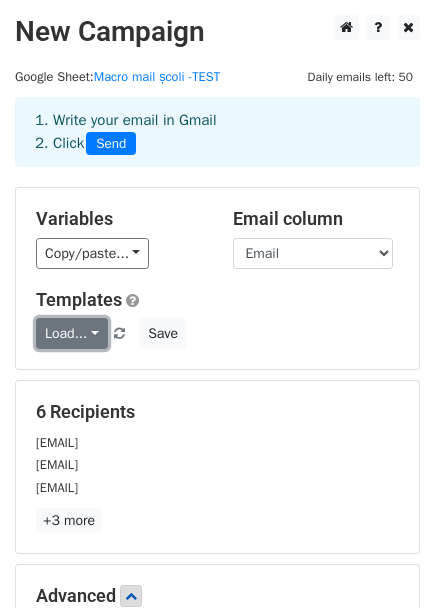 click on "Load..." at bounding box center (72, 333) 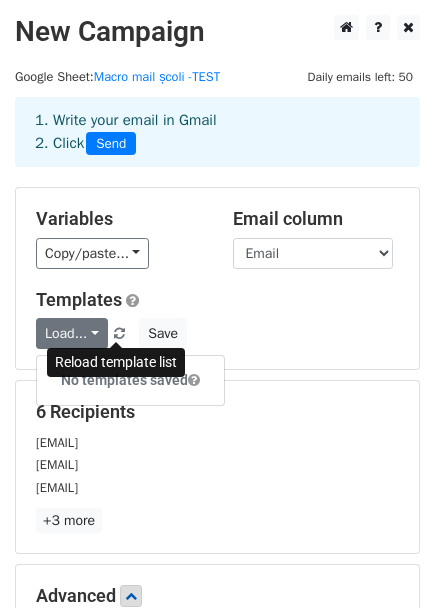 click at bounding box center [119, 334] 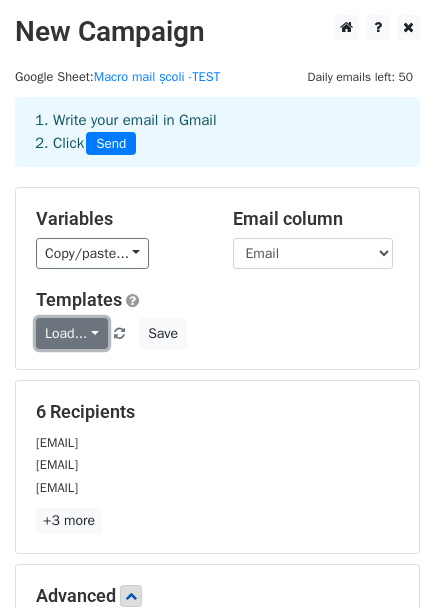click on "Load..." at bounding box center (72, 333) 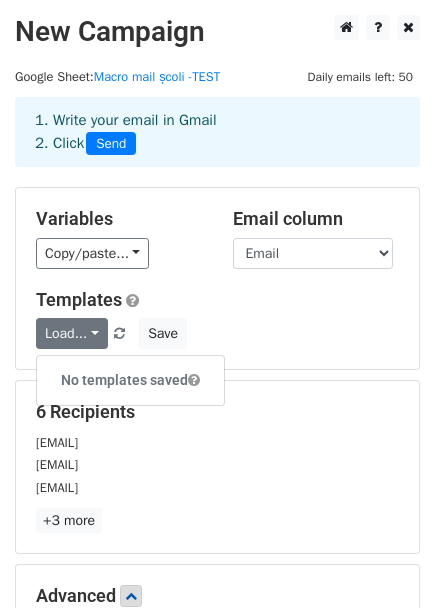 click on "No templates saved" at bounding box center (130, 380) 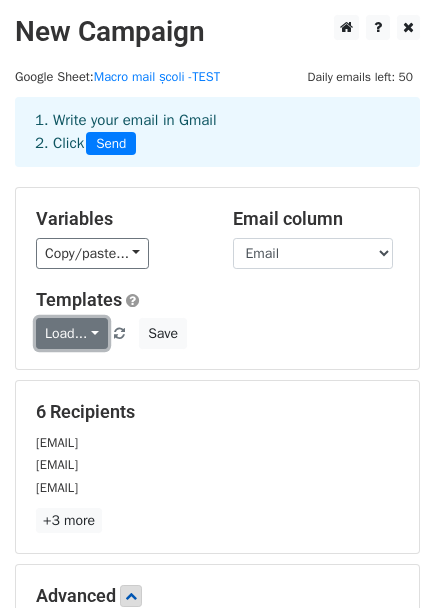 click on "Load..." at bounding box center (72, 333) 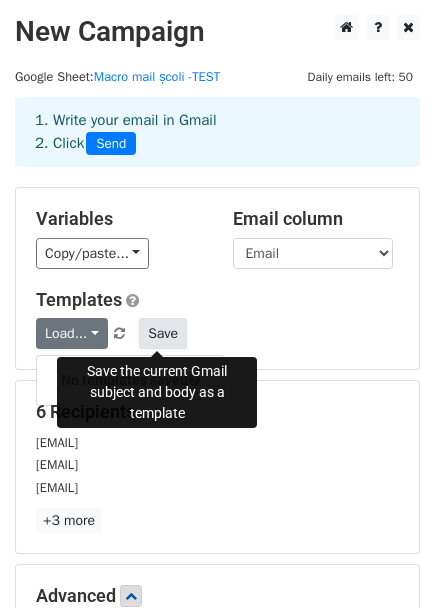 click on "Save" at bounding box center [163, 333] 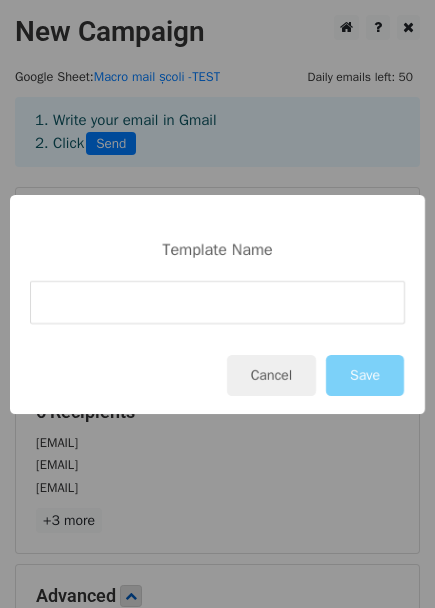 type on "C" 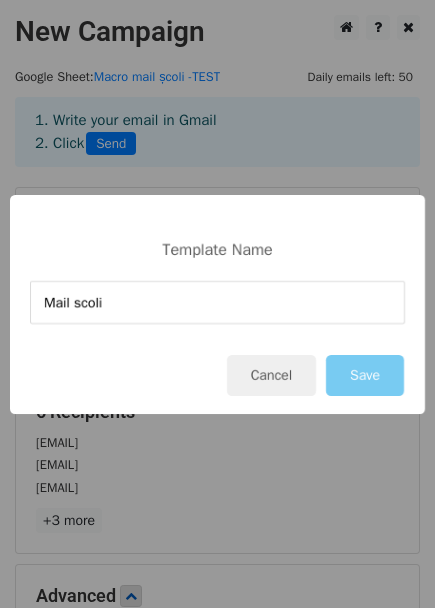 type on "Mail scoli" 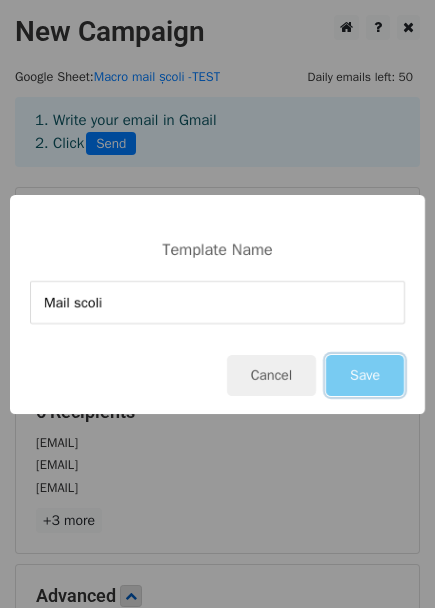 click on "Save" at bounding box center (365, 375) 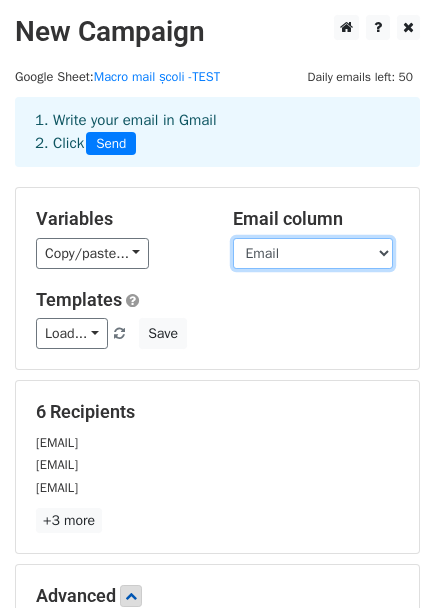 click on "Prenume
Instituție
Email
Stat / Privat
Account" at bounding box center [313, 253] 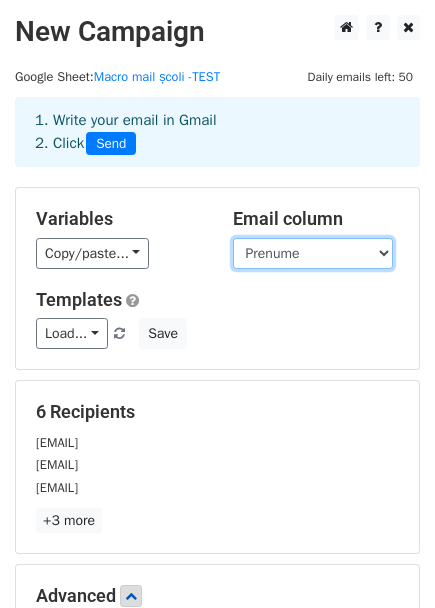 click on "Prenume
Instituție
Email
Stat / Privat
Account" at bounding box center [313, 253] 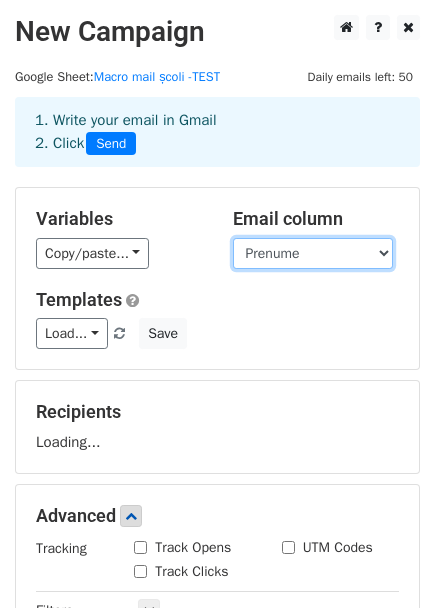 click on "Prenume
Instituție
Email
Stat / Privat
Account" at bounding box center [313, 253] 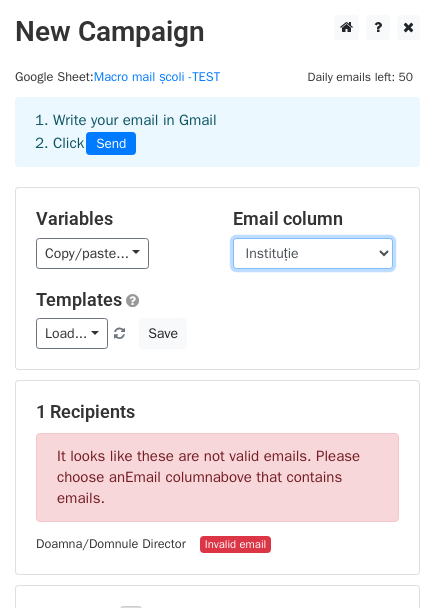 click on "Prenume
Instituție
Email
Stat / Privat
Account" at bounding box center [313, 253] 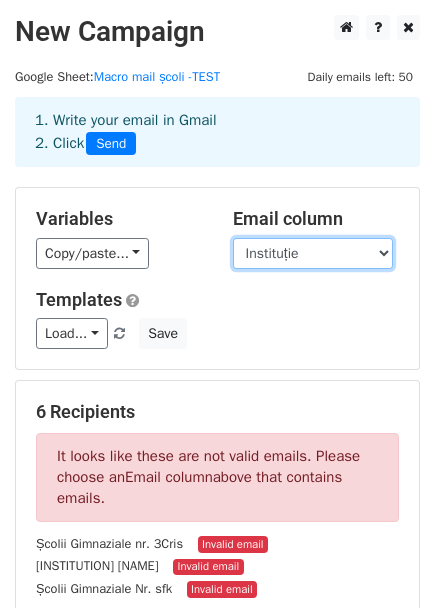 click on "Prenume
Instituție
Email
Stat / Privat
Account" at bounding box center (313, 253) 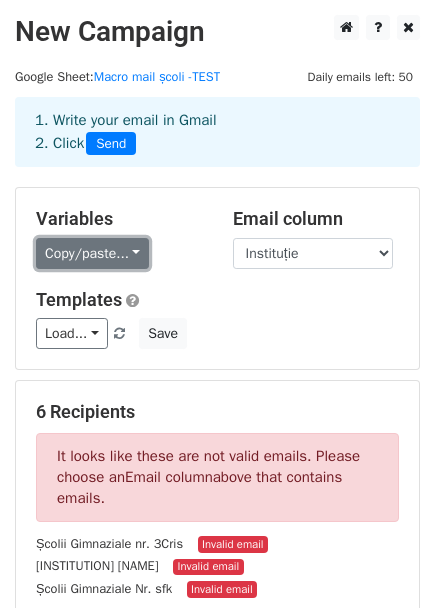 click on "Copy/paste..." at bounding box center [92, 253] 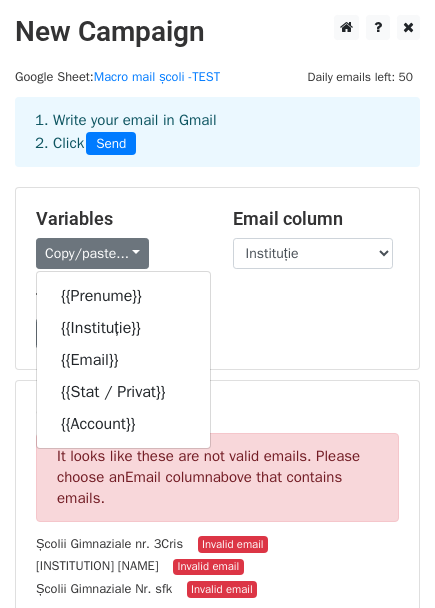 click on "Templates" at bounding box center (217, 300) 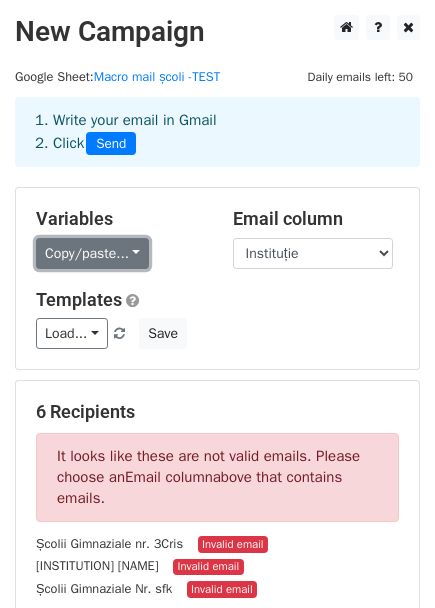 click on "Copy/paste..." at bounding box center (92, 253) 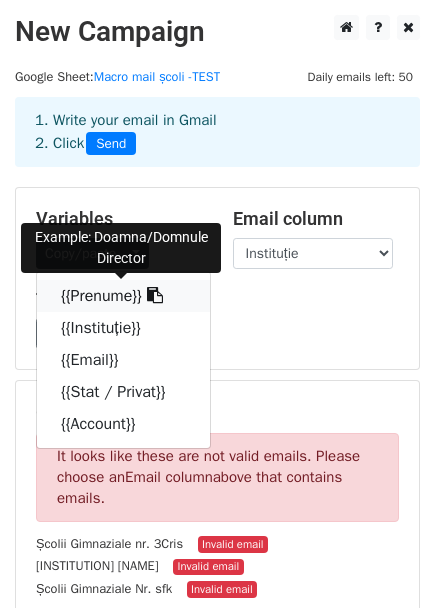 click on "{{Prenume}}" at bounding box center [123, 296] 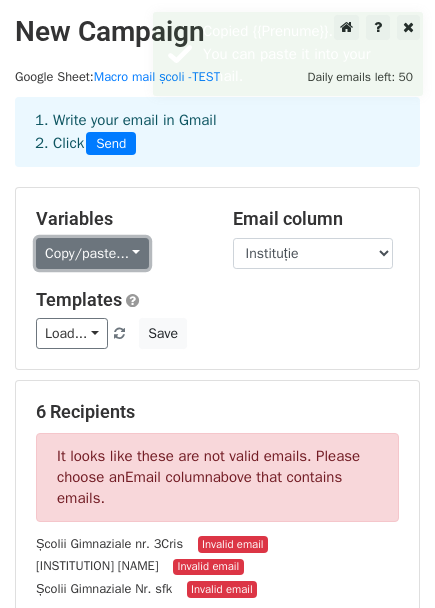 click on "Copy/paste..." at bounding box center [92, 253] 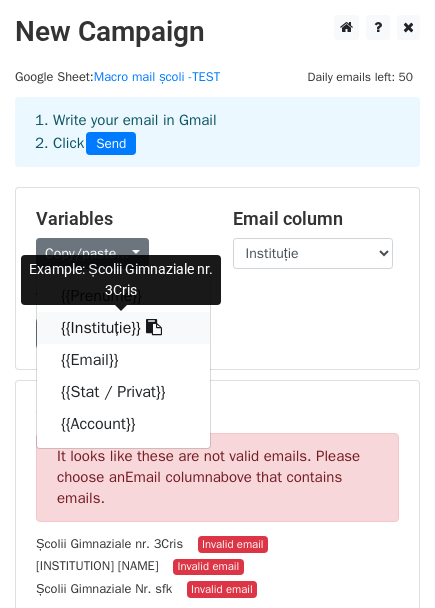 click on "{{Instituție}}" at bounding box center [123, 328] 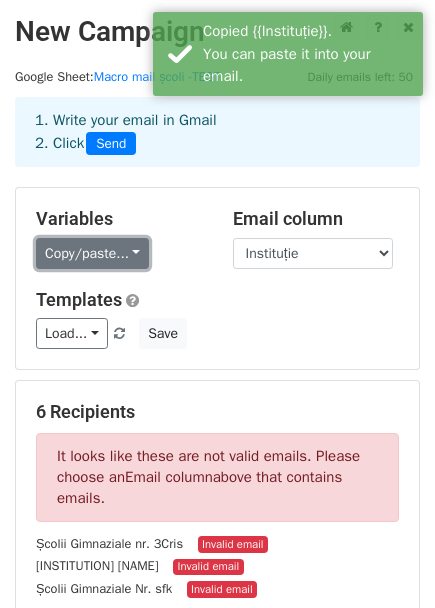 click on "Copy/paste..." at bounding box center (92, 253) 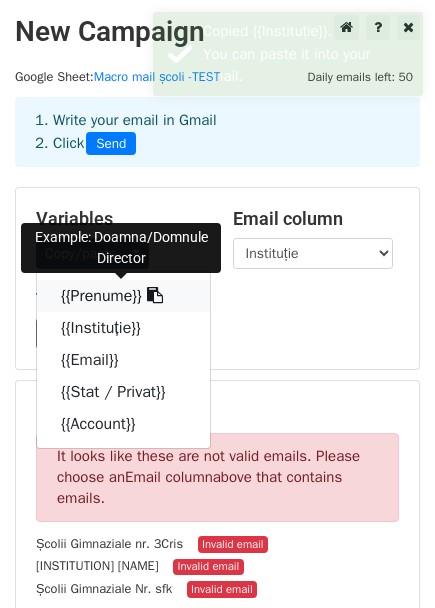 click on "{{Prenume}}" at bounding box center (123, 296) 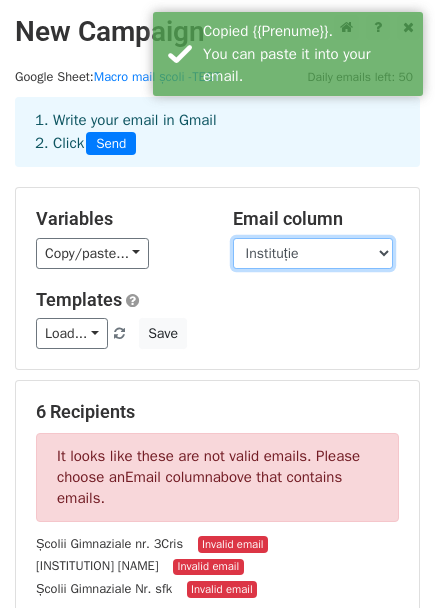 click on "Prenume
Instituție
Email
Stat / Privat
Account" at bounding box center (313, 253) 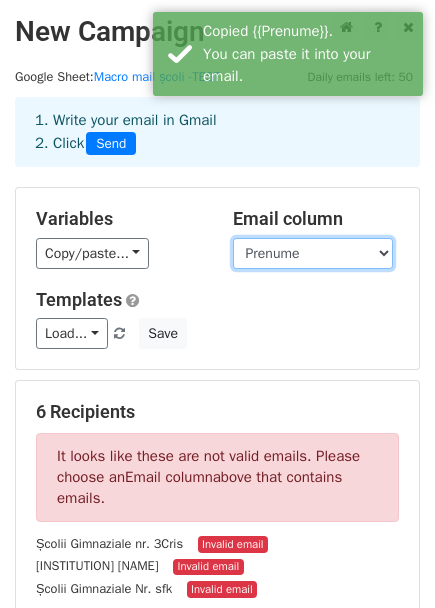 click on "Prenume
Instituție
Email
Stat / Privat
Account" at bounding box center [313, 253] 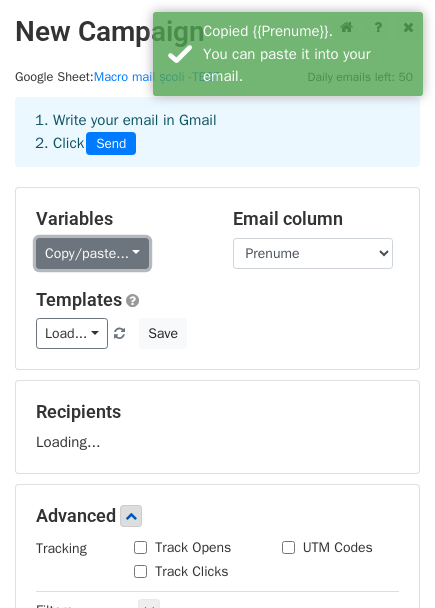 click on "Copy/paste..." at bounding box center (92, 253) 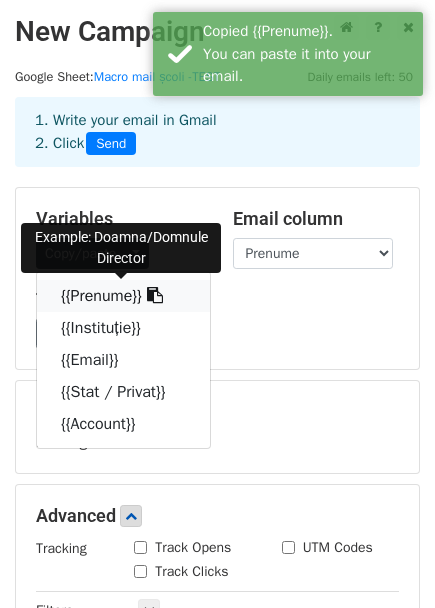 click on "{{Prenume}}" at bounding box center [123, 296] 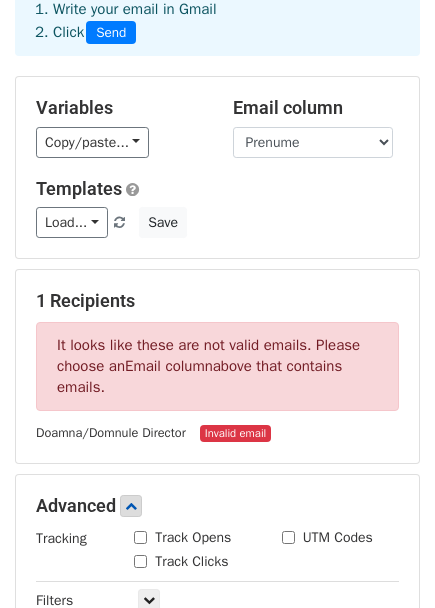 scroll, scrollTop: 0, scrollLeft: 0, axis: both 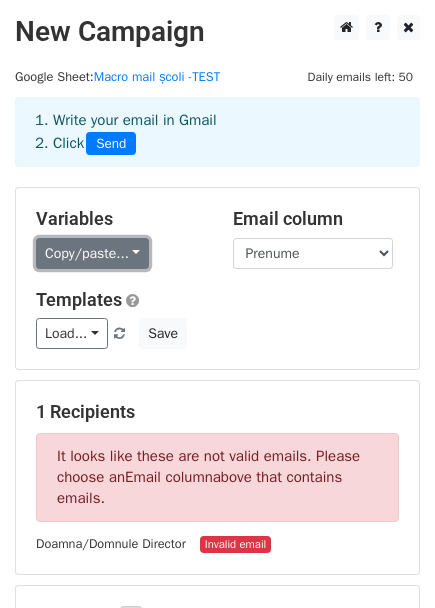 click on "Copy/paste..." at bounding box center [92, 253] 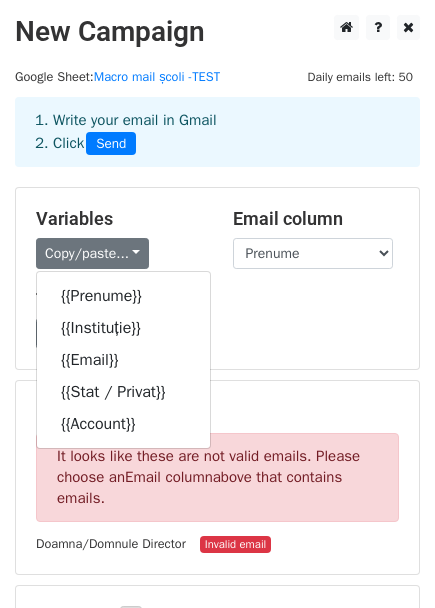 click on "Email column
Prenume
Instituție
Email
Stat / Privat
Account" at bounding box center [316, 238] 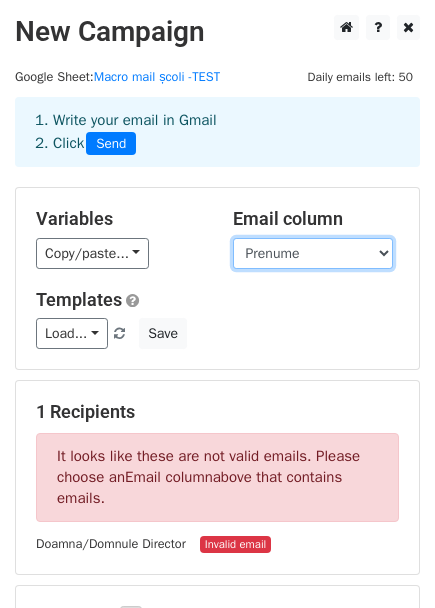 click on "Prenume
Instituție
Email
Stat / Privat
Account" at bounding box center (313, 253) 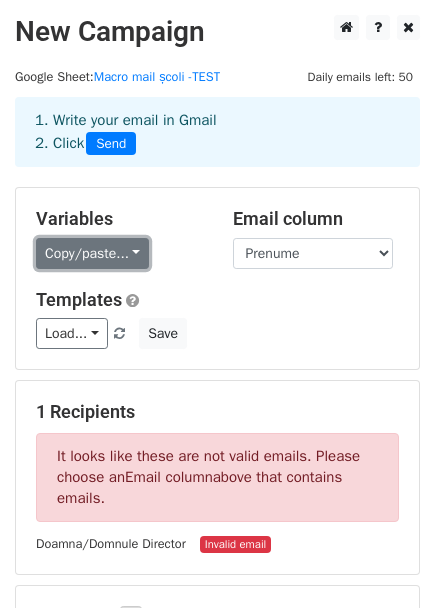 click on "Copy/paste..." at bounding box center (92, 253) 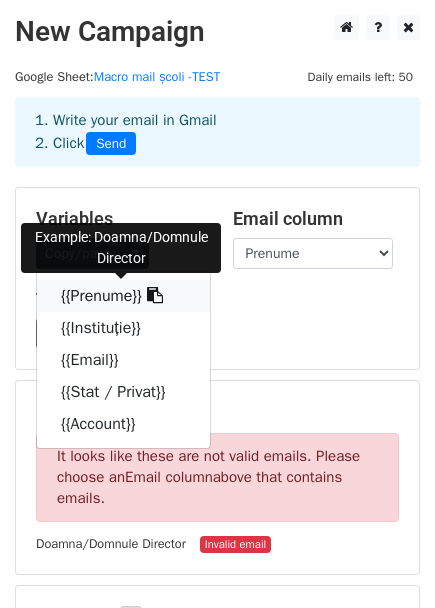 click on "{{Prenume}}" at bounding box center (123, 296) 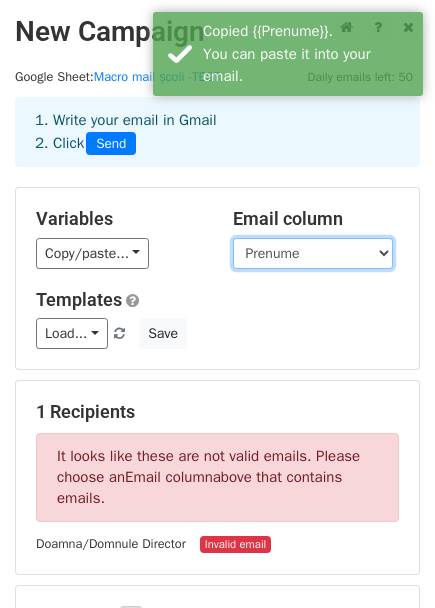click on "Prenume
Instituție
Email
Stat / Privat
Account" at bounding box center [313, 253] 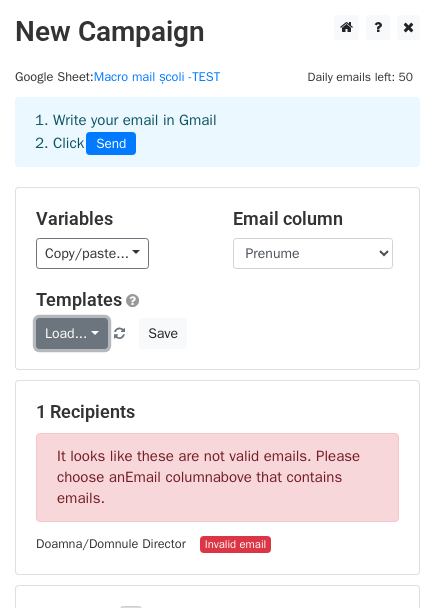 click on "Load..." at bounding box center [72, 333] 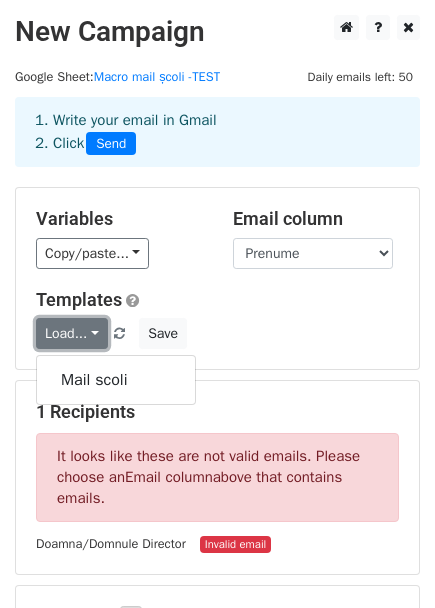 click on "Load..." at bounding box center [72, 333] 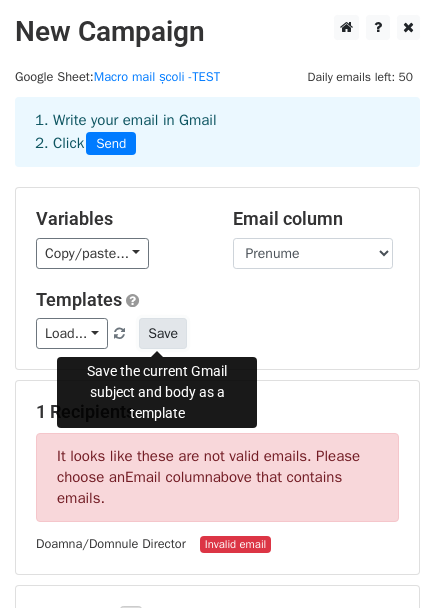 click on "Save" at bounding box center [163, 333] 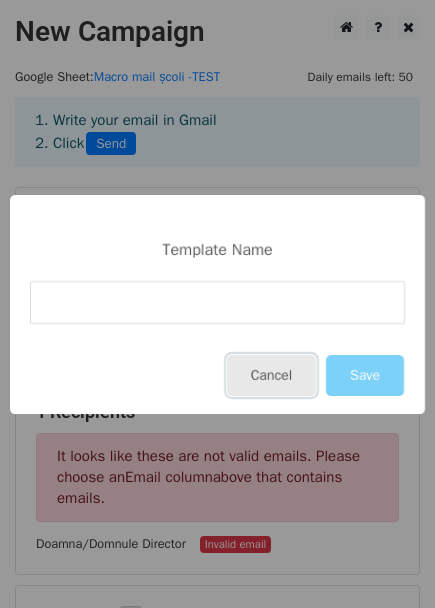 click on "Cancel" at bounding box center (271, 375) 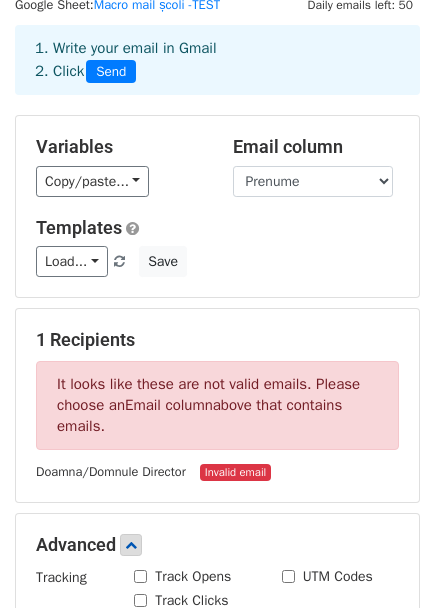 scroll, scrollTop: 111, scrollLeft: 0, axis: vertical 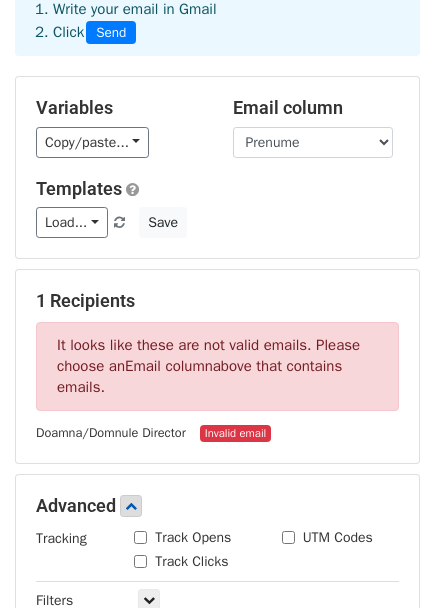 click at bounding box center [119, 223] 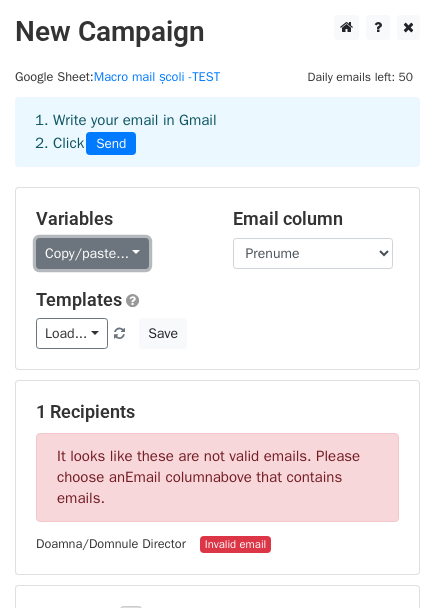 click on "Copy/paste..." at bounding box center (92, 253) 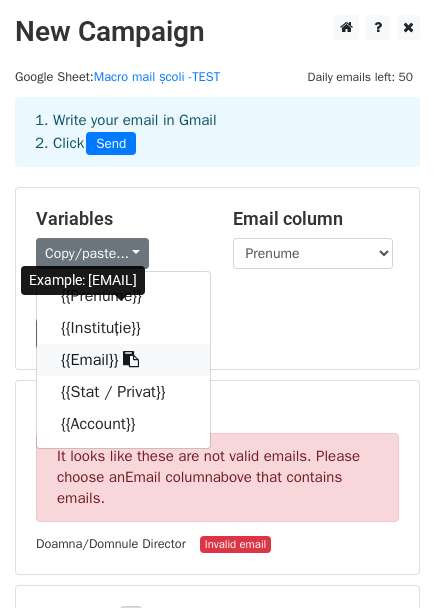 click on "{{Email}}" at bounding box center (123, 360) 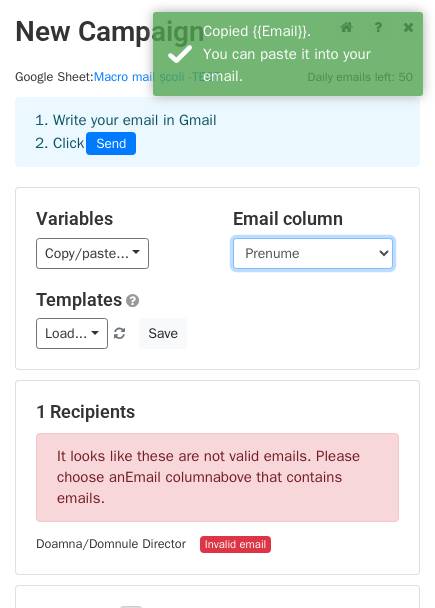 click on "Prenume
Instituție
Email
Stat / Privat
Account" at bounding box center (313, 253) 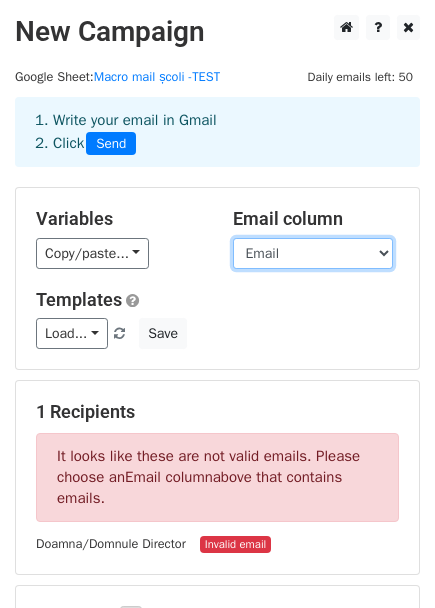 click on "Prenume
Instituție
Email
Stat / Privat
Account" at bounding box center [313, 253] 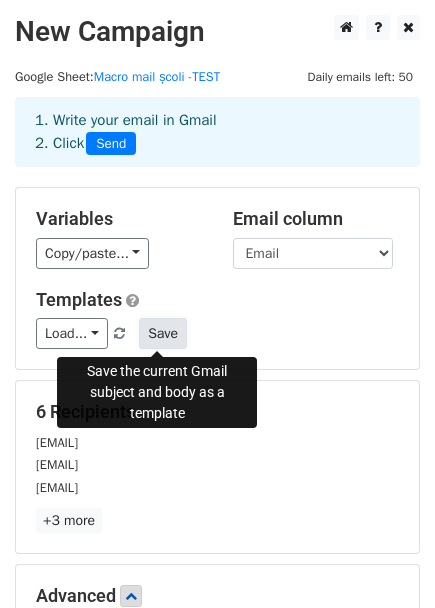 click on "Save" at bounding box center (163, 333) 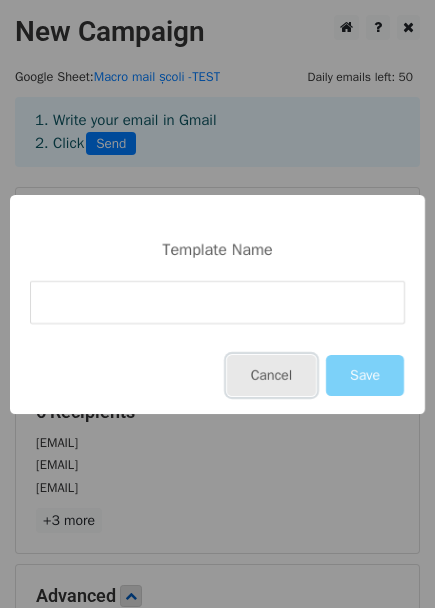 click on "Cancel" at bounding box center (271, 375) 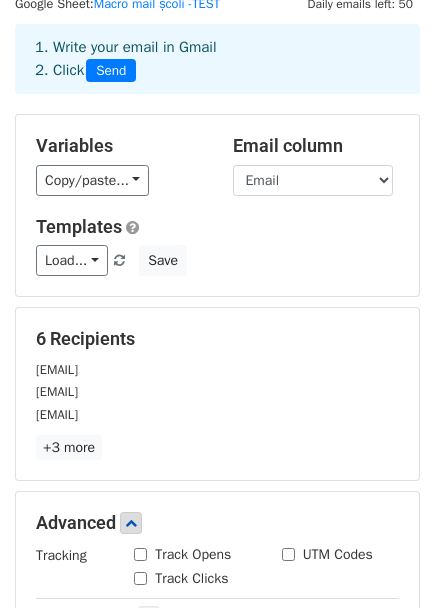 scroll, scrollTop: 111, scrollLeft: 0, axis: vertical 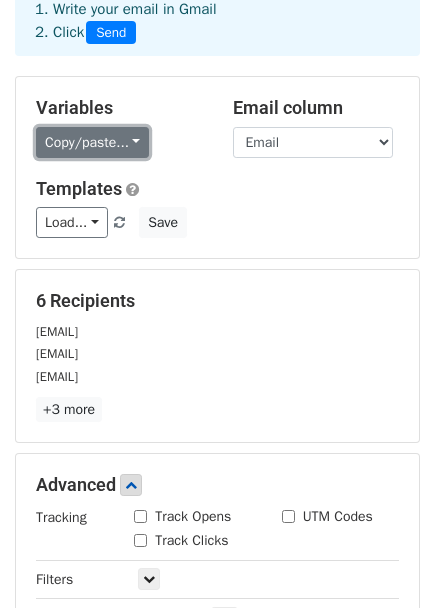 click on "Copy/paste..." at bounding box center [92, 142] 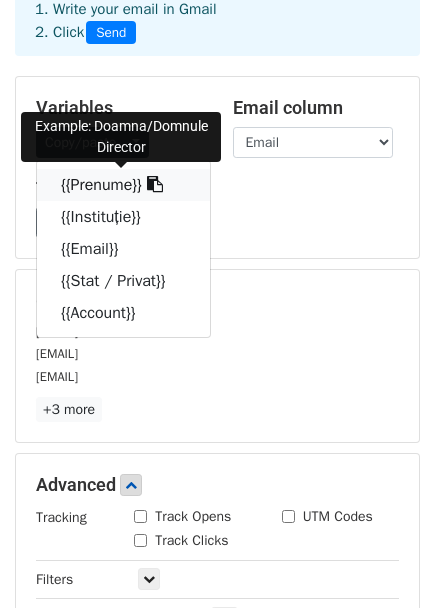 click on "{{Prenume}}" at bounding box center (123, 185) 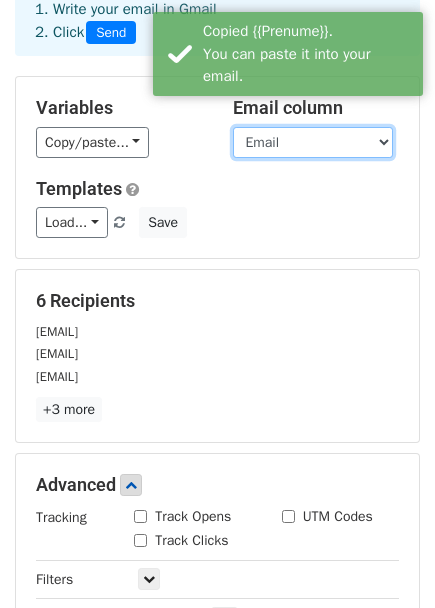 drag, startPoint x: 382, startPoint y: 145, endPoint x: 375, endPoint y: 154, distance: 11.401754 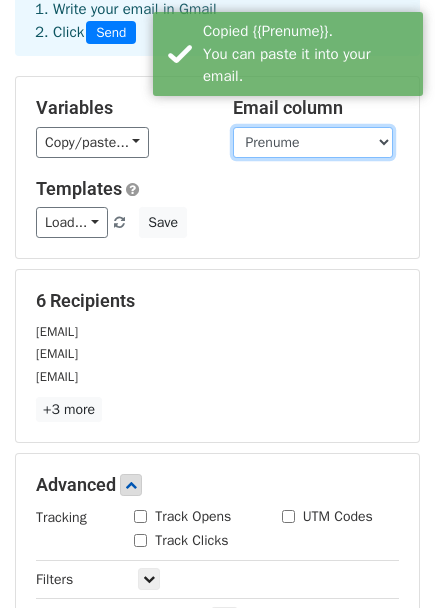 click on "Prenume
Instituție
Email
Stat / Privat
Account" at bounding box center [313, 142] 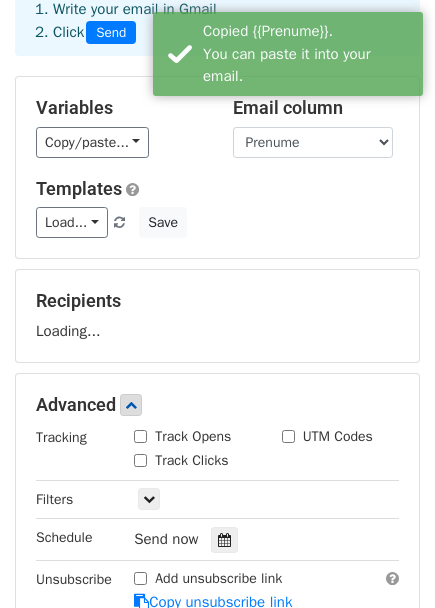 click at bounding box center (120, 223) 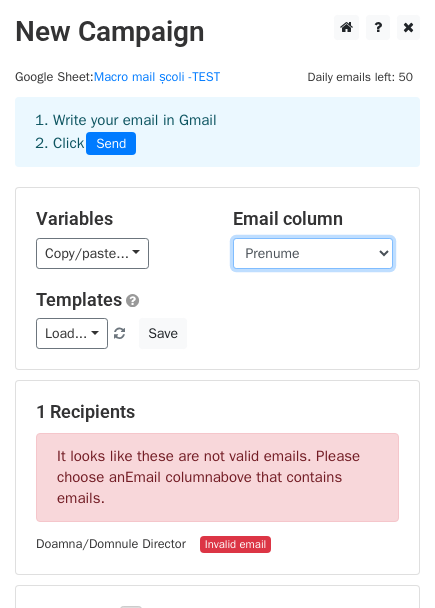 click on "Prenume
Instituție
Email
Stat / Privat
Account" at bounding box center (313, 253) 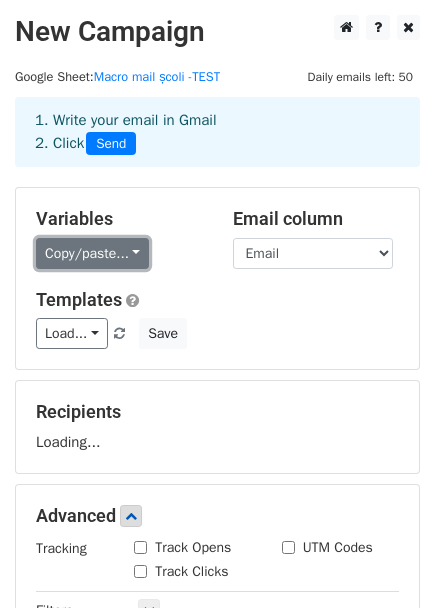 click on "Copy/paste..." at bounding box center (92, 253) 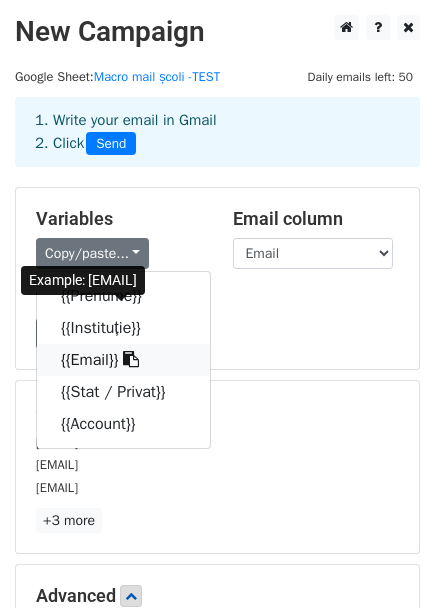 click on "{{Email}}" at bounding box center (123, 360) 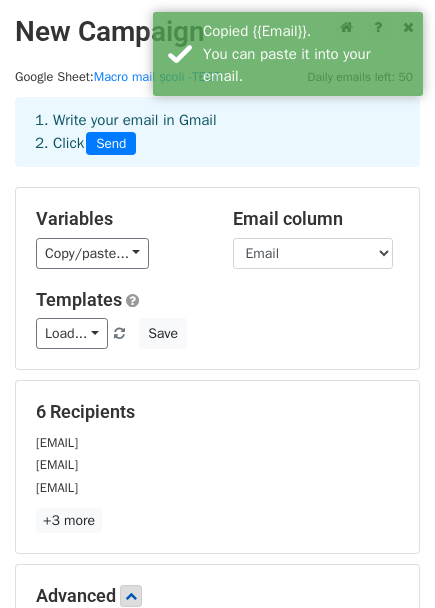 click at bounding box center [120, 334] 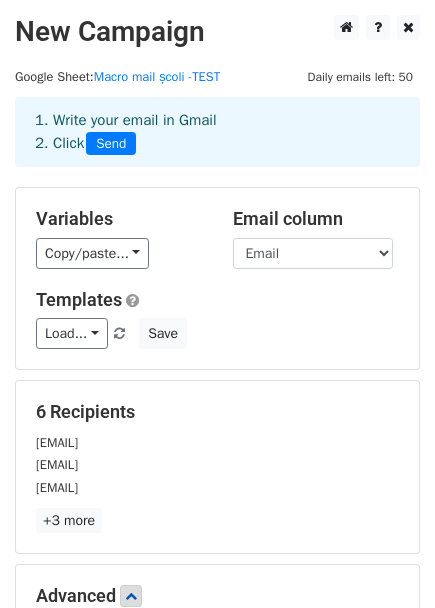 click at bounding box center [119, 334] 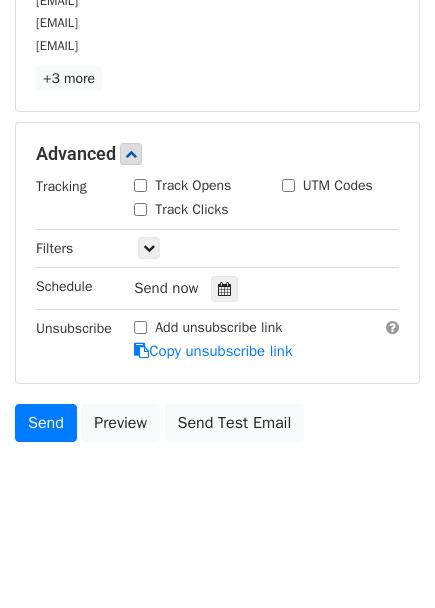 scroll, scrollTop: 444, scrollLeft: 0, axis: vertical 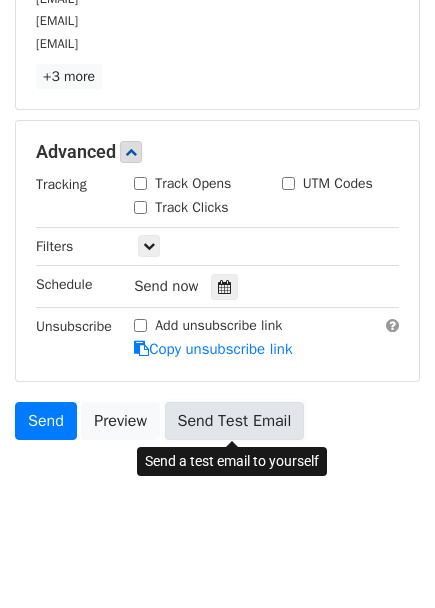 click on "Send Test Email" at bounding box center [235, 421] 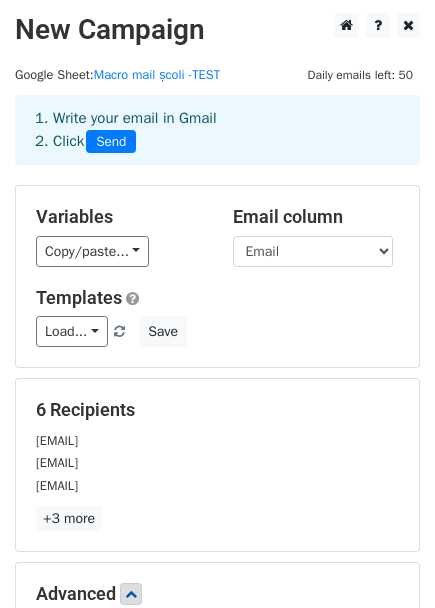 scroll, scrollTop: 0, scrollLeft: 0, axis: both 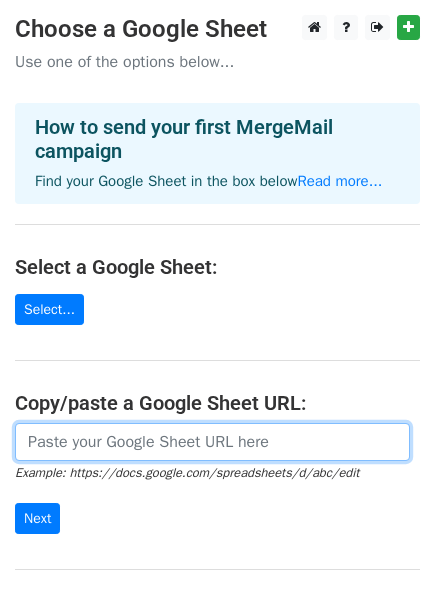 click at bounding box center (212, 442) 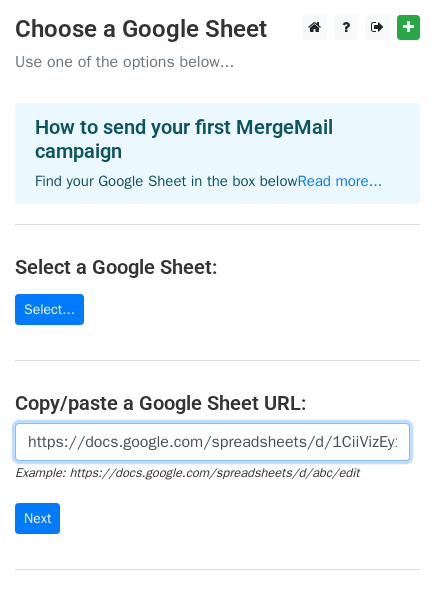 scroll, scrollTop: 0, scrollLeft: 484, axis: horizontal 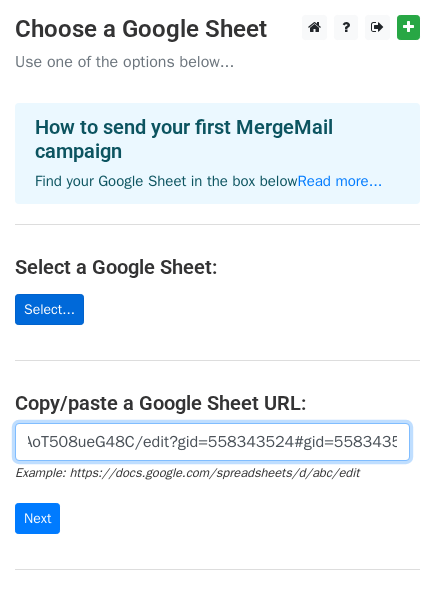 type on "https://docs.google.com/spreadsheets/d/1CiiVizEy1Y78MljCKWWZAoT508ueG48C/edit?gid=558343524#gid=558343524" 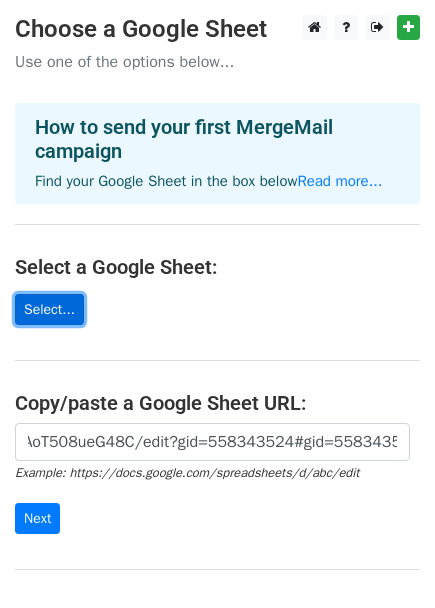 click on "Select..." at bounding box center [49, 309] 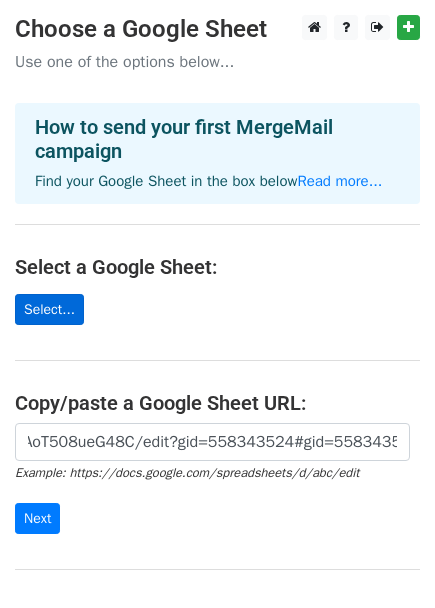 scroll, scrollTop: 0, scrollLeft: 0, axis: both 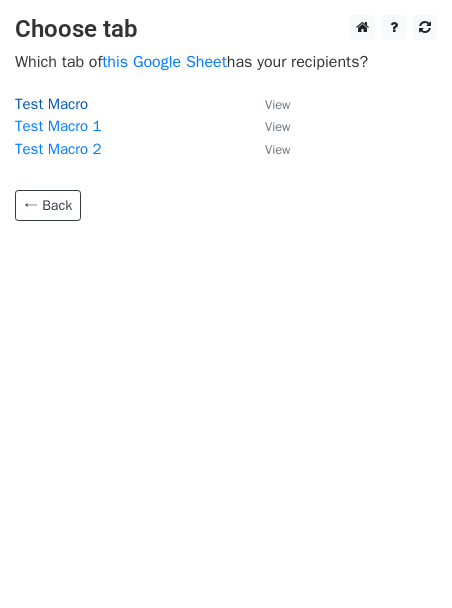 click on "Test Macro" at bounding box center [51, 104] 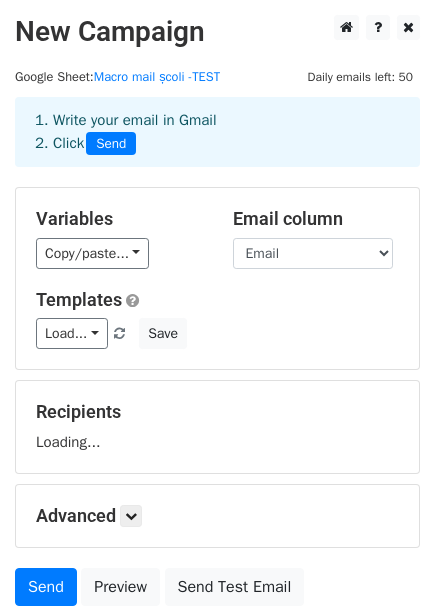 scroll, scrollTop: 0, scrollLeft: 0, axis: both 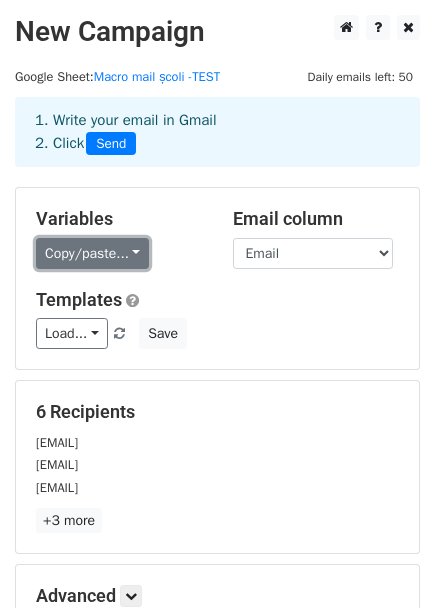 click on "Copy/paste..." at bounding box center (92, 253) 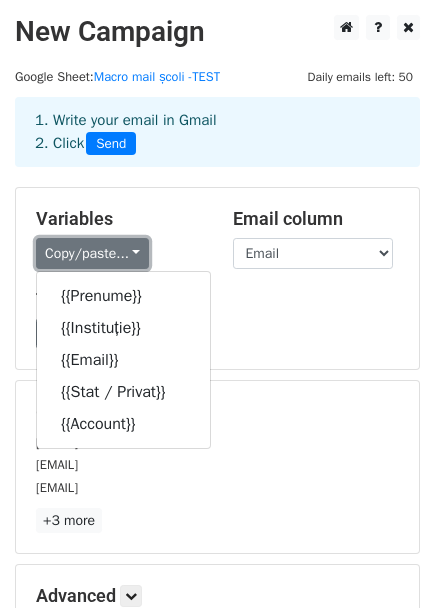click on "Copy/paste..." at bounding box center (92, 253) 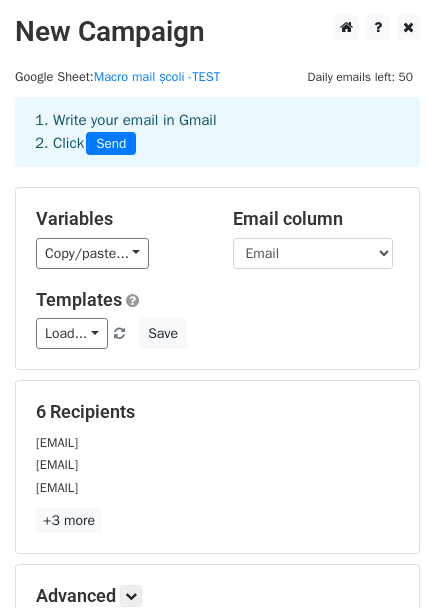 click on "Variables" at bounding box center (119, 219) 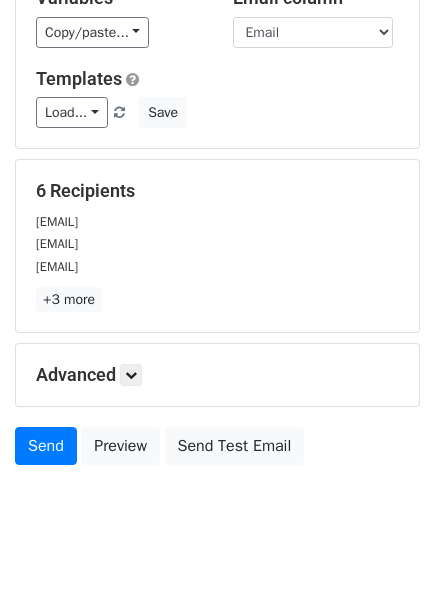 scroll, scrollTop: 222, scrollLeft: 0, axis: vertical 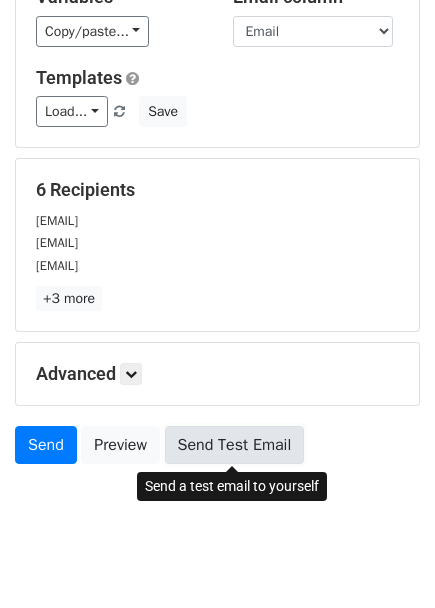 click on "Send Test Email" at bounding box center [235, 445] 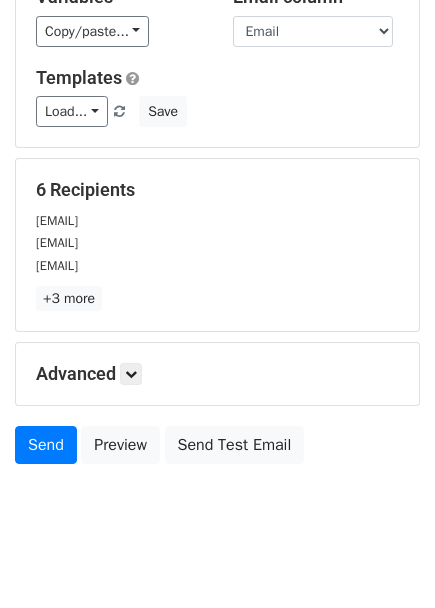scroll, scrollTop: 248, scrollLeft: 0, axis: vertical 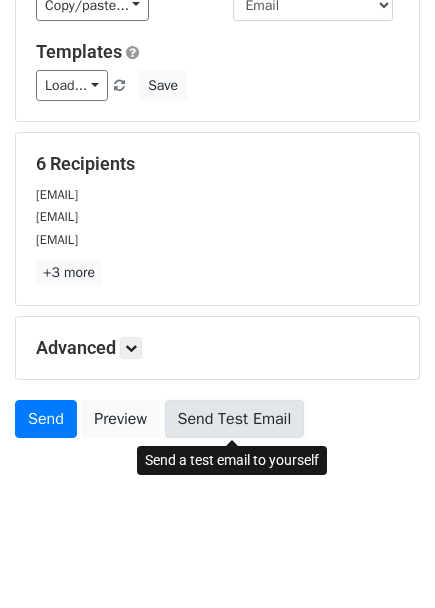 click on "Send Test Email" at bounding box center [235, 419] 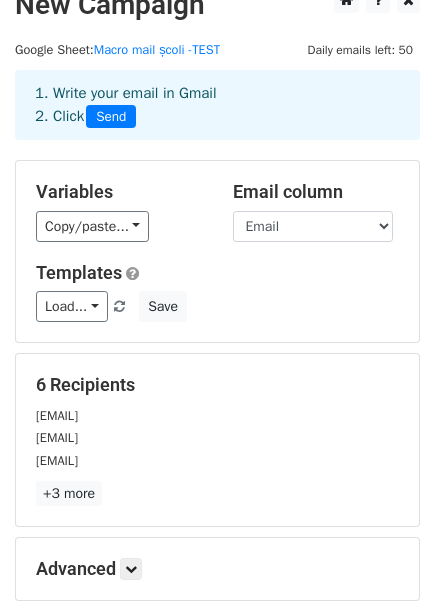 scroll, scrollTop: 0, scrollLeft: 0, axis: both 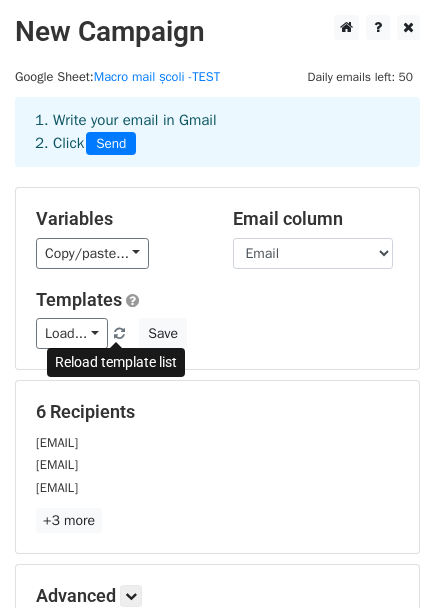 click at bounding box center [119, 334] 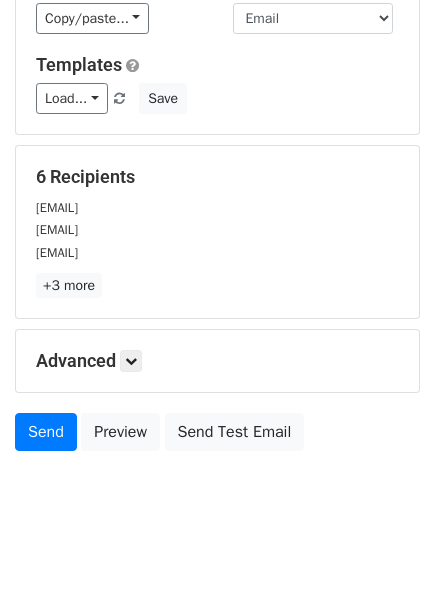 scroll, scrollTop: 248, scrollLeft: 0, axis: vertical 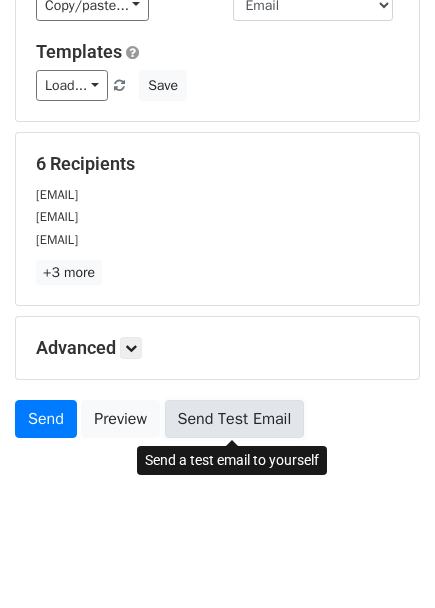 click on "Send Test Email" at bounding box center (235, 419) 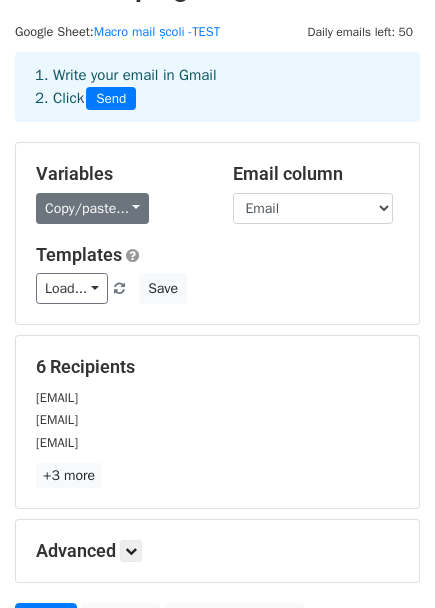 scroll, scrollTop: 26, scrollLeft: 0, axis: vertical 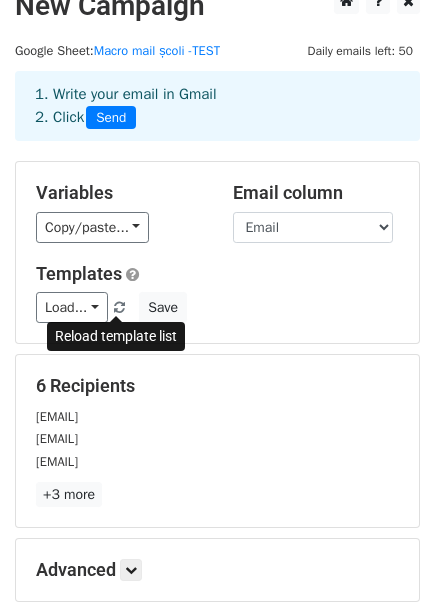 click at bounding box center [119, 308] 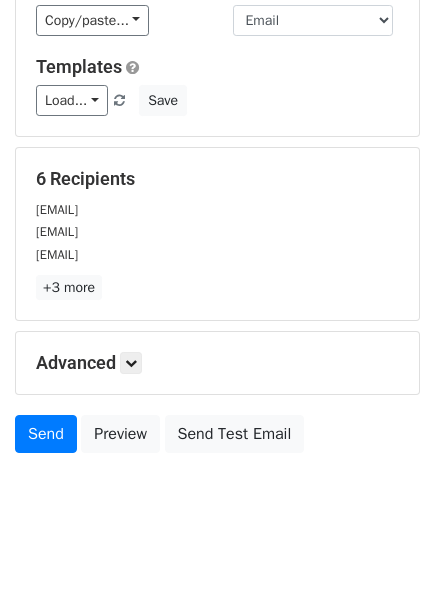 scroll, scrollTop: 248, scrollLeft: 0, axis: vertical 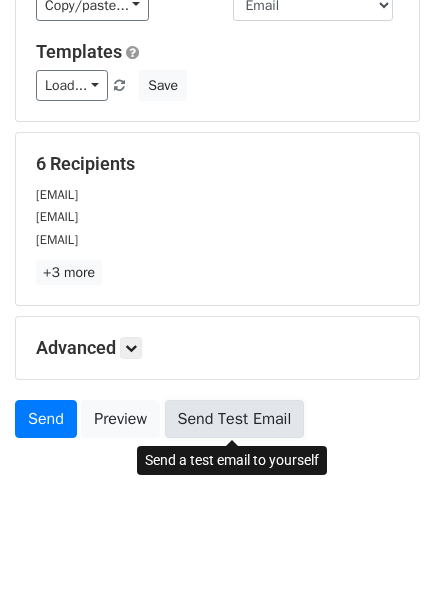 click on "Send Test Email" at bounding box center [235, 419] 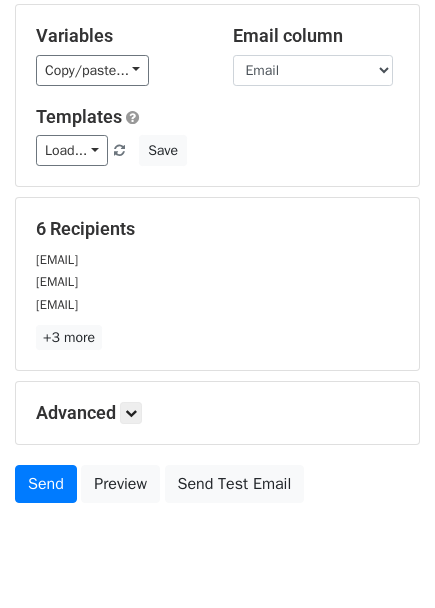 scroll, scrollTop: 222, scrollLeft: 0, axis: vertical 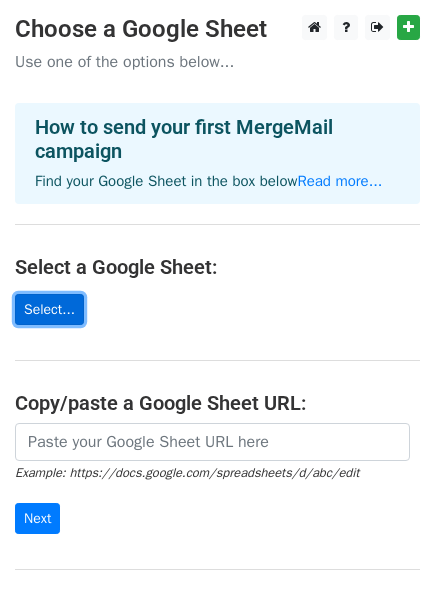 click on "Select..." at bounding box center [49, 309] 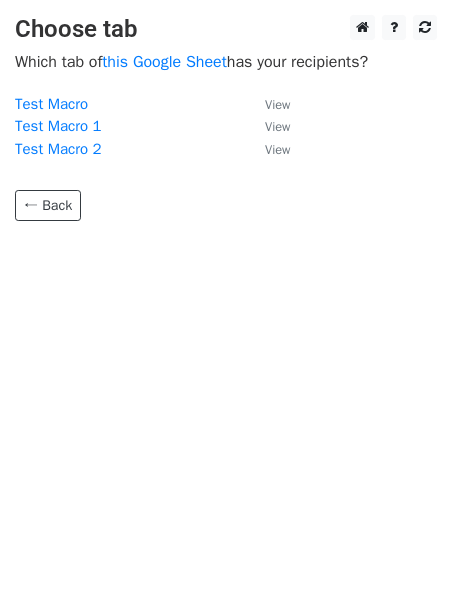 scroll, scrollTop: 0, scrollLeft: 0, axis: both 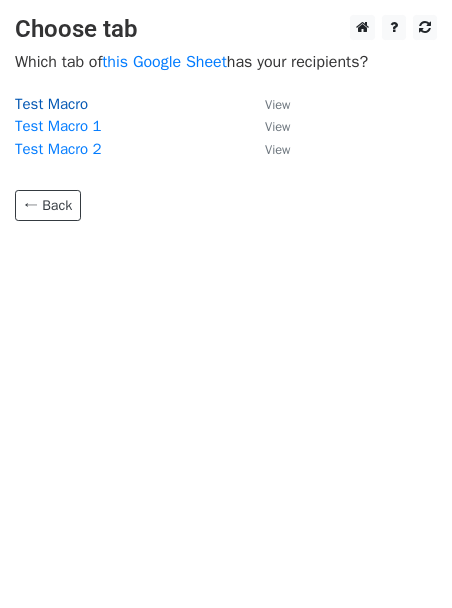 click on "Test Macro" at bounding box center (51, 104) 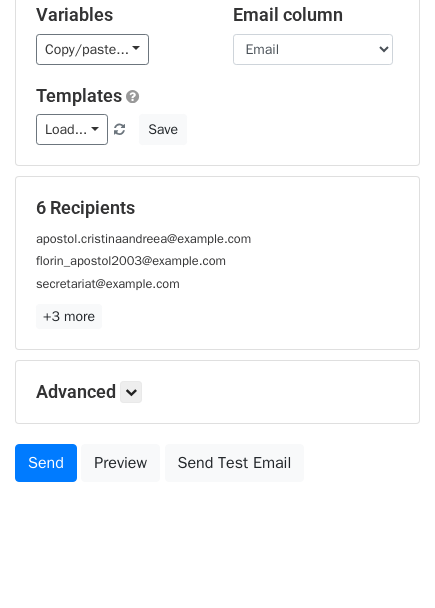 scroll, scrollTop: 222, scrollLeft: 0, axis: vertical 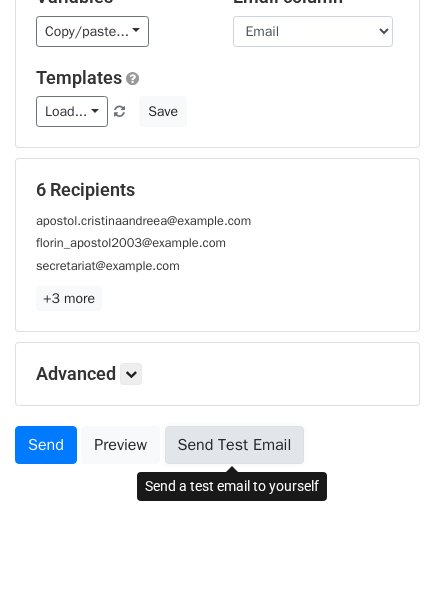 click on "Send Test Email" at bounding box center (235, 445) 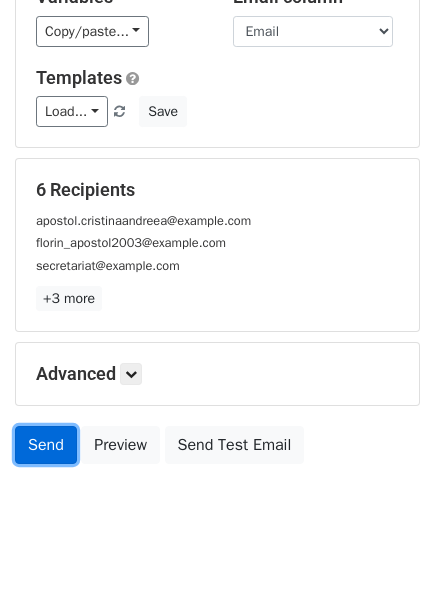 click on "Send" at bounding box center (46, 445) 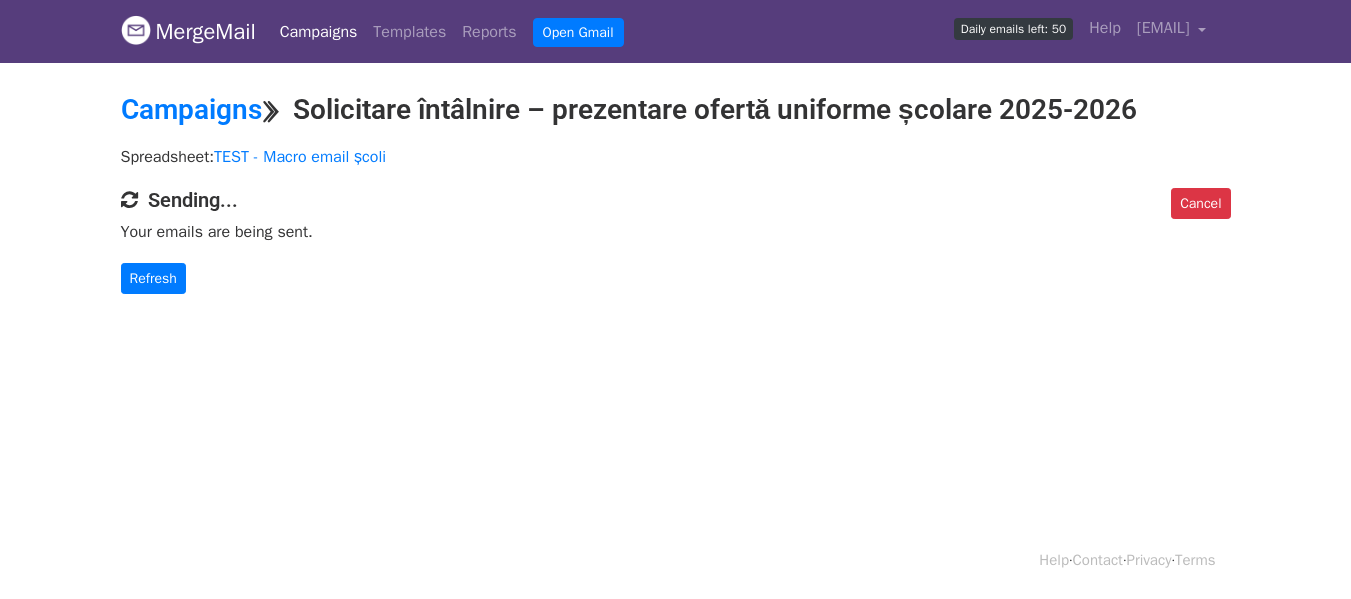 scroll, scrollTop: 0, scrollLeft: 0, axis: both 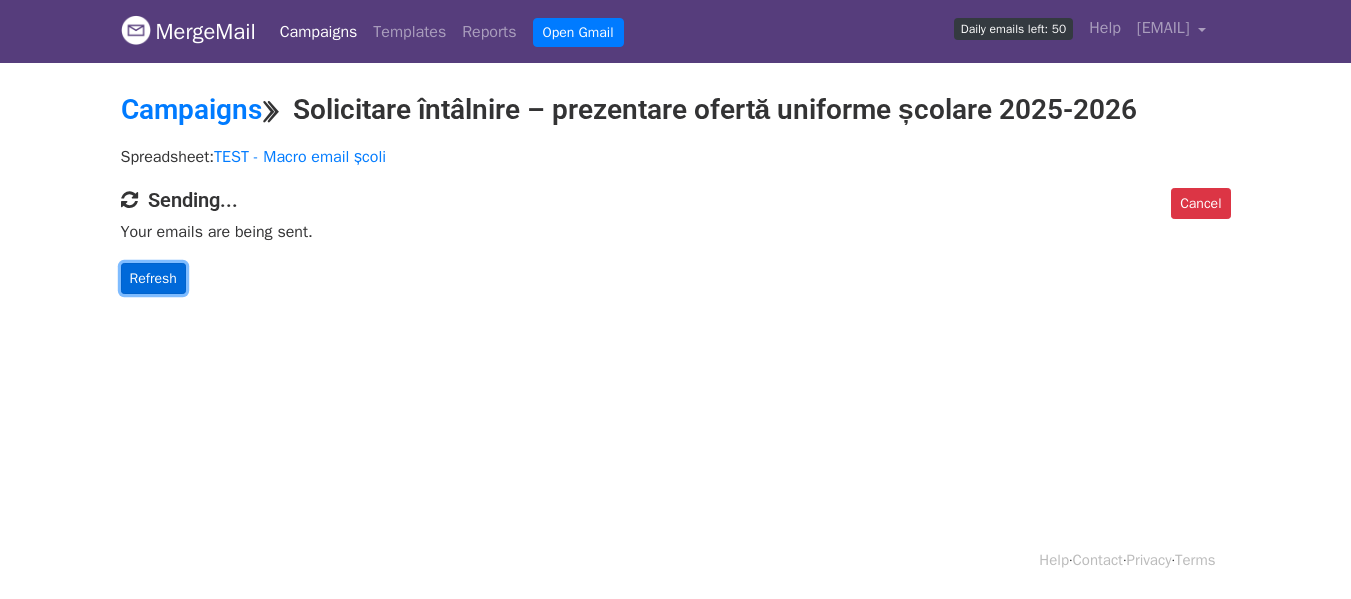 click on "Refresh" at bounding box center (153, 278) 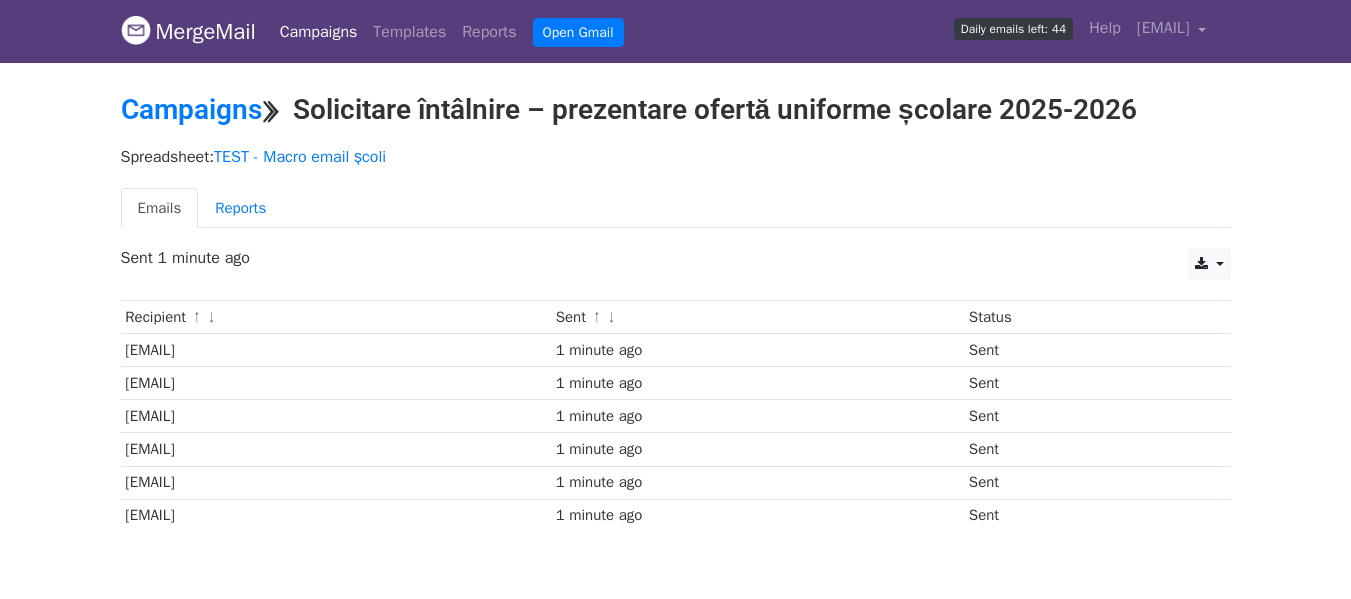 scroll, scrollTop: 0, scrollLeft: 0, axis: both 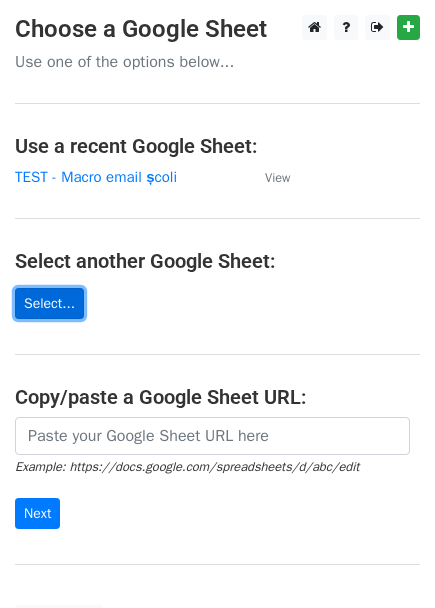 click on "Select..." at bounding box center [49, 303] 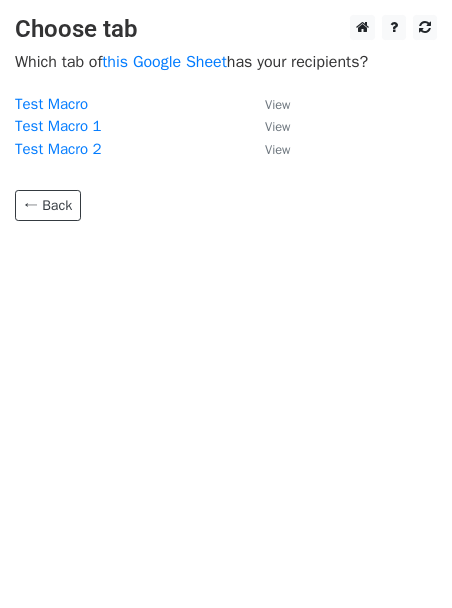 scroll, scrollTop: 0, scrollLeft: 0, axis: both 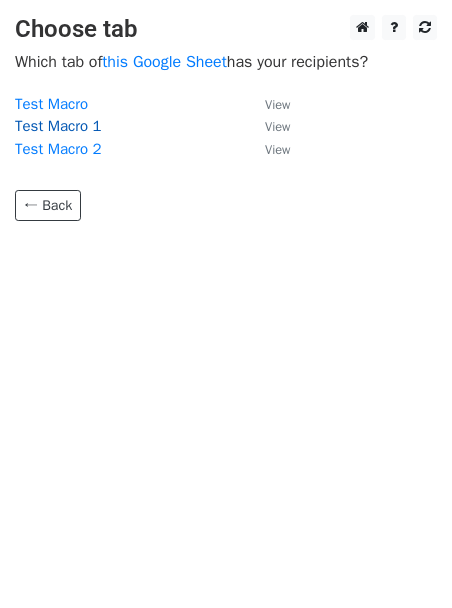 click on "Test Macro 1" at bounding box center [58, 126] 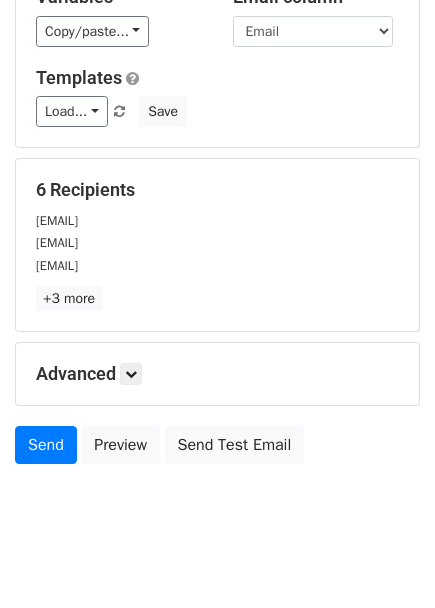 scroll, scrollTop: 248, scrollLeft: 0, axis: vertical 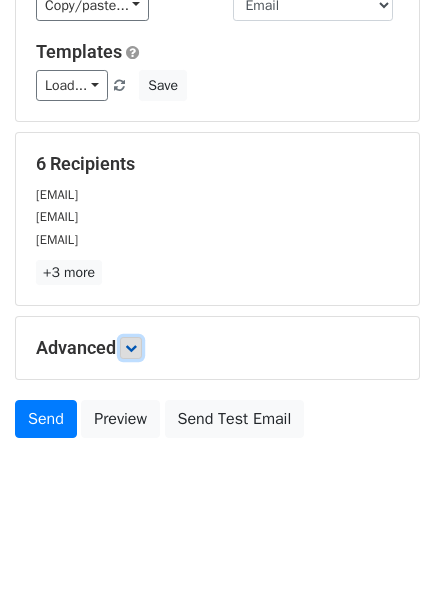 click at bounding box center (131, 348) 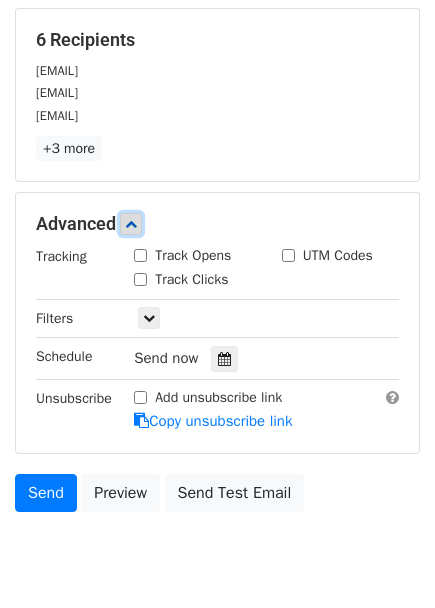 scroll, scrollTop: 335, scrollLeft: 0, axis: vertical 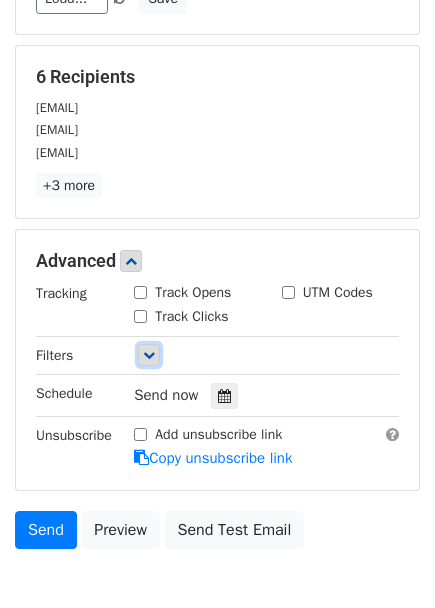 click at bounding box center [149, 355] 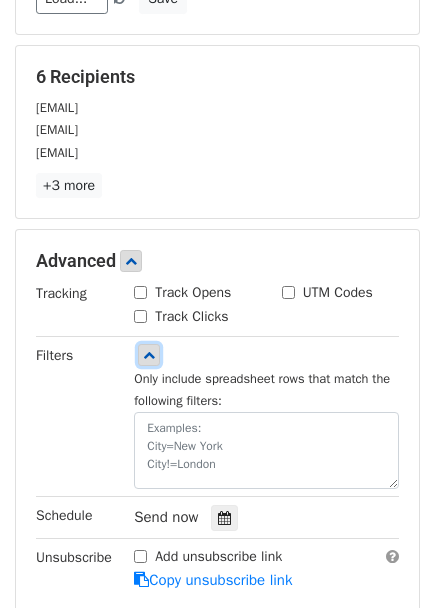 click at bounding box center [149, 355] 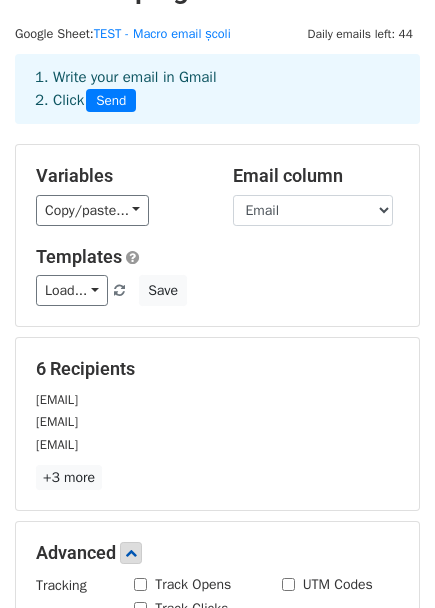 scroll, scrollTop: 0, scrollLeft: 0, axis: both 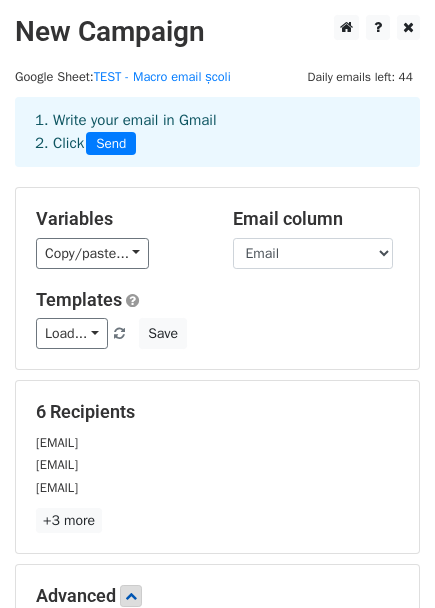 click on "1. Write your email in Gmail
2. Click
Send" at bounding box center [217, 132] 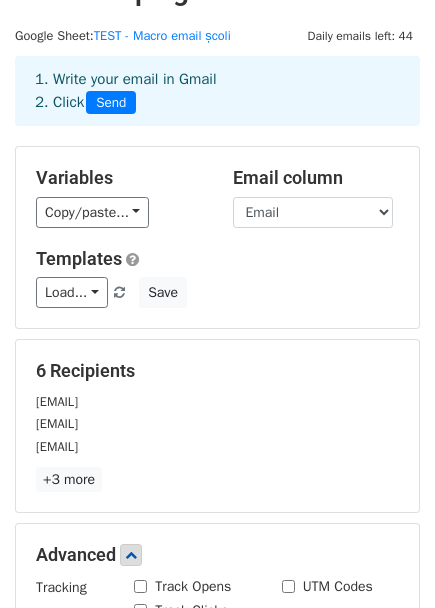 scroll, scrollTop: 0, scrollLeft: 0, axis: both 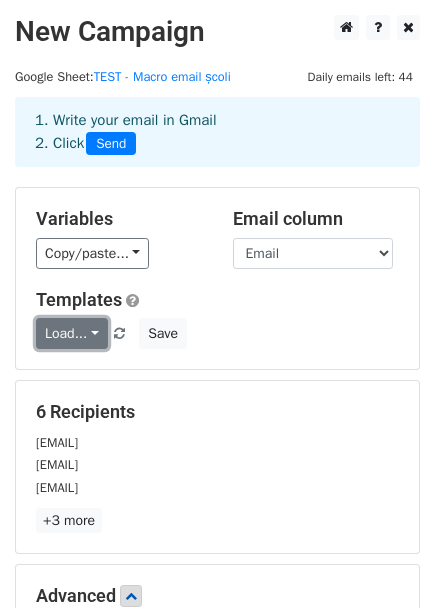 click on "Load..." at bounding box center [72, 333] 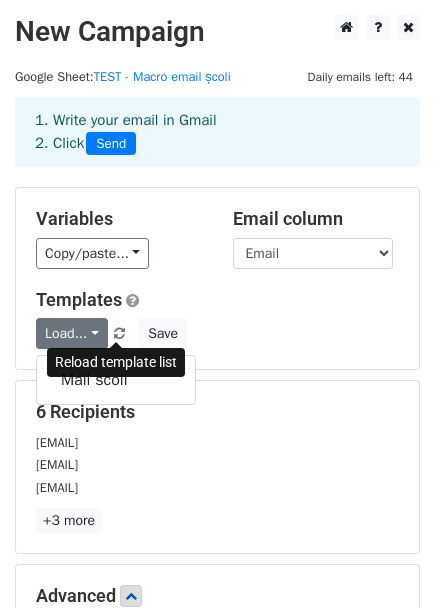 click at bounding box center [119, 334] 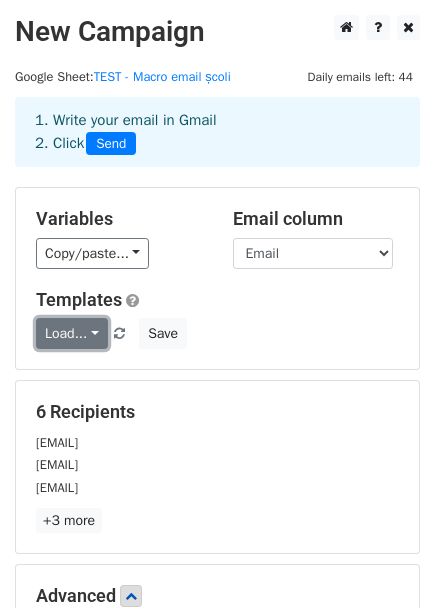 click on "Load..." at bounding box center (72, 333) 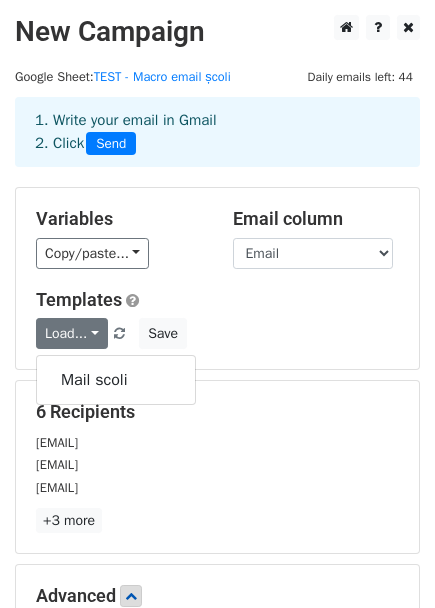 click on "Load...
Mail scoli
Save" at bounding box center (217, 333) 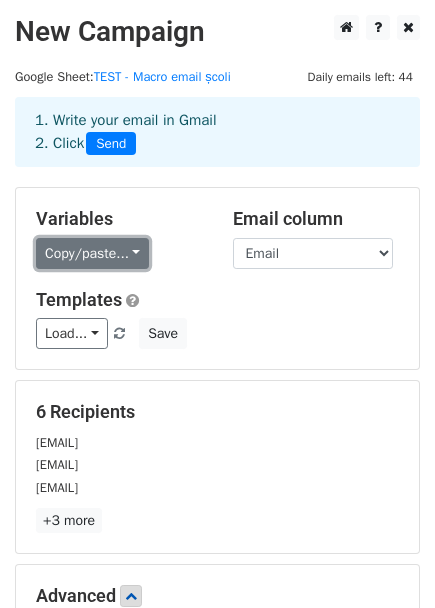 click on "Copy/paste..." at bounding box center (92, 253) 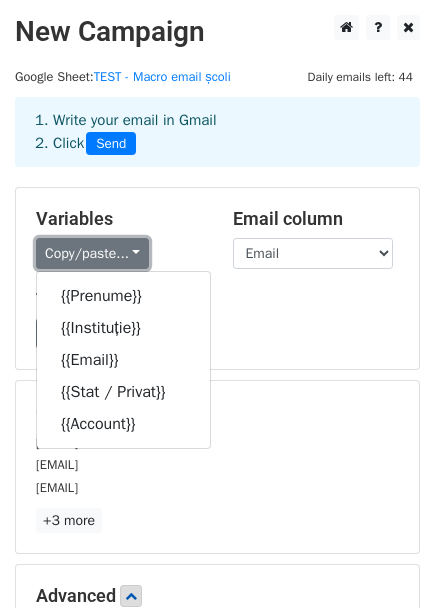 click on "Copy/paste..." at bounding box center (92, 253) 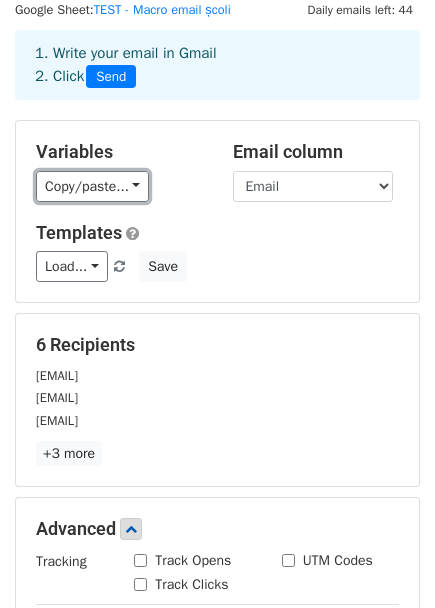 scroll, scrollTop: 0, scrollLeft: 0, axis: both 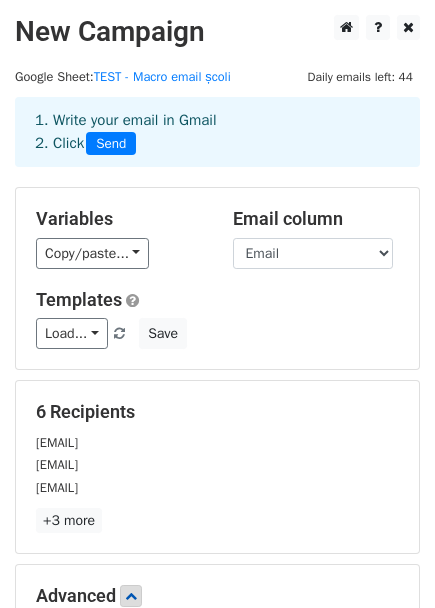 click on "Google Sheet:
TEST - Macro email școli" at bounding box center (123, 77) 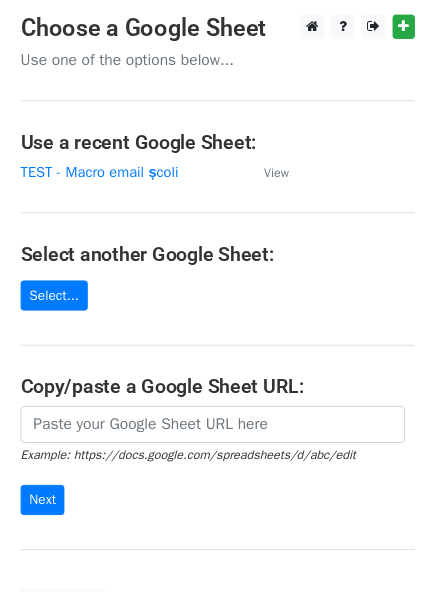 scroll, scrollTop: 0, scrollLeft: 0, axis: both 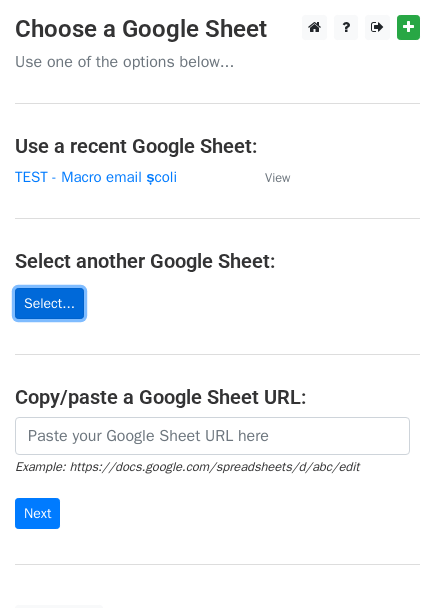 click on "Select..." at bounding box center (49, 303) 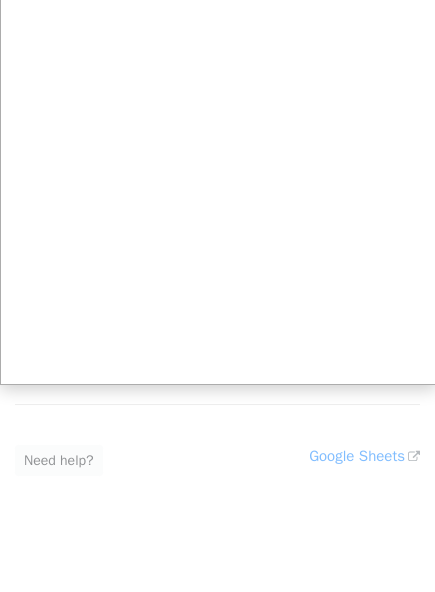 scroll, scrollTop: 204, scrollLeft: 0, axis: vertical 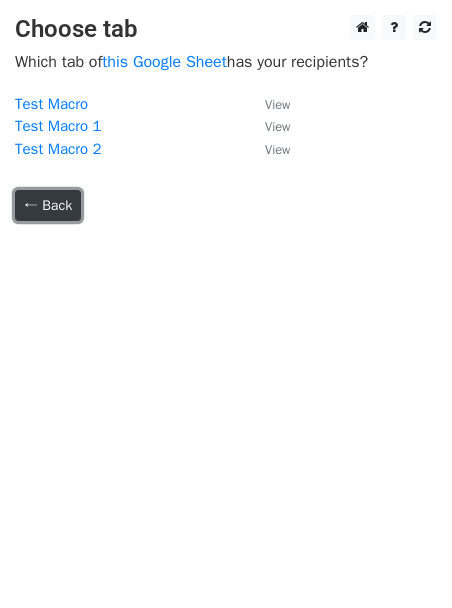 click on "← Back" at bounding box center (48, 205) 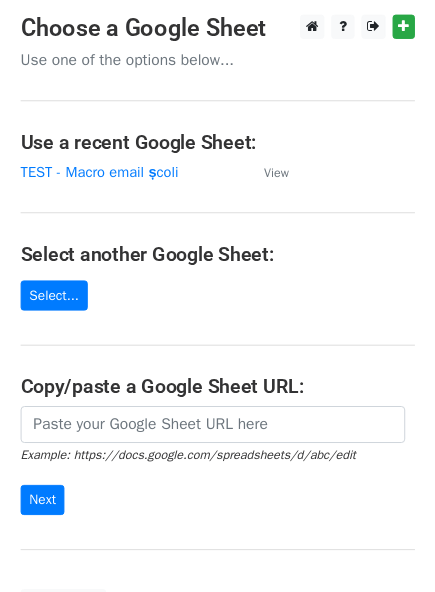 scroll, scrollTop: 187, scrollLeft: 0, axis: vertical 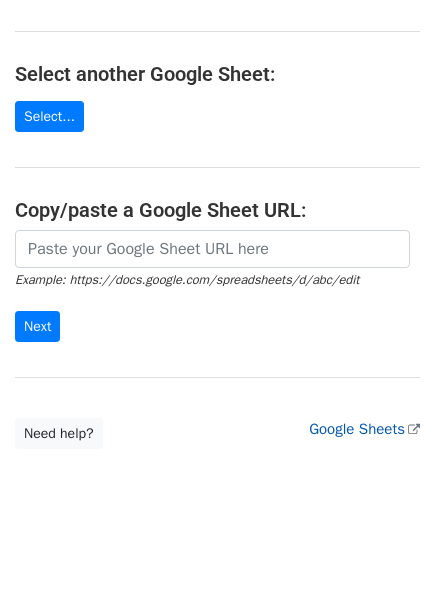 click on "Google Sheets" at bounding box center [364, 429] 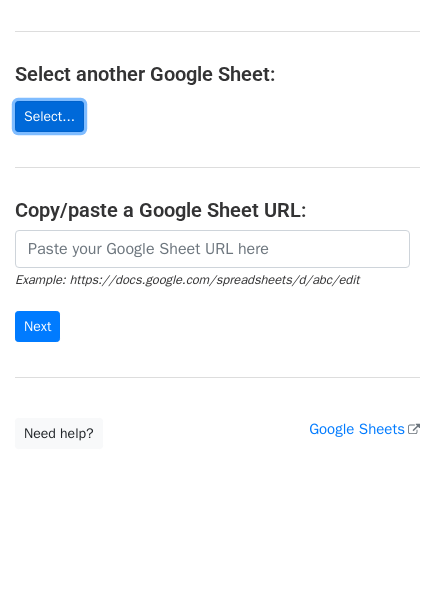 click on "Select..." at bounding box center (49, 116) 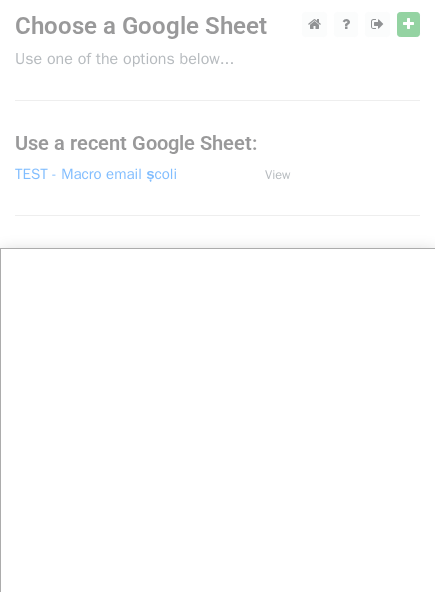 scroll, scrollTop: 0, scrollLeft: 0, axis: both 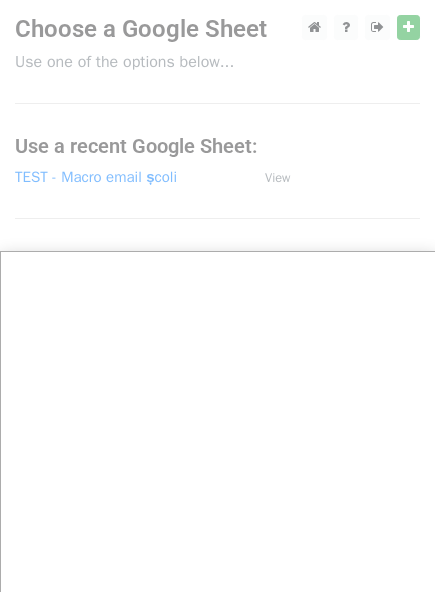 click at bounding box center (218, 398) 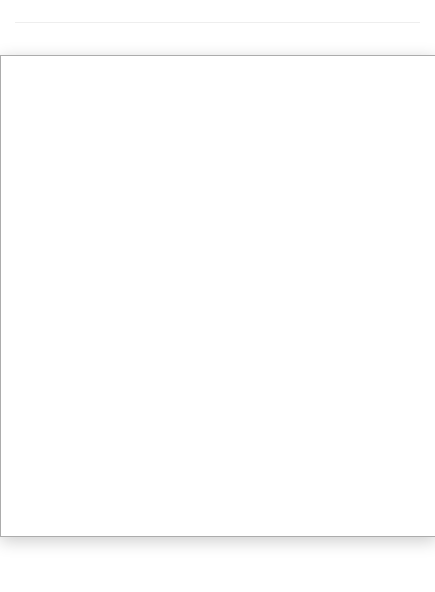 scroll, scrollTop: 204, scrollLeft: 0, axis: vertical 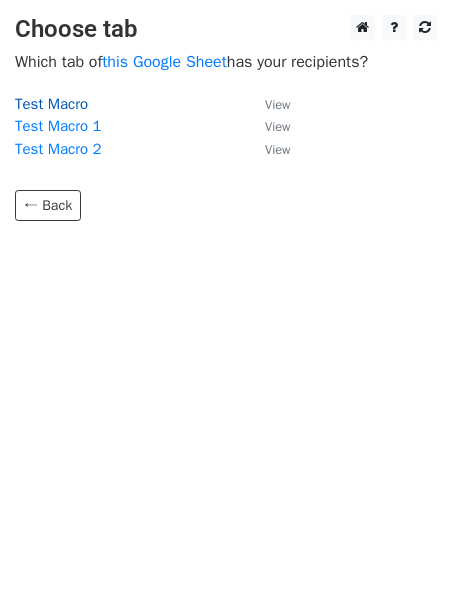 click on "Test Macro" at bounding box center [51, 104] 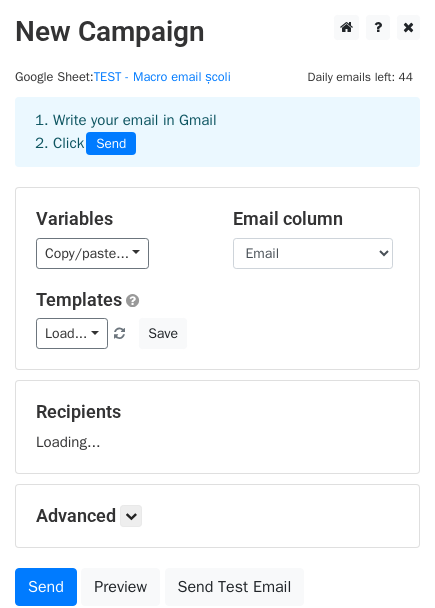 scroll, scrollTop: 0, scrollLeft: 0, axis: both 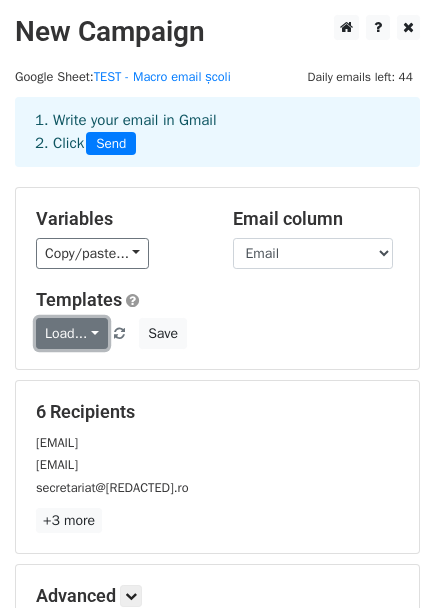 click on "Load..." at bounding box center [72, 333] 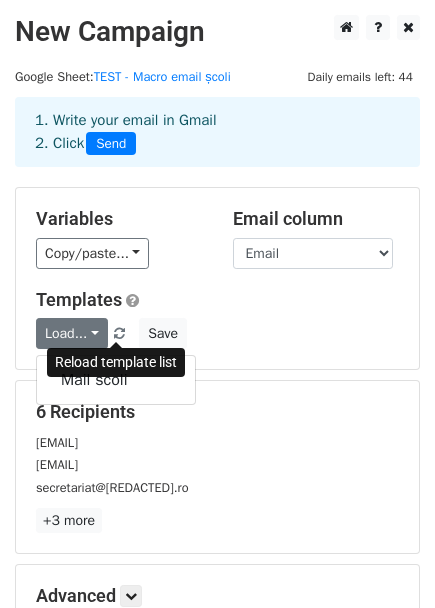 click at bounding box center [120, 334] 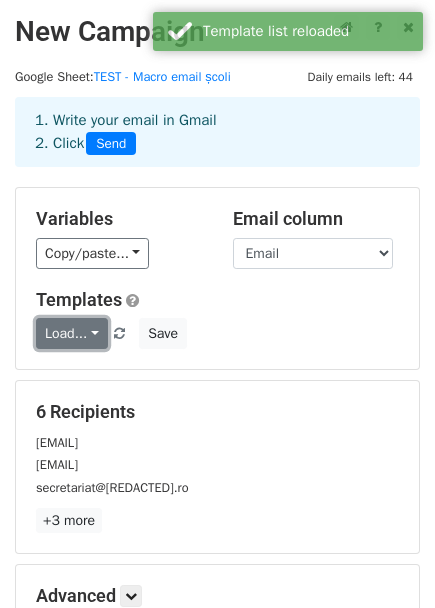 click on "Load..." at bounding box center (72, 333) 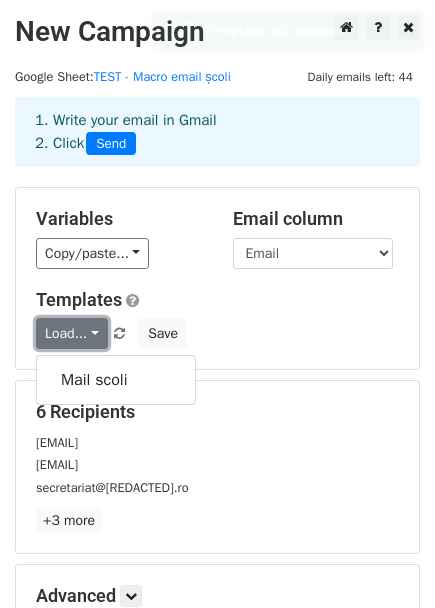 click on "Load..." at bounding box center (72, 333) 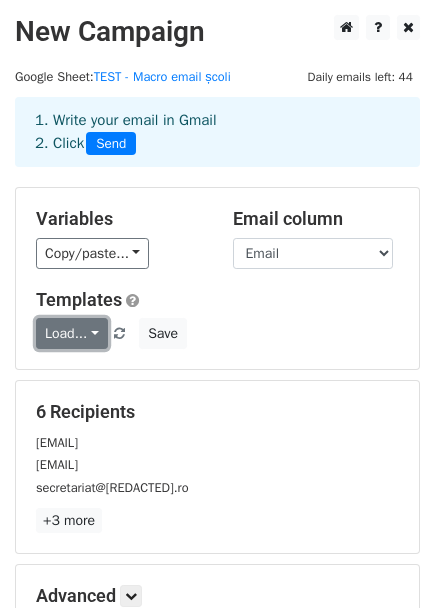 click on "Load..." at bounding box center (72, 333) 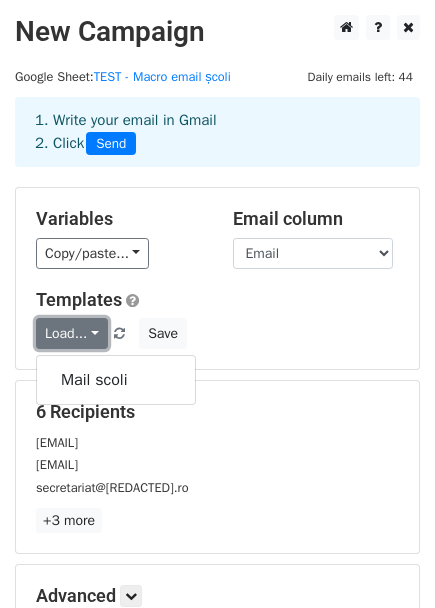drag, startPoint x: 90, startPoint y: 380, endPoint x: 70, endPoint y: 332, distance: 52 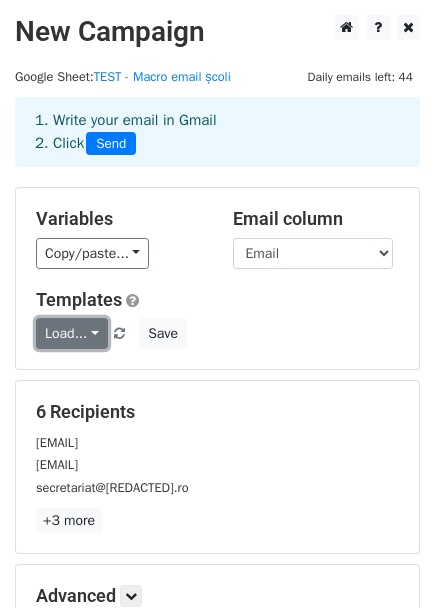 click on "Load..." at bounding box center [72, 333] 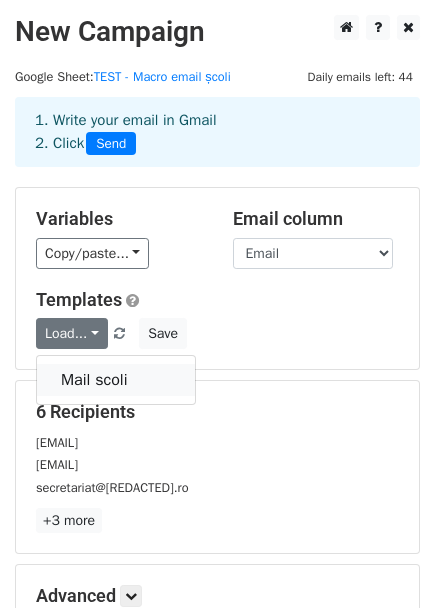 click on "Mail scoli" at bounding box center [116, 380] 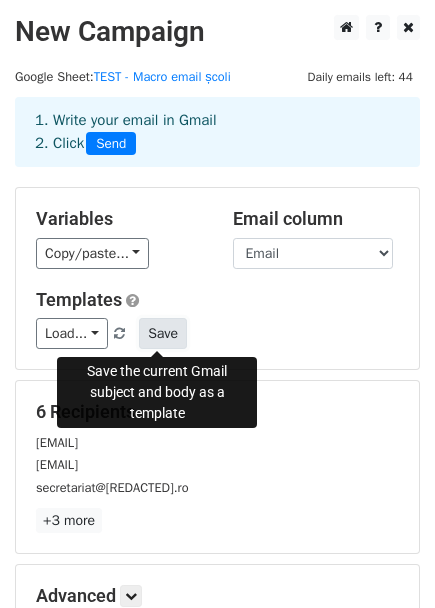 click on "Save" at bounding box center [163, 333] 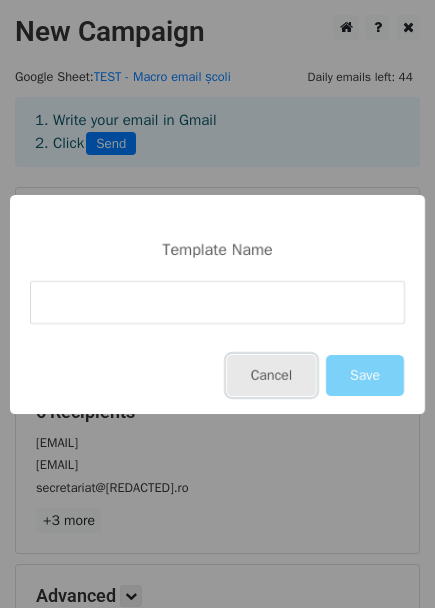 click on "Cancel" at bounding box center [271, 375] 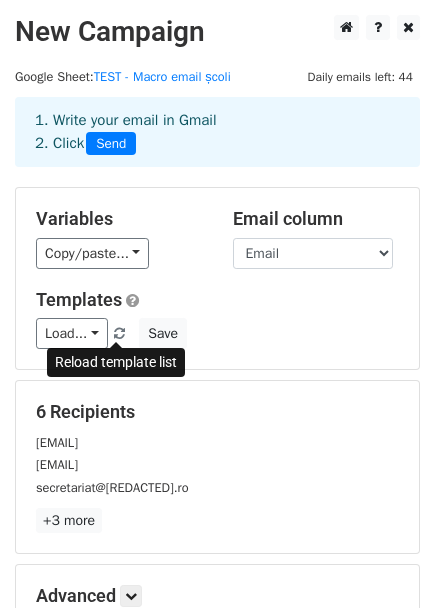 click at bounding box center [119, 334] 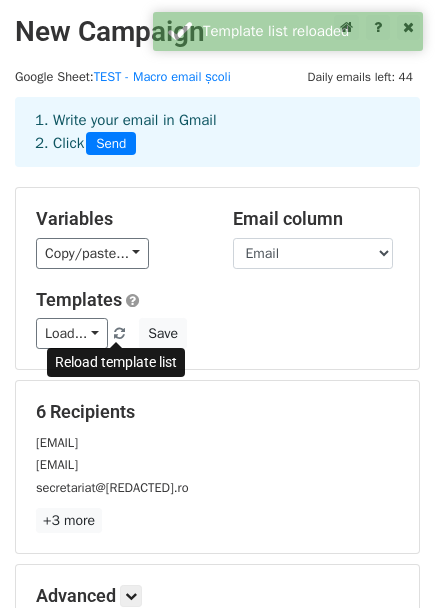 click at bounding box center [119, 334] 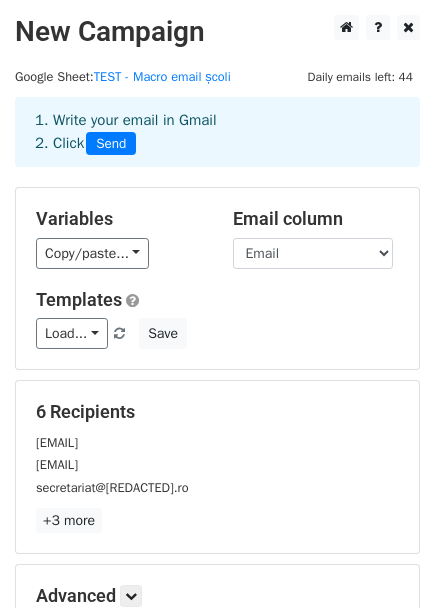 scroll, scrollTop: 248, scrollLeft: 0, axis: vertical 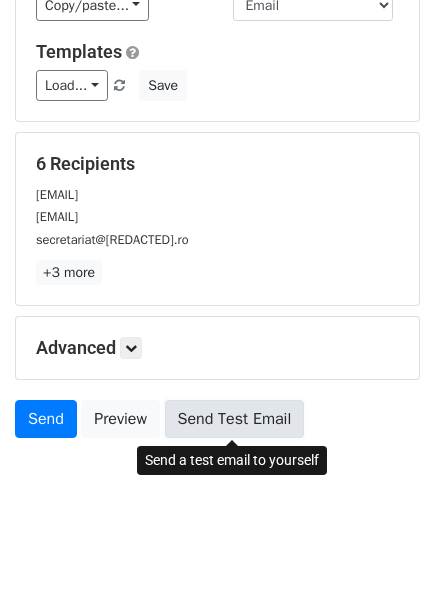 click on "Send Test Email" at bounding box center [235, 419] 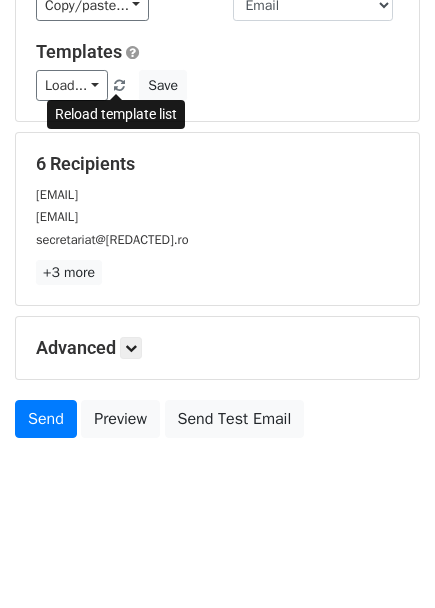 click at bounding box center [119, 86] 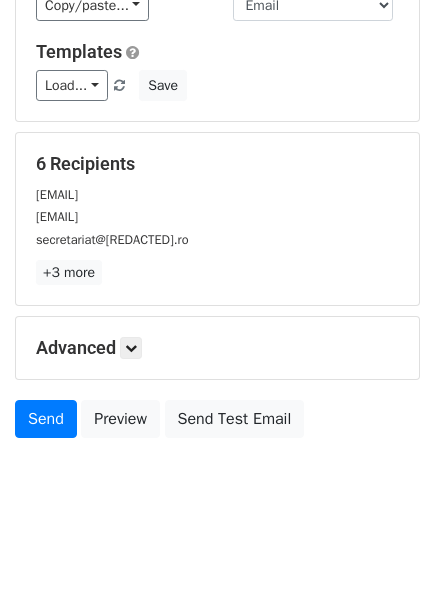 click at bounding box center [119, 86] 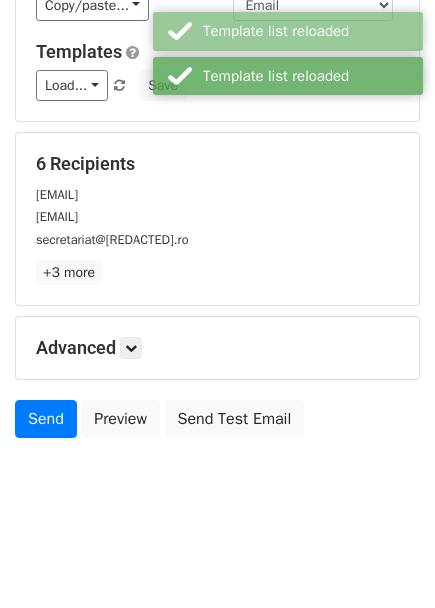 click on "Load..." at bounding box center [72, 85] 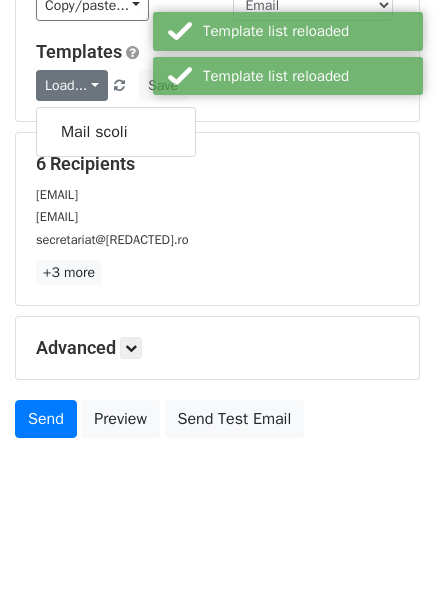 click on "Load..." at bounding box center (72, 85) 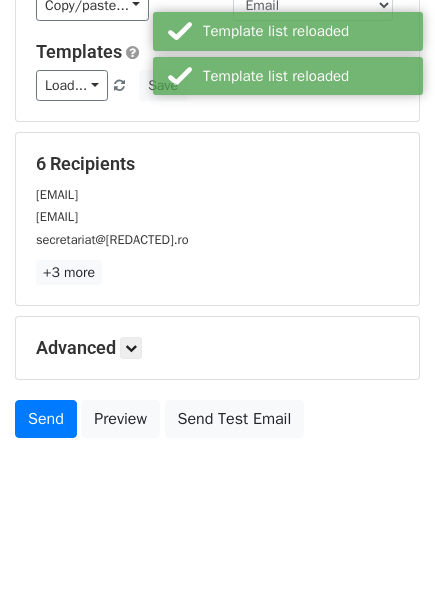 click on "Load..." at bounding box center (72, 85) 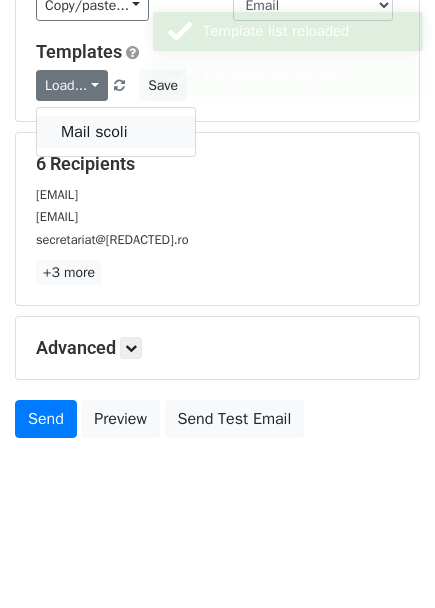click on "Mail scoli" at bounding box center (116, 132) 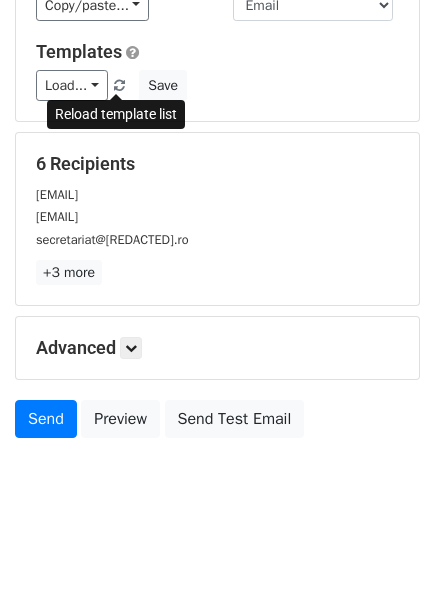 click at bounding box center (119, 86) 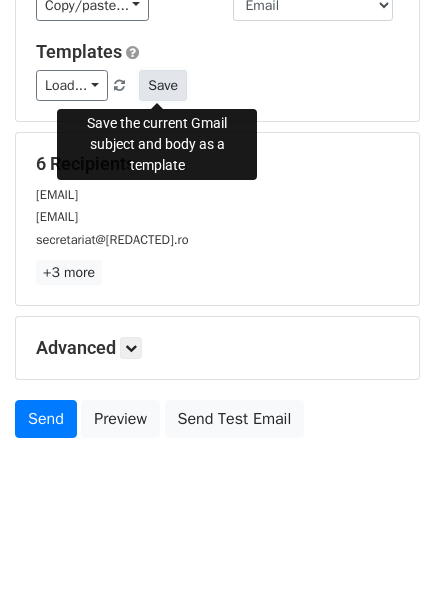 click on "Save" at bounding box center (163, 85) 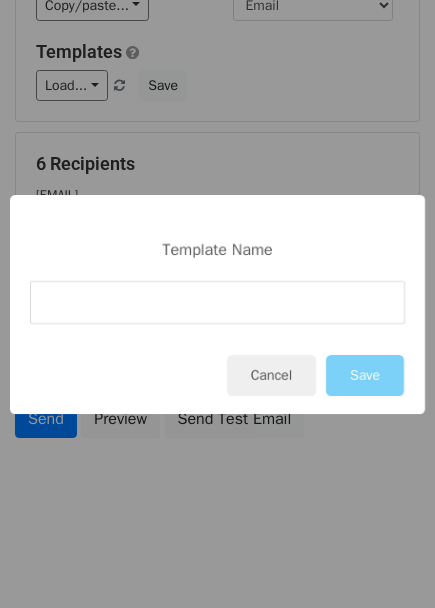 click at bounding box center (217, 302) 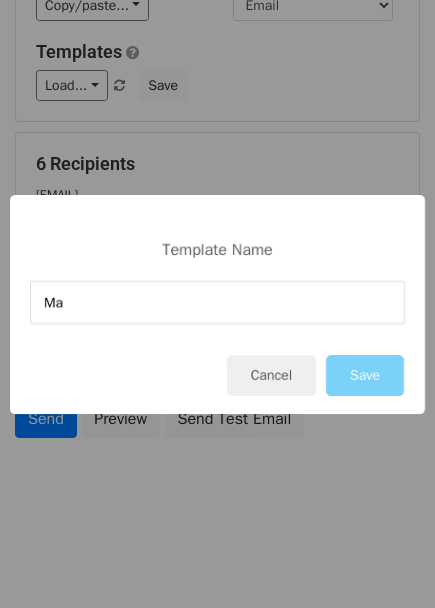 type on "M" 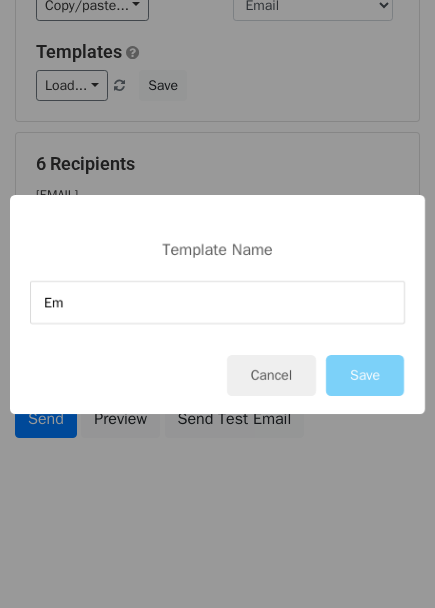 type on "E" 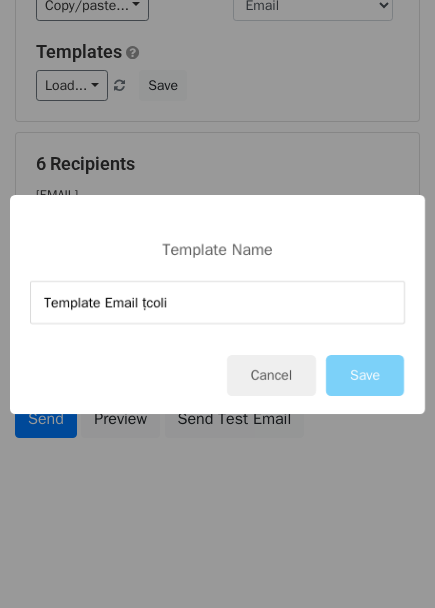 click on "Template Email țcoli" at bounding box center (217, 302) 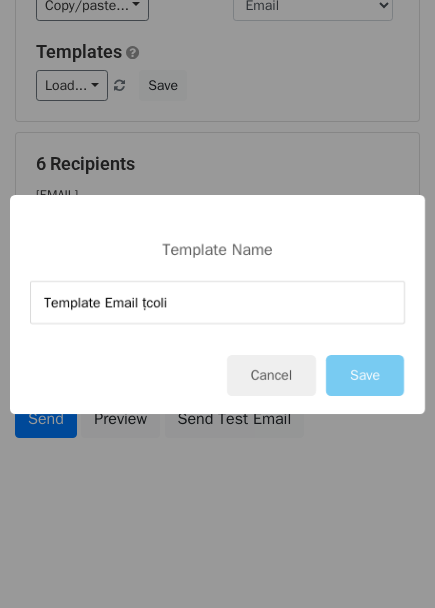 type on "Template Email țcoli" 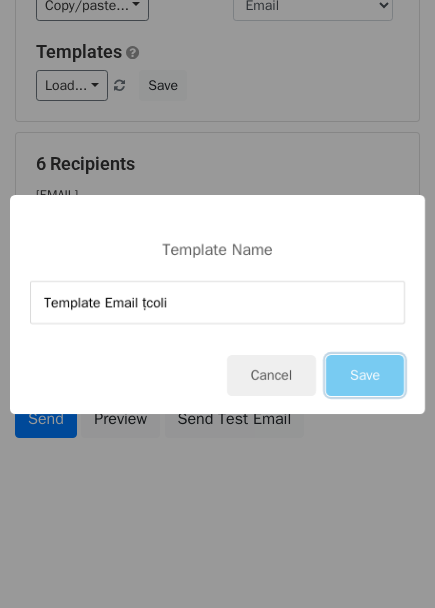 click on "Save" at bounding box center (365, 375) 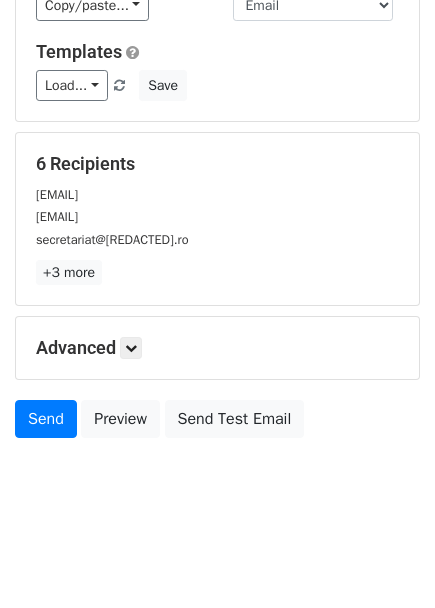 scroll, scrollTop: 137, scrollLeft: 0, axis: vertical 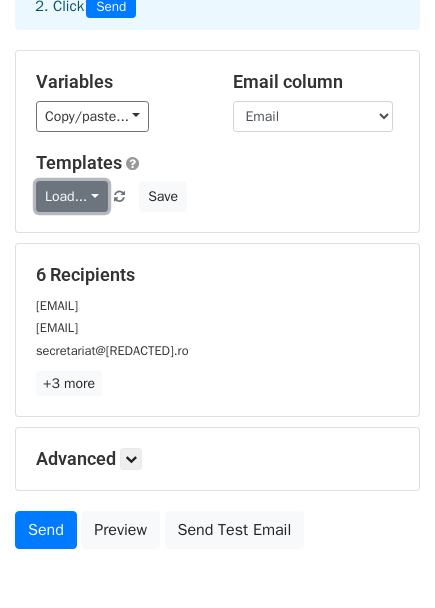 click on "Load..." at bounding box center (72, 196) 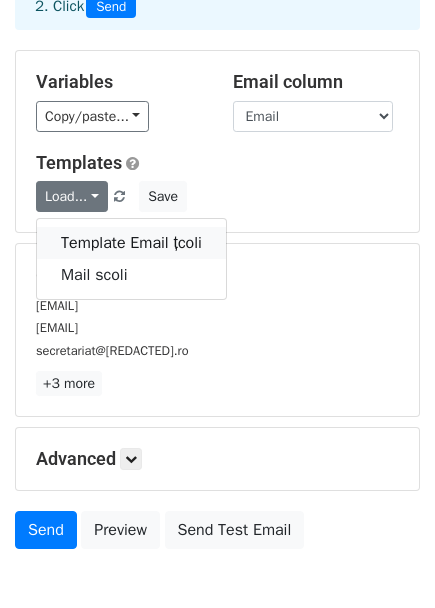 drag, startPoint x: 87, startPoint y: 273, endPoint x: 141, endPoint y: 227, distance: 70.93659 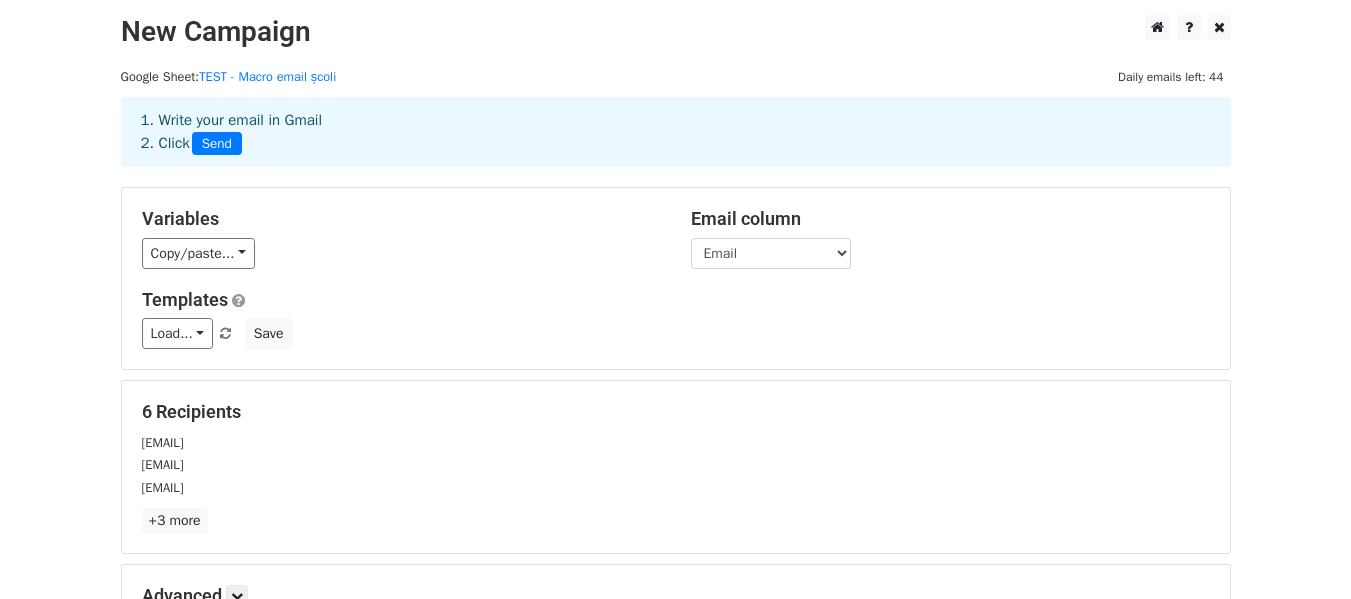 scroll, scrollTop: 0, scrollLeft: 0, axis: both 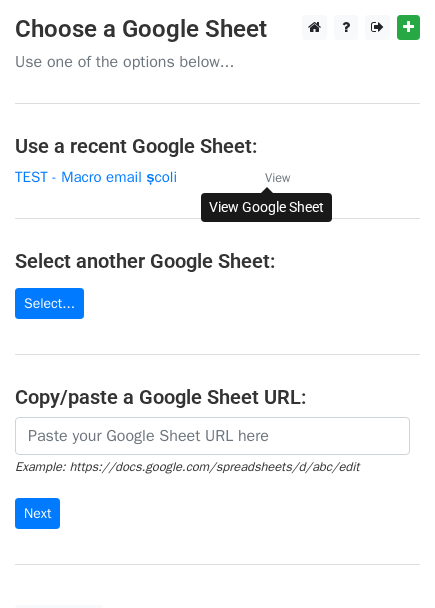 click on "View" at bounding box center [277, 178] 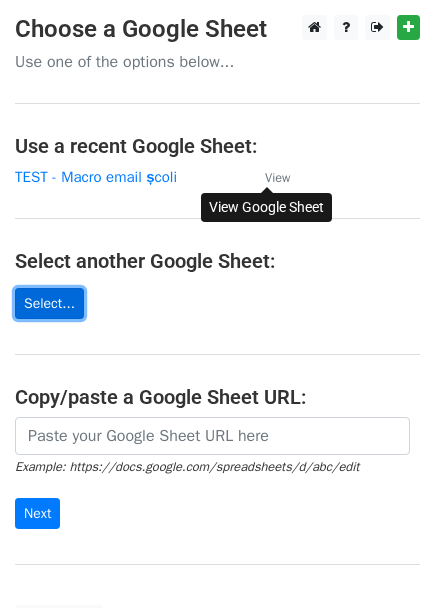 click on "Select..." at bounding box center (49, 303) 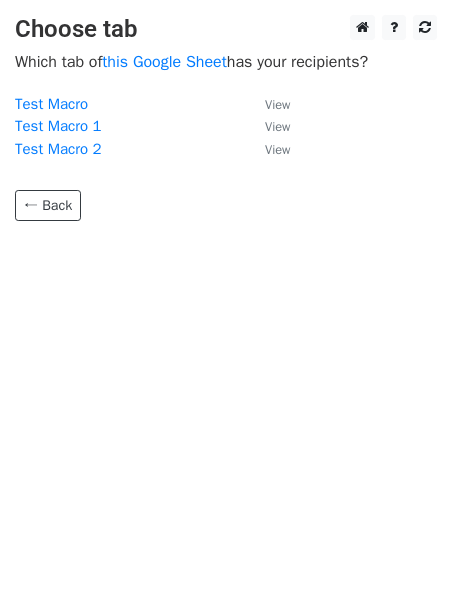 scroll, scrollTop: 0, scrollLeft: 0, axis: both 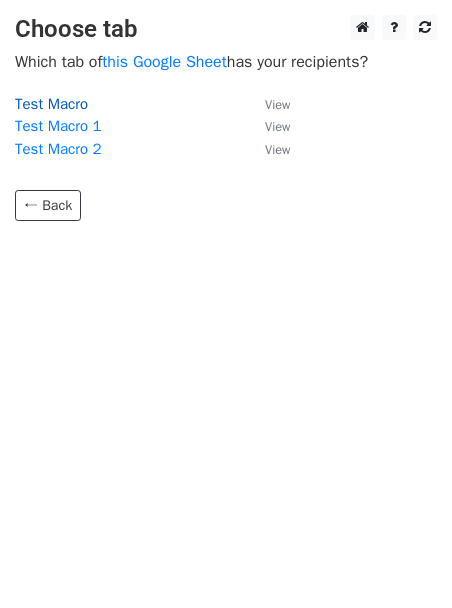 click on "Test Macro" at bounding box center (51, 104) 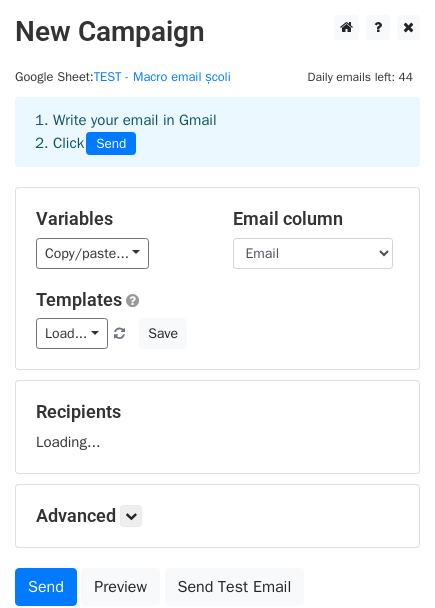 scroll, scrollTop: 0, scrollLeft: 0, axis: both 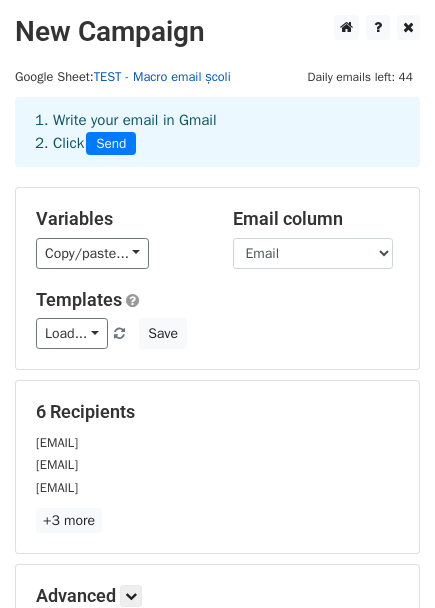 click on "TEST - Macro email școli" at bounding box center [162, 77] 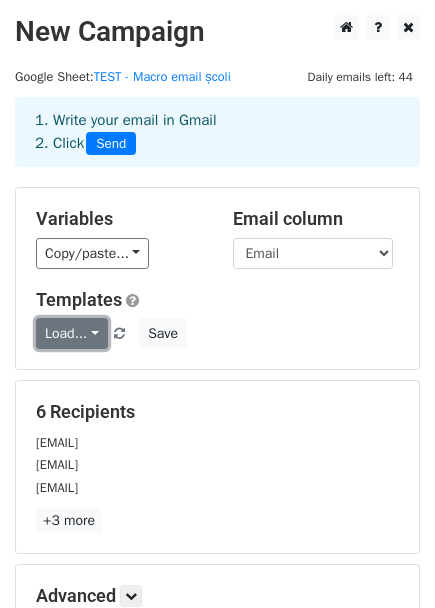 click on "Load..." at bounding box center (72, 333) 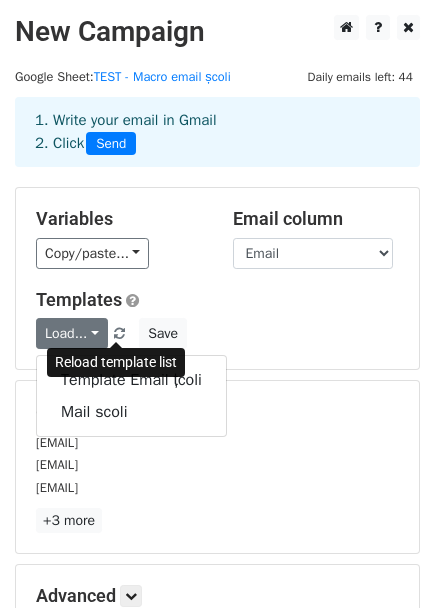 click at bounding box center [119, 334] 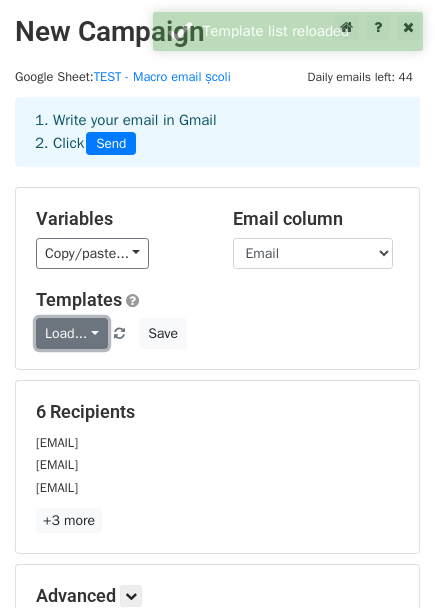 click on "Load..." at bounding box center [72, 333] 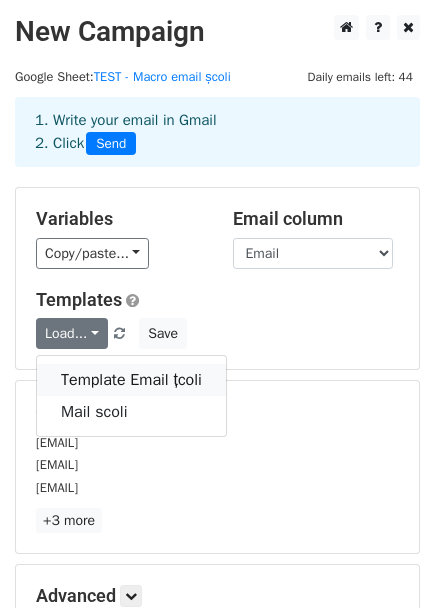 click on "Template Email țcoli" at bounding box center [131, 380] 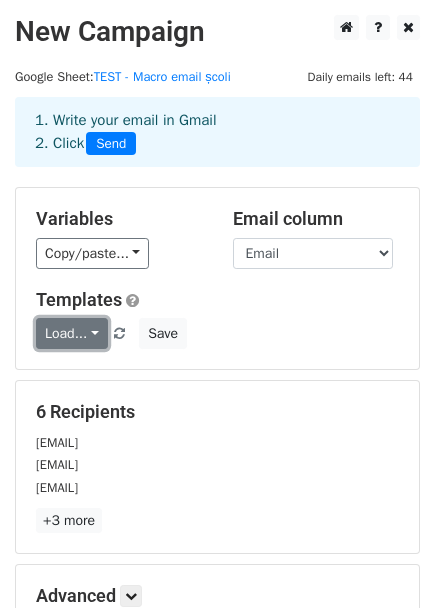 click on "Load..." at bounding box center (72, 333) 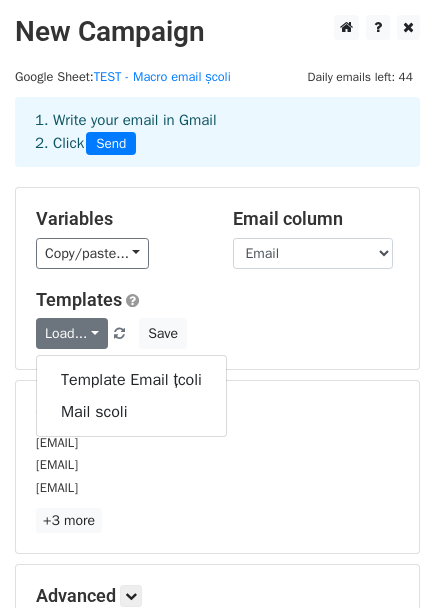 drag, startPoint x: 87, startPoint y: 372, endPoint x: 331, endPoint y: 378, distance: 244.07376 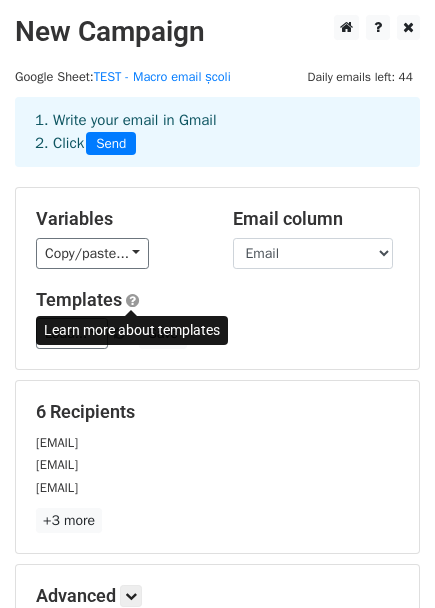 click at bounding box center (132, 300) 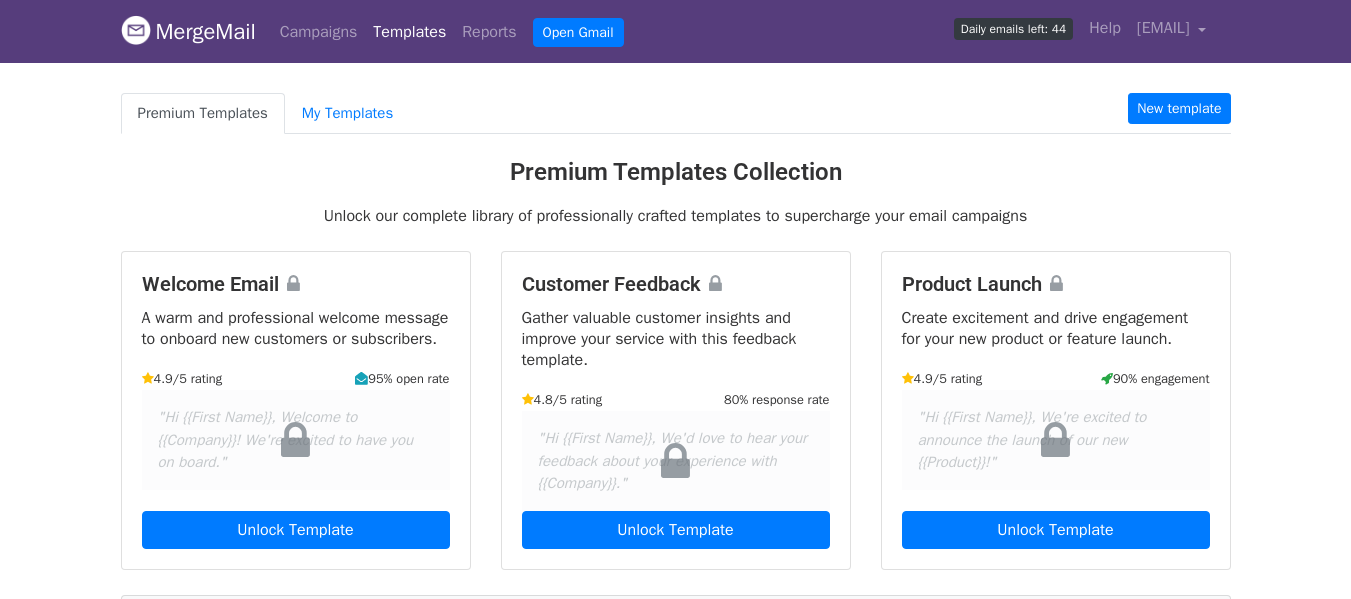 scroll, scrollTop: 0, scrollLeft: 0, axis: both 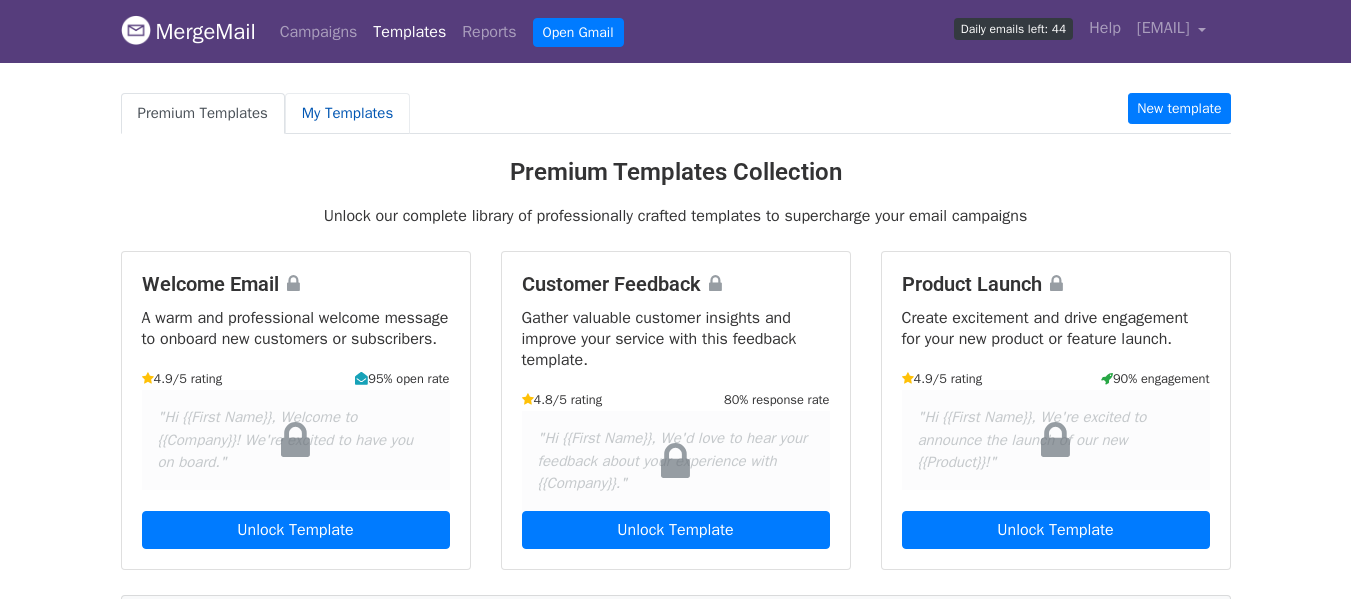 click on "My Templates" at bounding box center (347, 113) 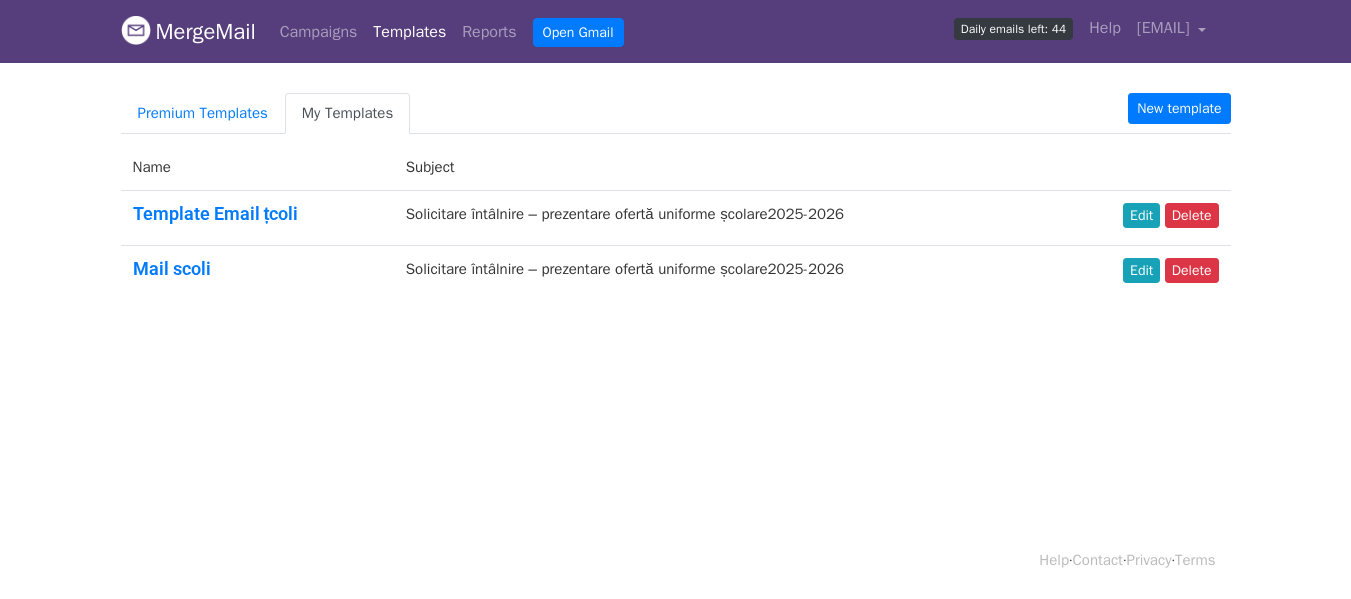 scroll, scrollTop: 0, scrollLeft: 0, axis: both 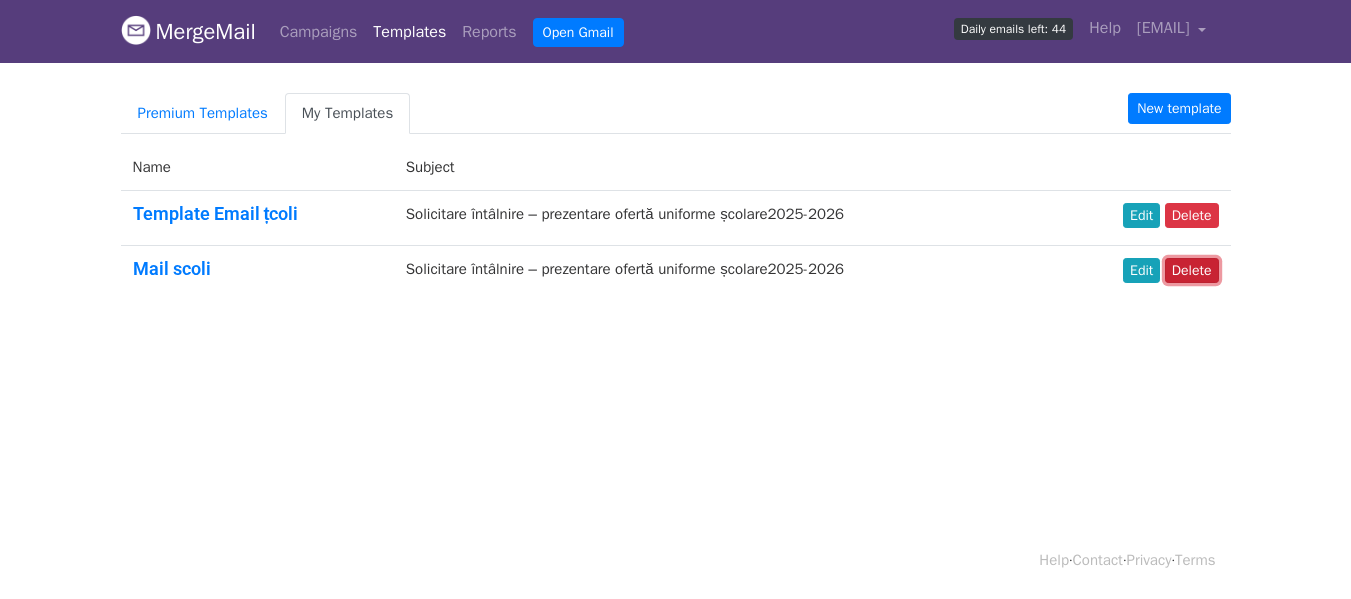 click on "Delete" at bounding box center [1192, 270] 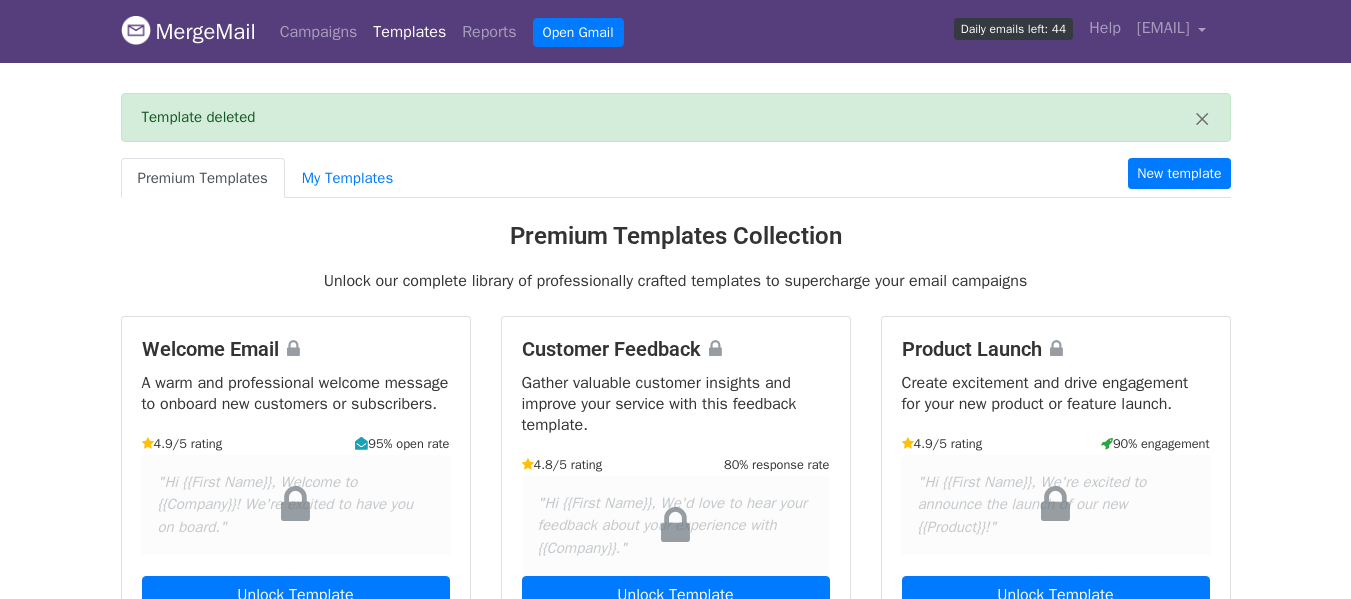 scroll, scrollTop: 0, scrollLeft: 0, axis: both 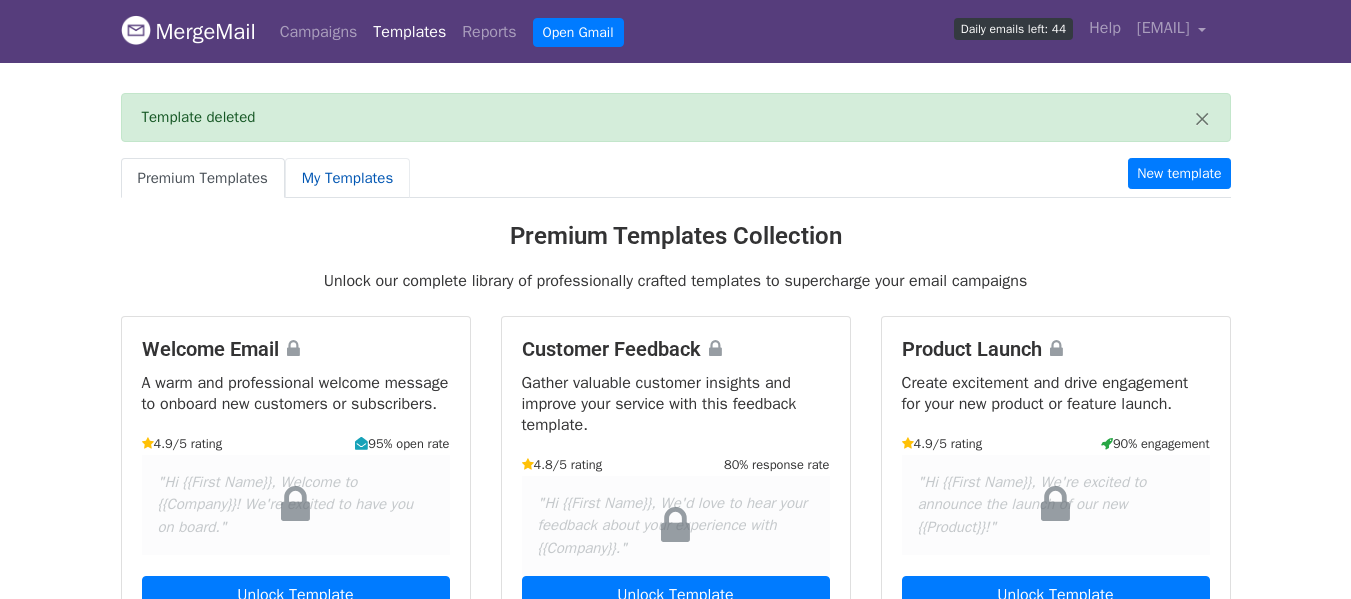 click on "My Templates" at bounding box center (347, 178) 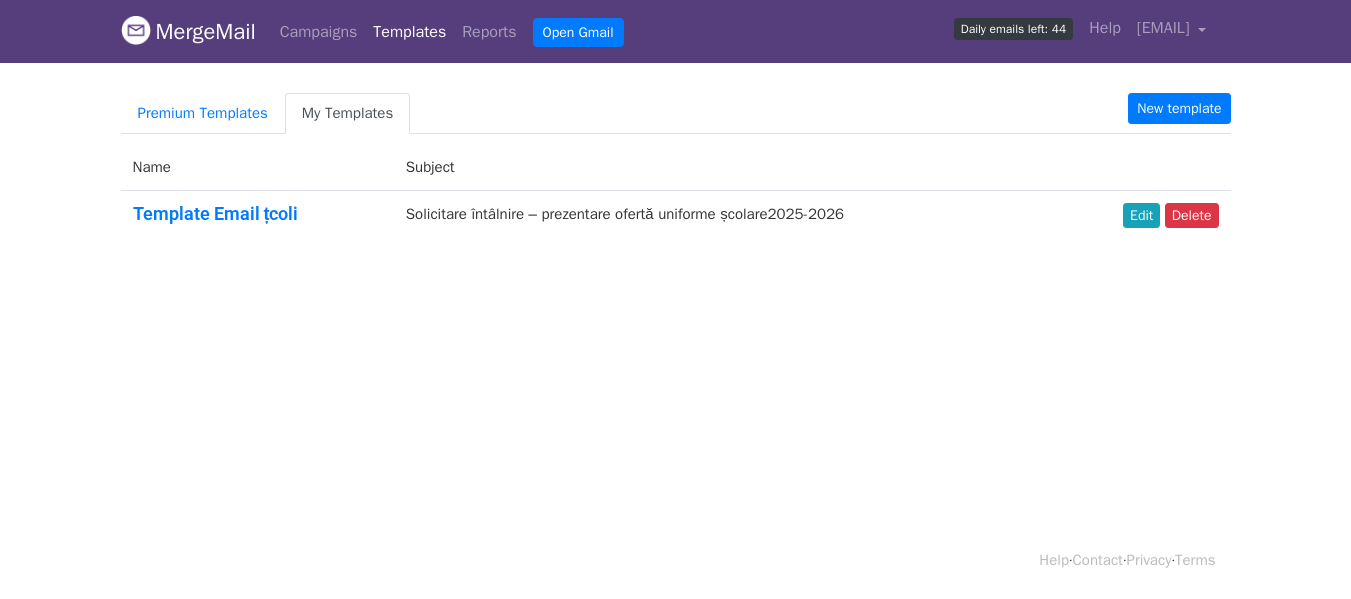 scroll, scrollTop: 0, scrollLeft: 0, axis: both 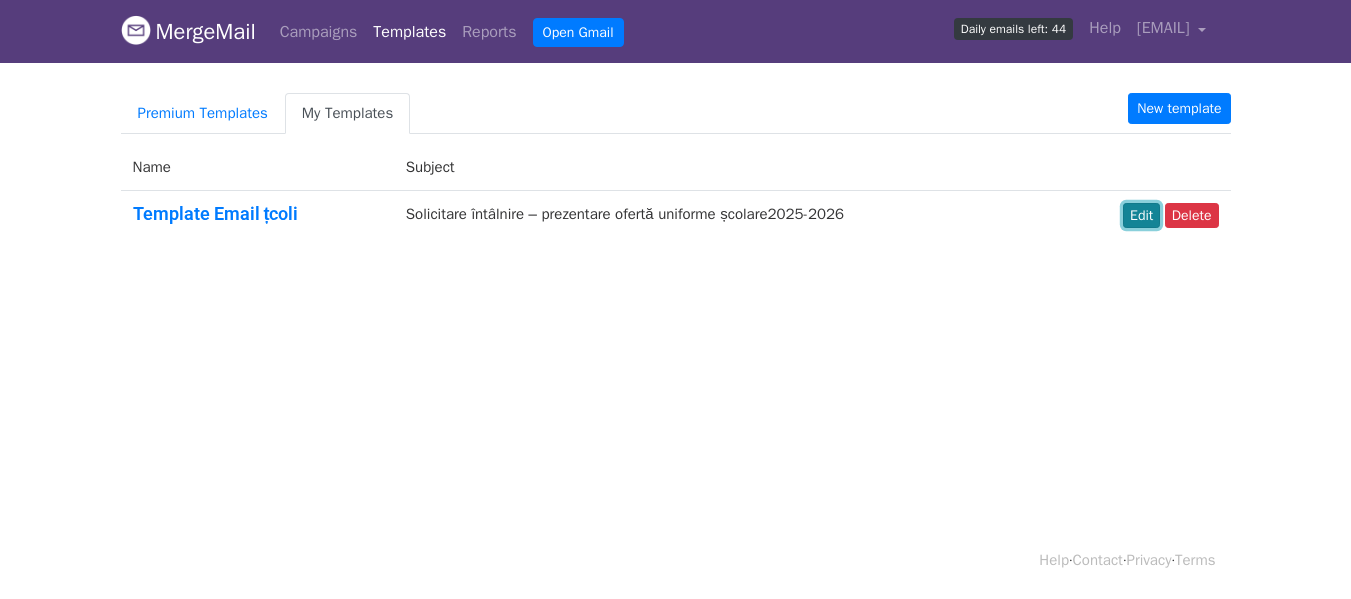click on "Edit" at bounding box center [1141, 215] 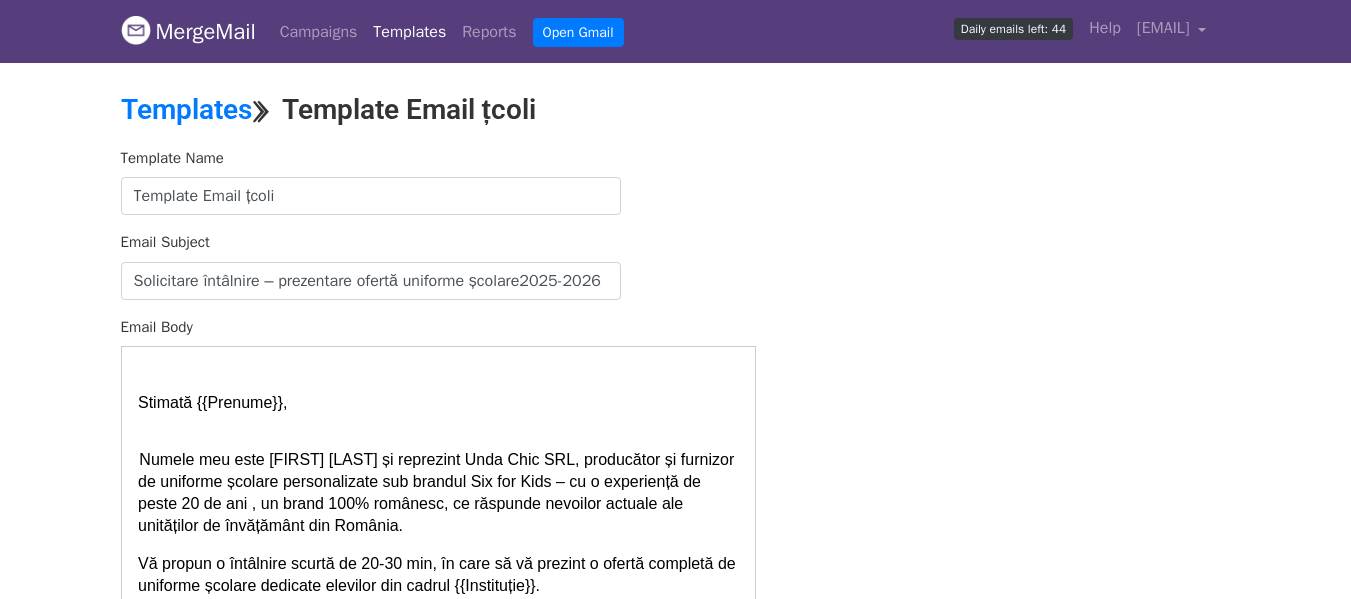 scroll, scrollTop: 0, scrollLeft: 0, axis: both 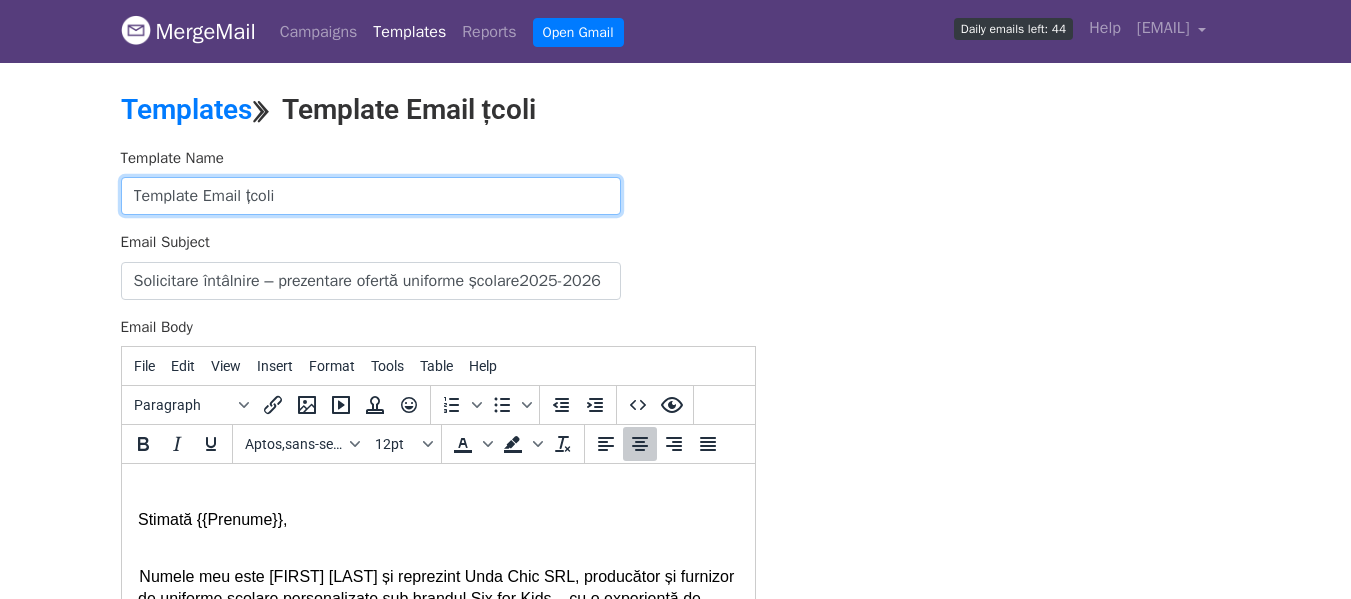 click on "Template Email țcoli" at bounding box center (371, 196) 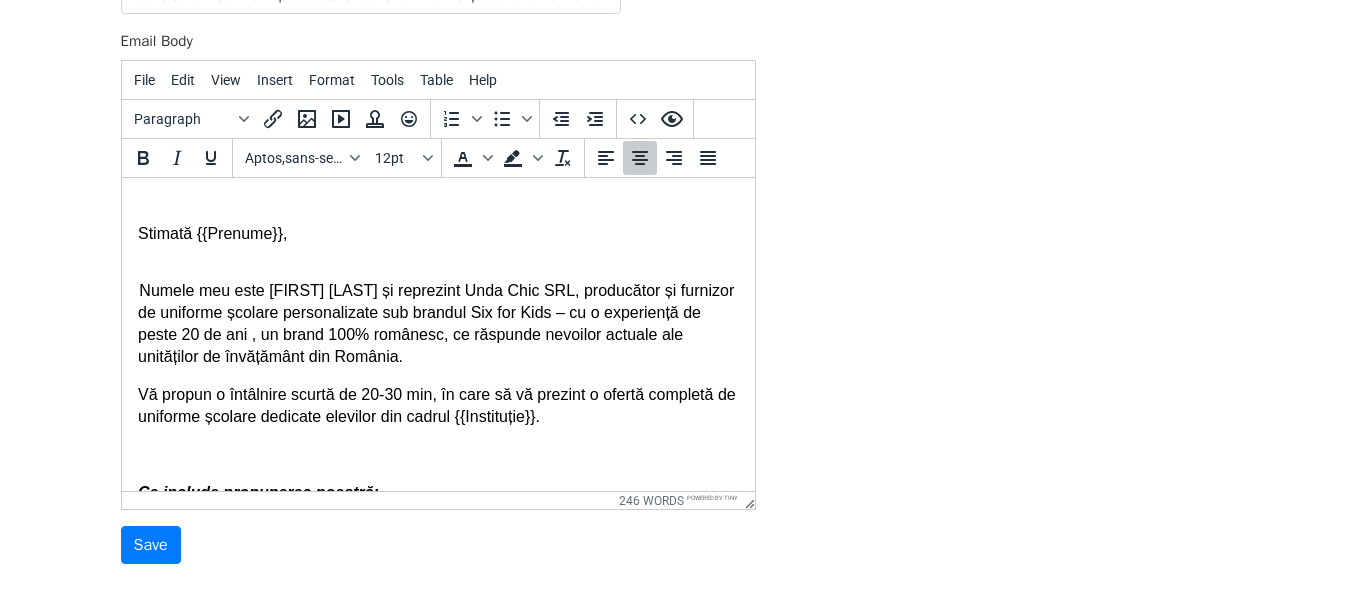 scroll, scrollTop: 413, scrollLeft: 0, axis: vertical 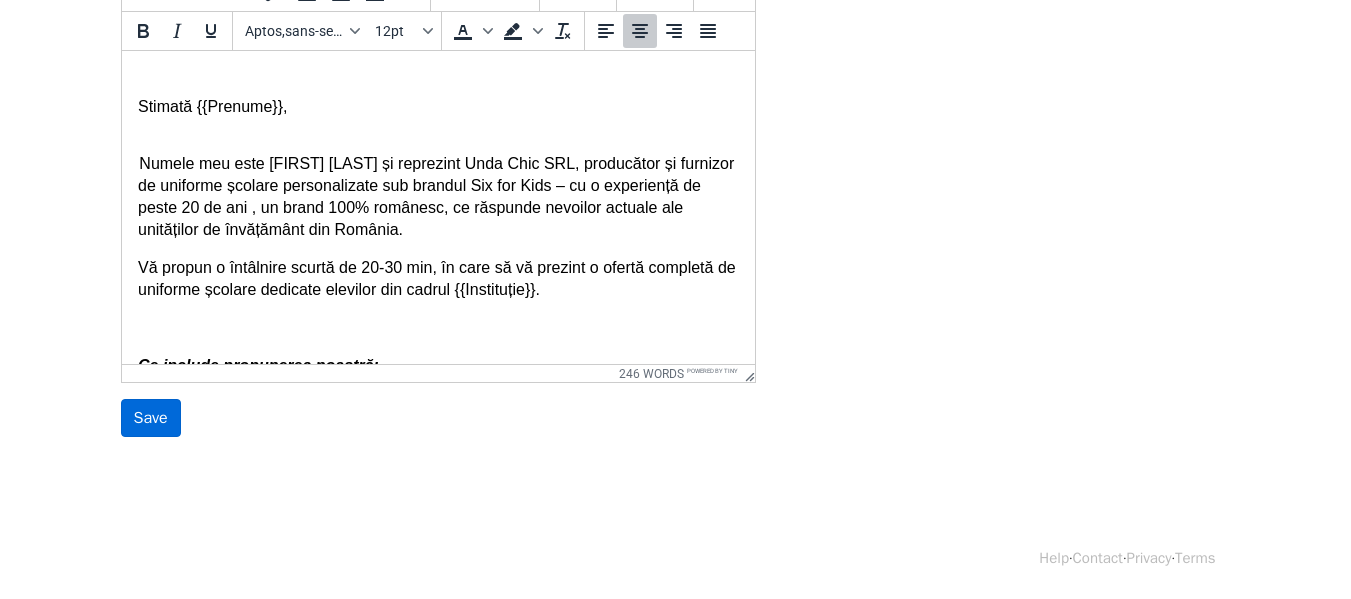 type on "Template Email școli" 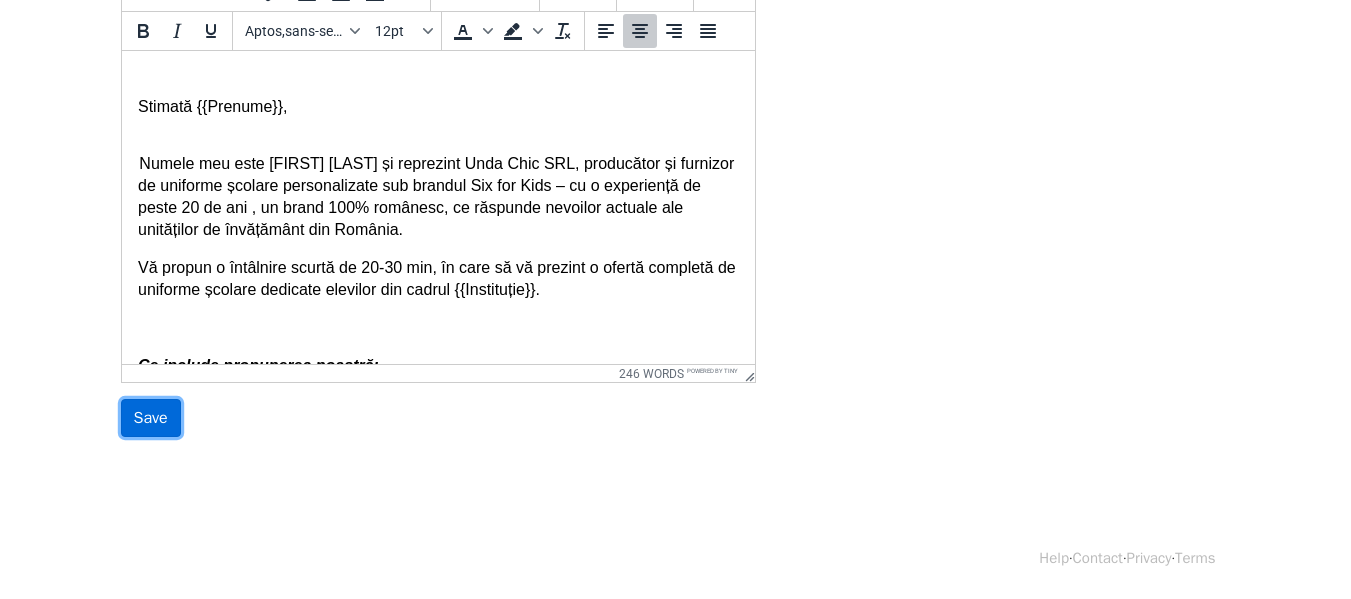 click on "Save" at bounding box center [151, 418] 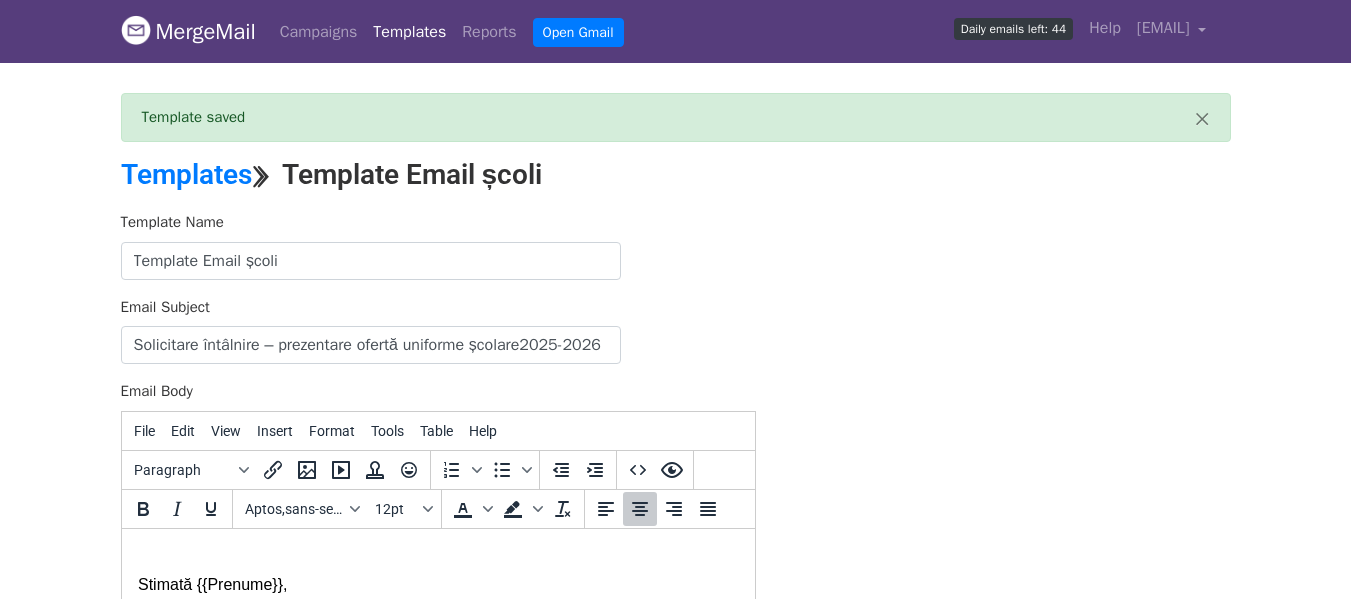 scroll, scrollTop: 0, scrollLeft: 0, axis: both 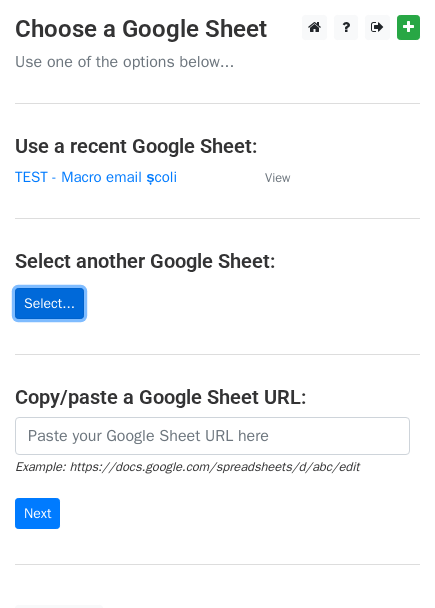 click on "Select..." at bounding box center [49, 303] 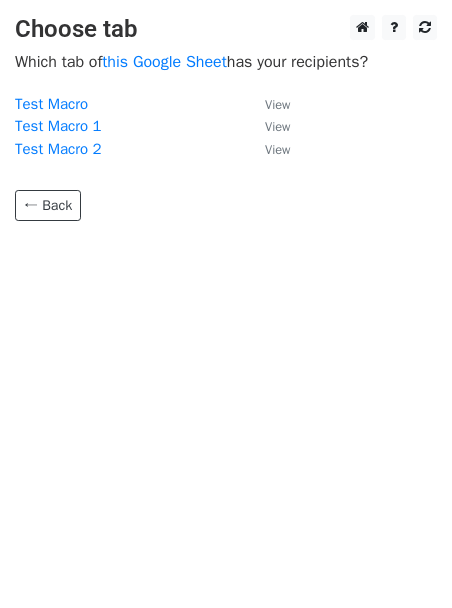 scroll, scrollTop: 0, scrollLeft: 0, axis: both 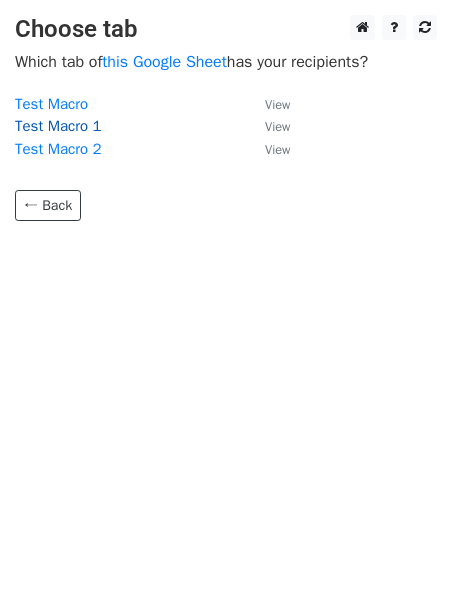 click on "Test Macro 1" at bounding box center [58, 126] 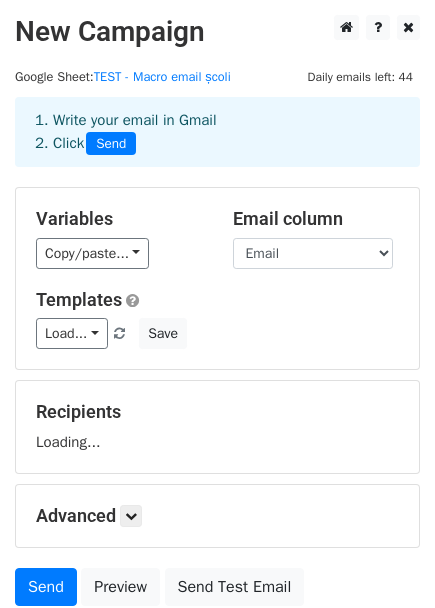 scroll, scrollTop: 0, scrollLeft: 0, axis: both 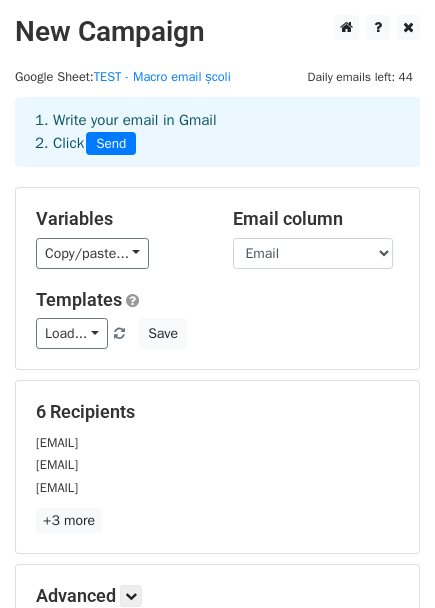 click on "Templates" at bounding box center [217, 300] 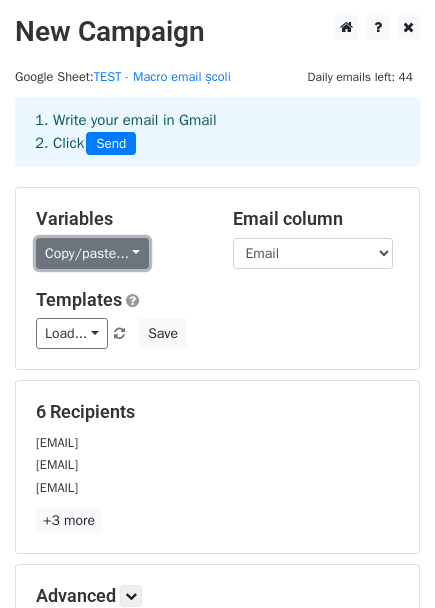 click on "Copy/paste..." at bounding box center [92, 253] 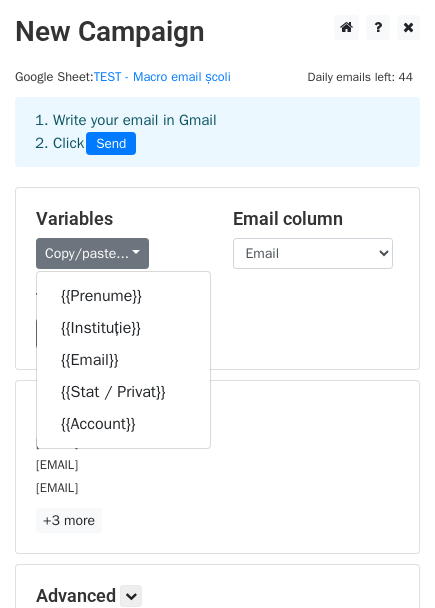 click on "Load...
Template Email școli
Save" at bounding box center [217, 333] 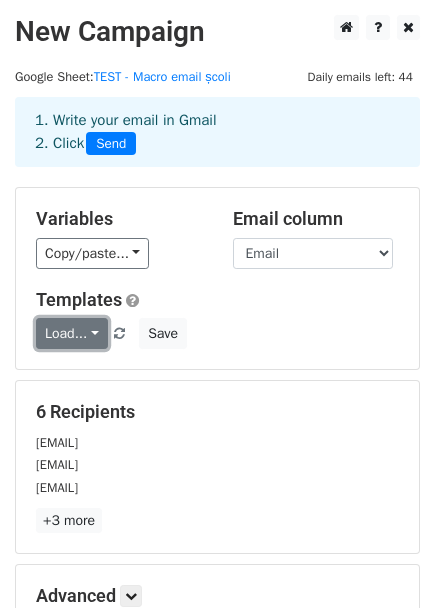 click on "Load..." at bounding box center (72, 333) 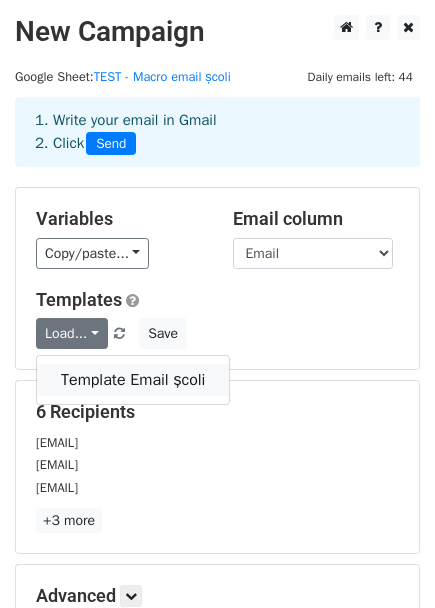 click on "Template Email școli" at bounding box center [133, 380] 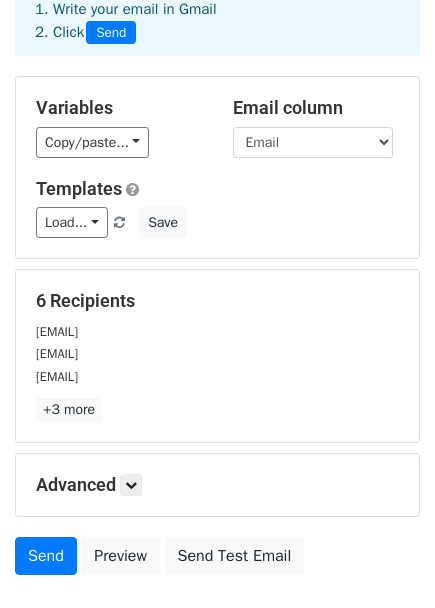 scroll, scrollTop: 222, scrollLeft: 0, axis: vertical 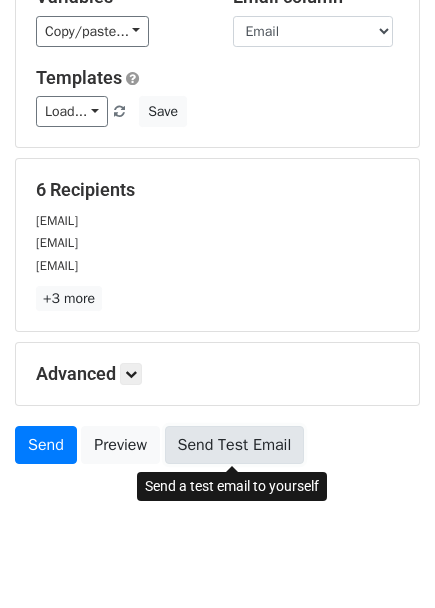 click on "Send Test Email" at bounding box center (235, 445) 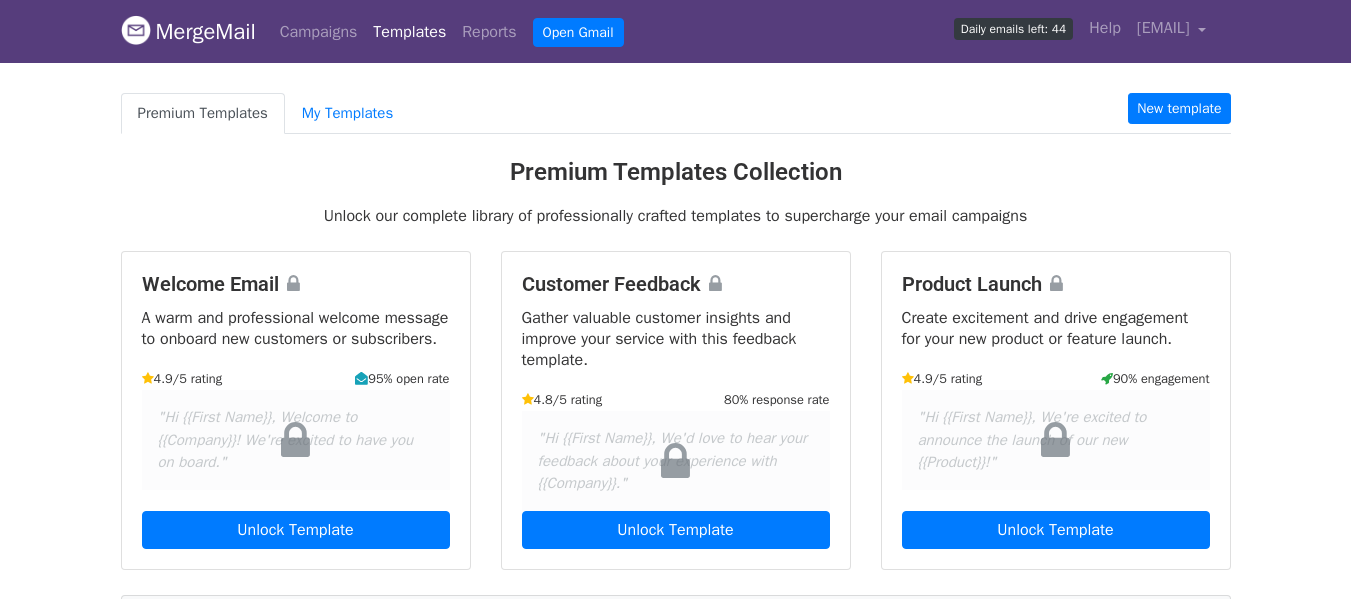 scroll, scrollTop: 0, scrollLeft: 0, axis: both 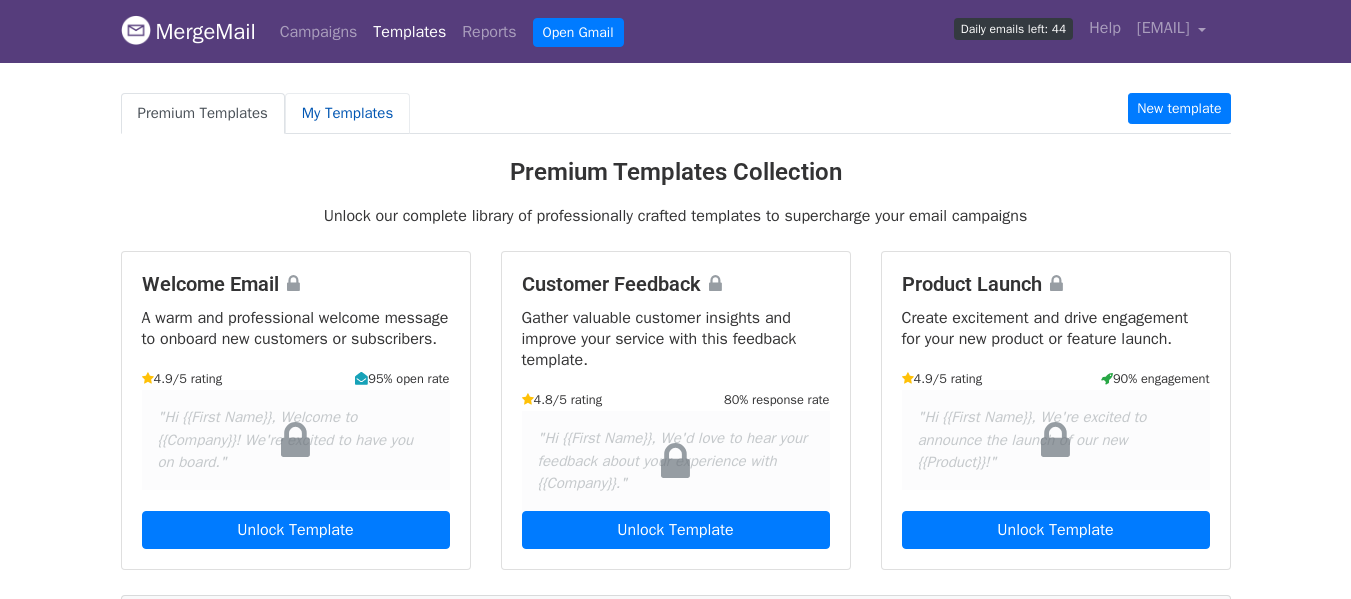 click on "My Templates" at bounding box center (347, 113) 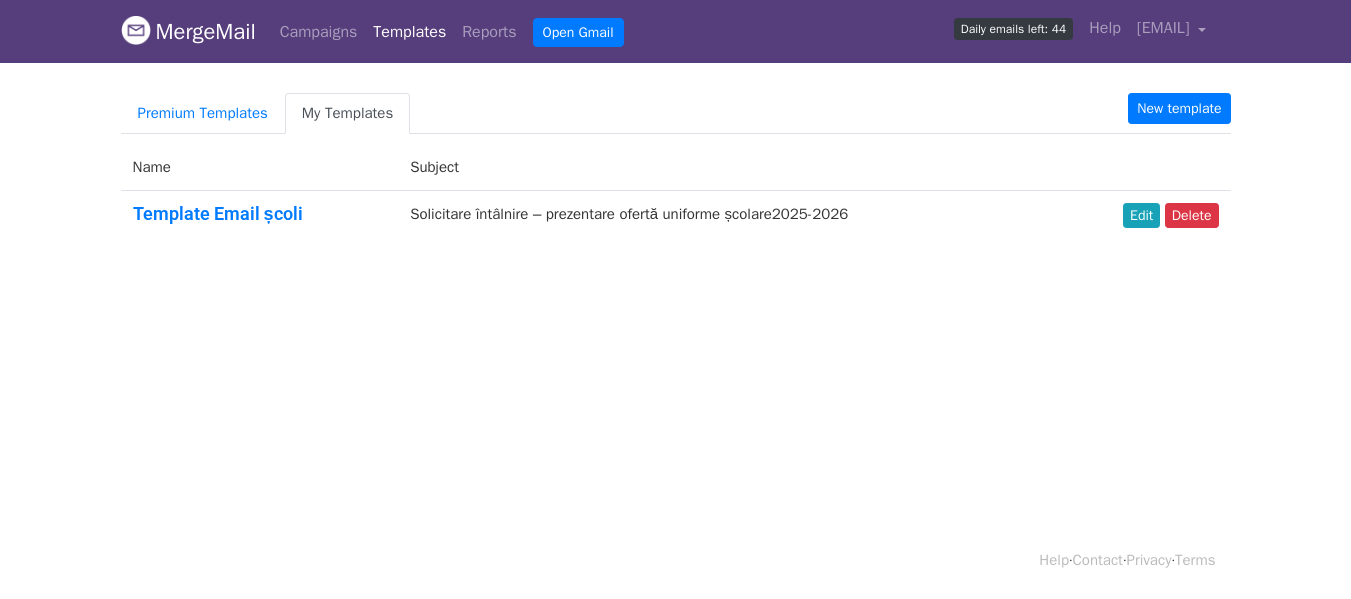 scroll, scrollTop: 0, scrollLeft: 0, axis: both 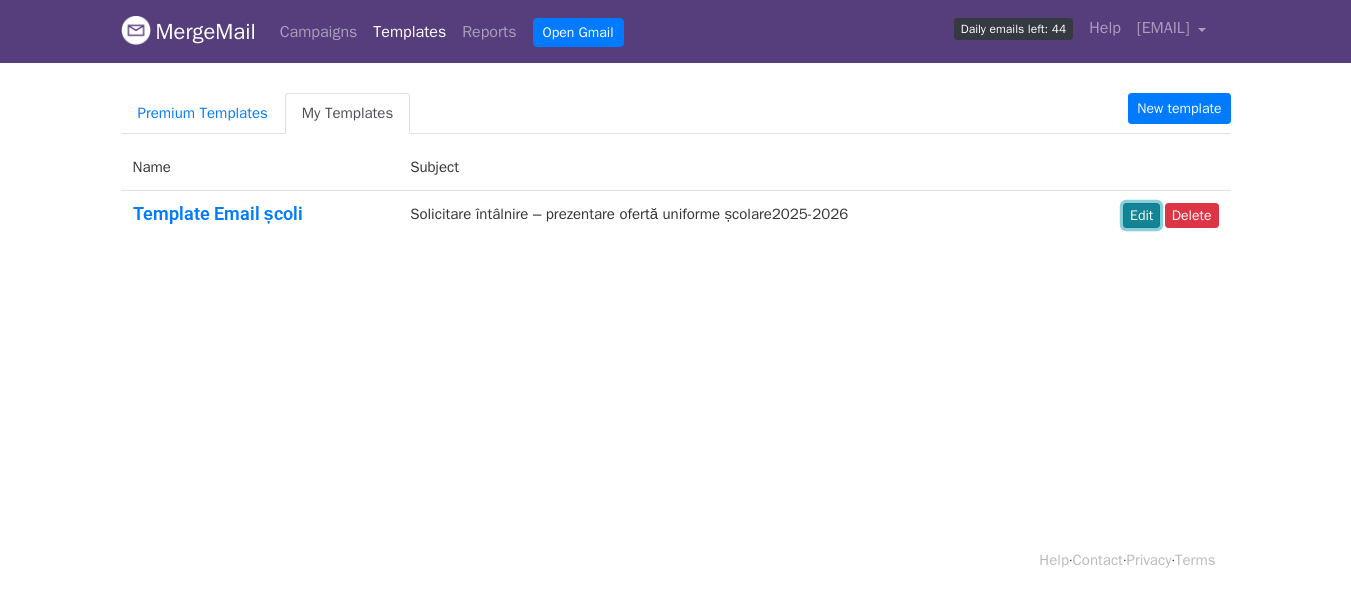 click on "Edit" at bounding box center (1141, 215) 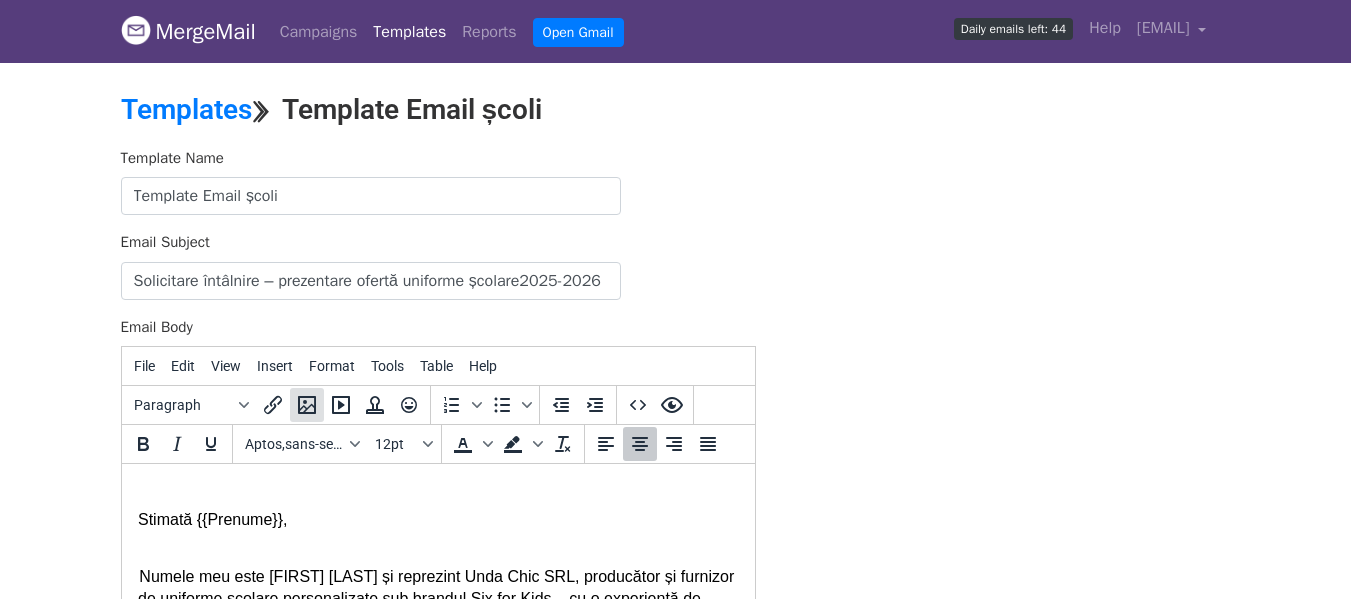 scroll, scrollTop: 0, scrollLeft: 0, axis: both 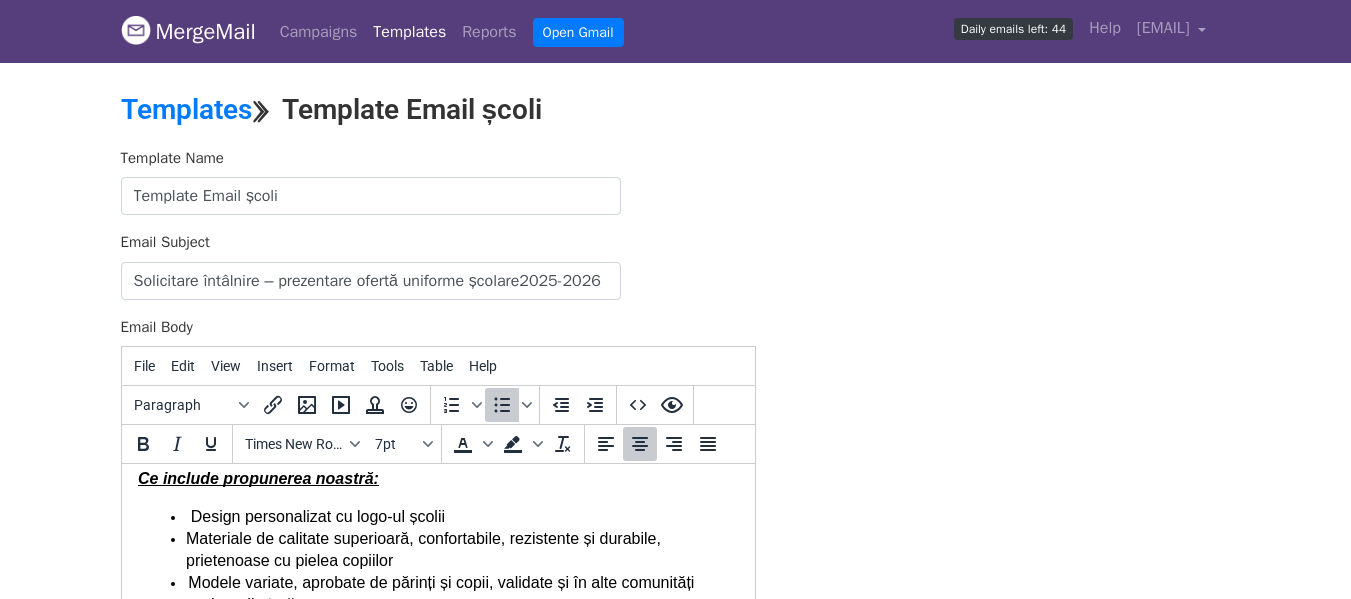 click on "Design personalizat cu logo-ul școlii" at bounding box center [317, 516] 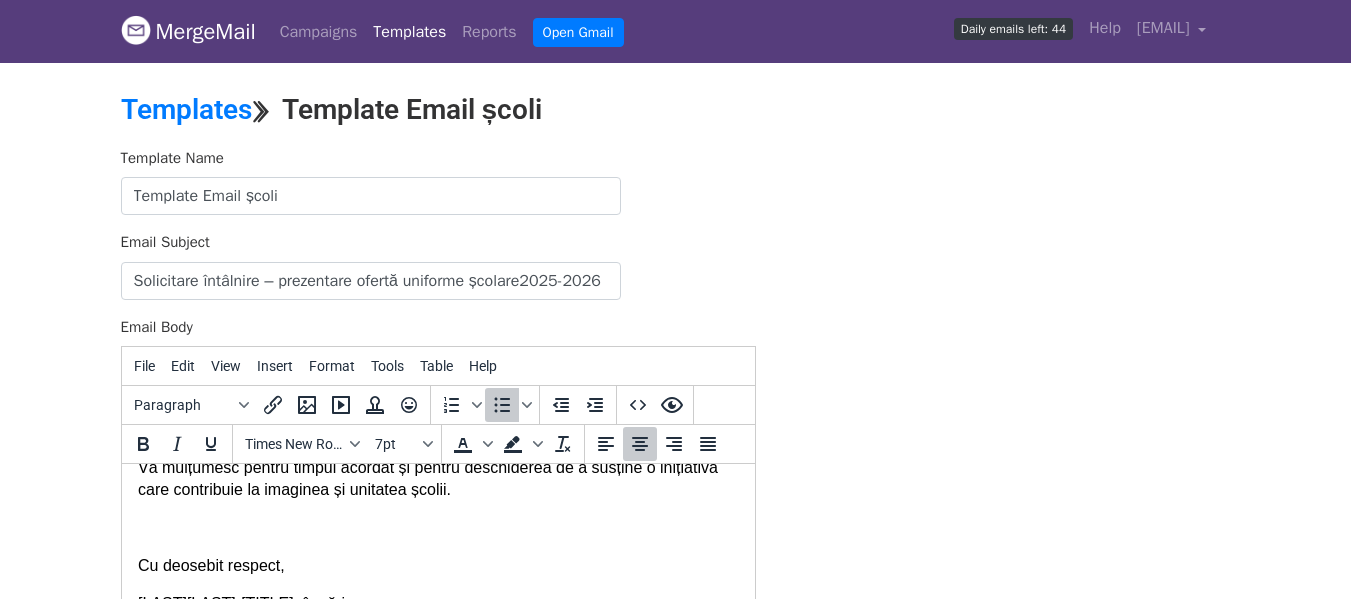 scroll, scrollTop: 1000, scrollLeft: 0, axis: vertical 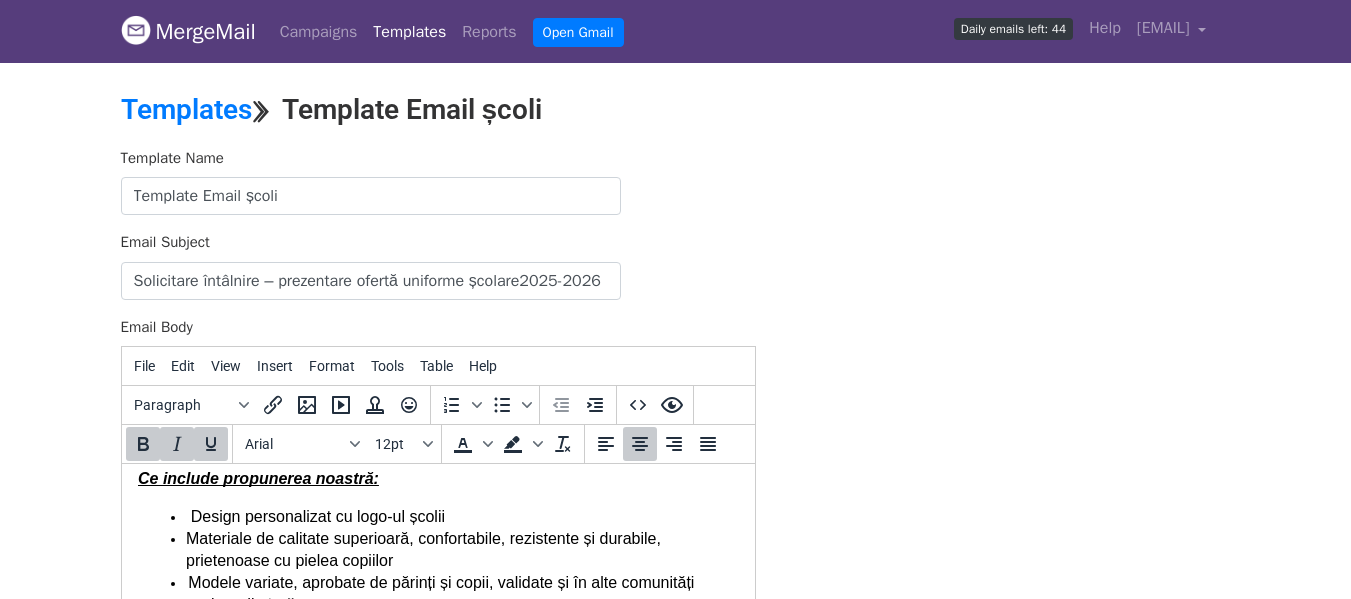 click on "Stimată {{Prenume}}, Numele meu este [FIRST] [LAST] și reprezint Unda Chic SRL, producător și furnizor de uniforme școlare personalizate sub brandul Six for Kids – cu o experiență de peste 20 de ani , un brand 100% românesc, ce răspunde nevoilor actuale ale unităților de învățământ din România. Vă propun o întâlnire scurtă de 20-30 min, în care să vă prezint o ofertă completă de uniforme școlare dedicate elevilor din cadrul {{Instituție}}. Ce include propunerea noastră: Design personalizat cu logo-ul școlii Materiale de calitate superioară, confortabile, rezistente și durabile, prietenoase cu pielea copiilor Modele variate, aprobate de părinți și copii, validate și în alte comunități școlare din țară Produse moderne, în trend, care respectă cele mai înalte standarde de calitate Soluții organizatorice simple și eficiente pentru implementarea uniformelor în cadrul școlii. Beneficii pentru instituție: Cu deosebit respect," at bounding box center (437, 814) 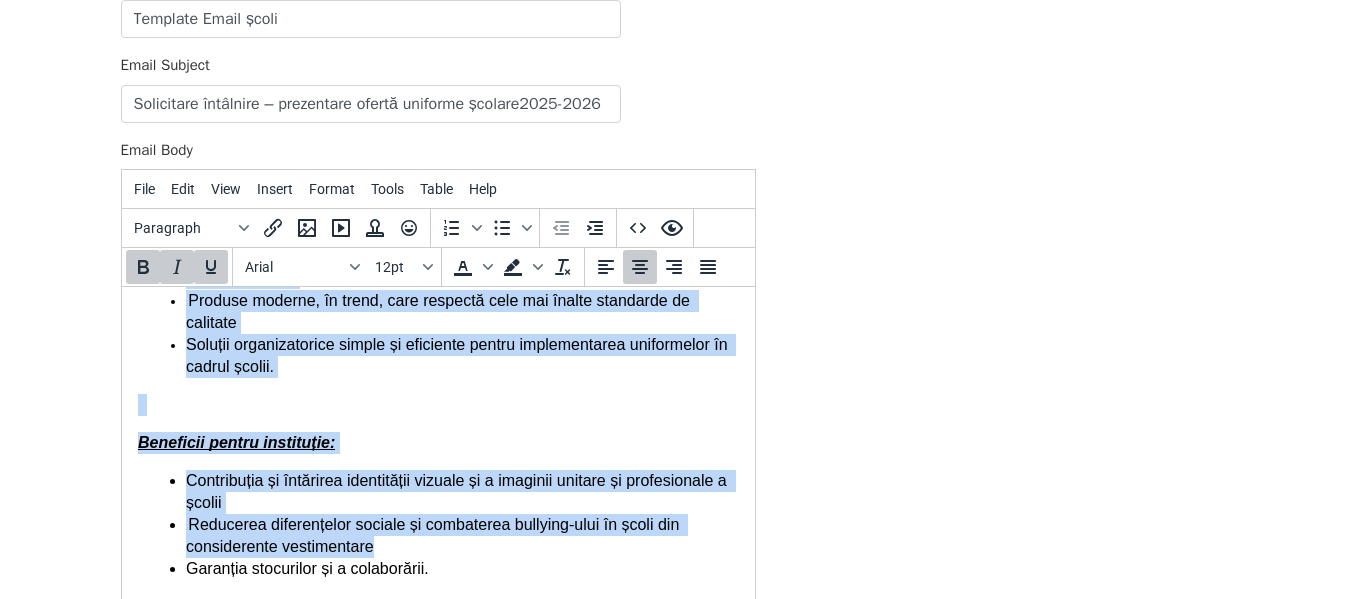 scroll, scrollTop: 536, scrollLeft: 0, axis: vertical 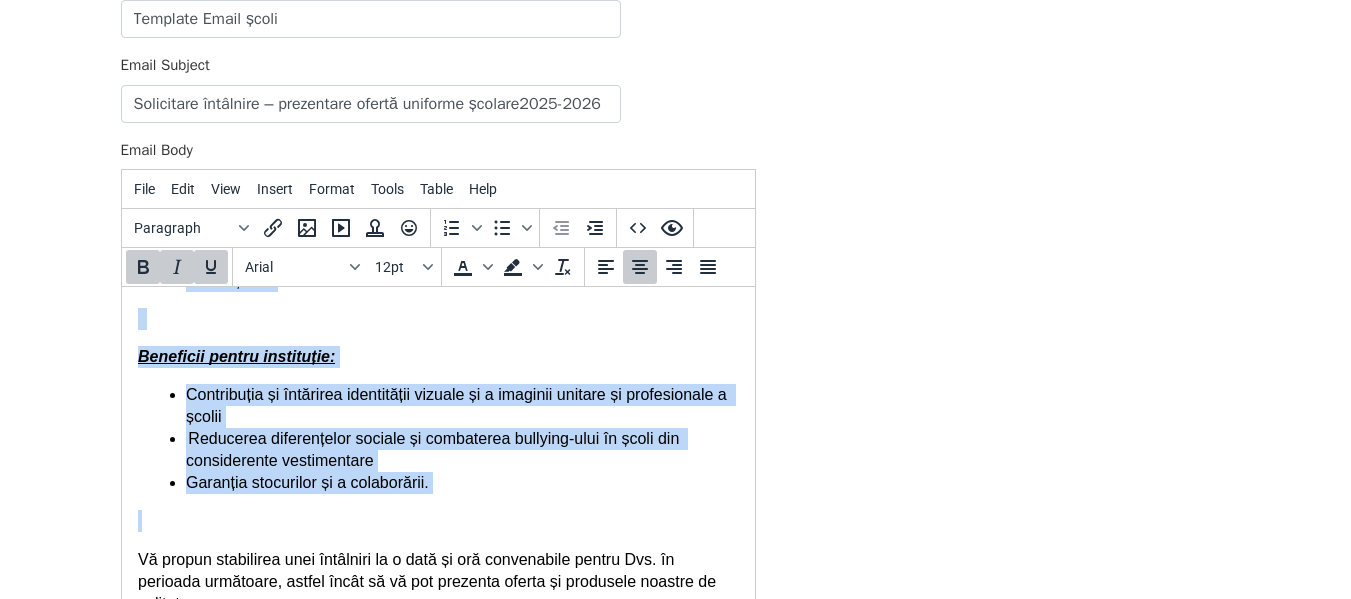 drag, startPoint x: 140, startPoint y: 311, endPoint x: 461, endPoint y: 528, distance: 387.46613 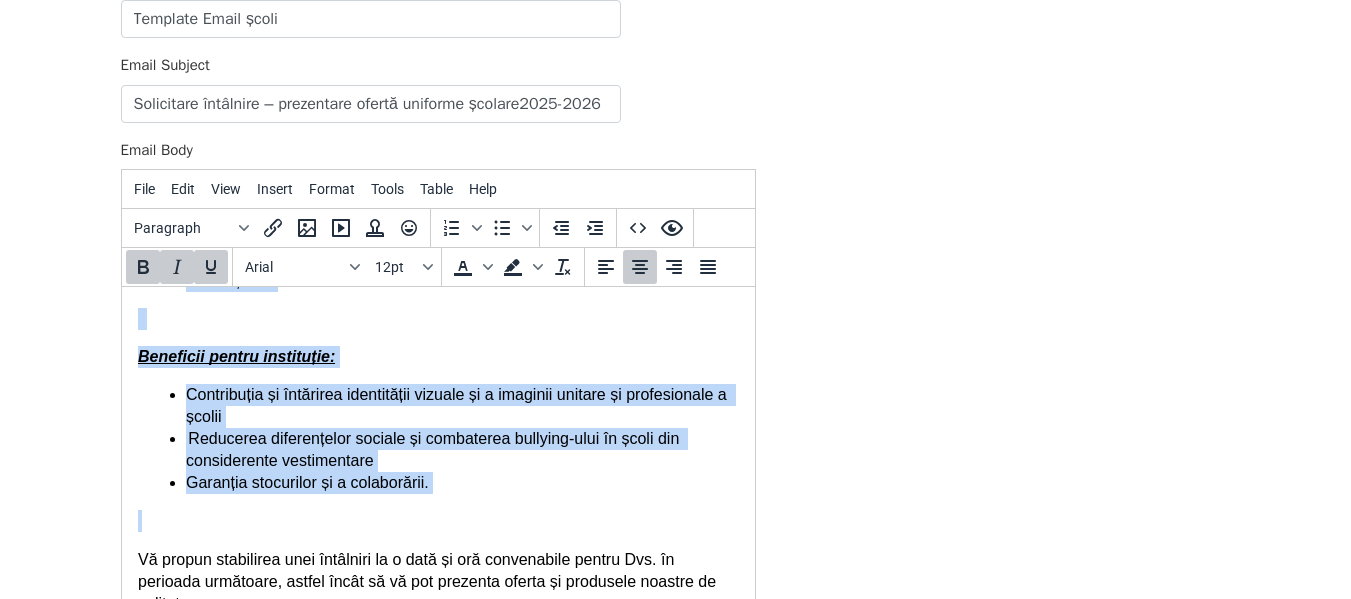 paste 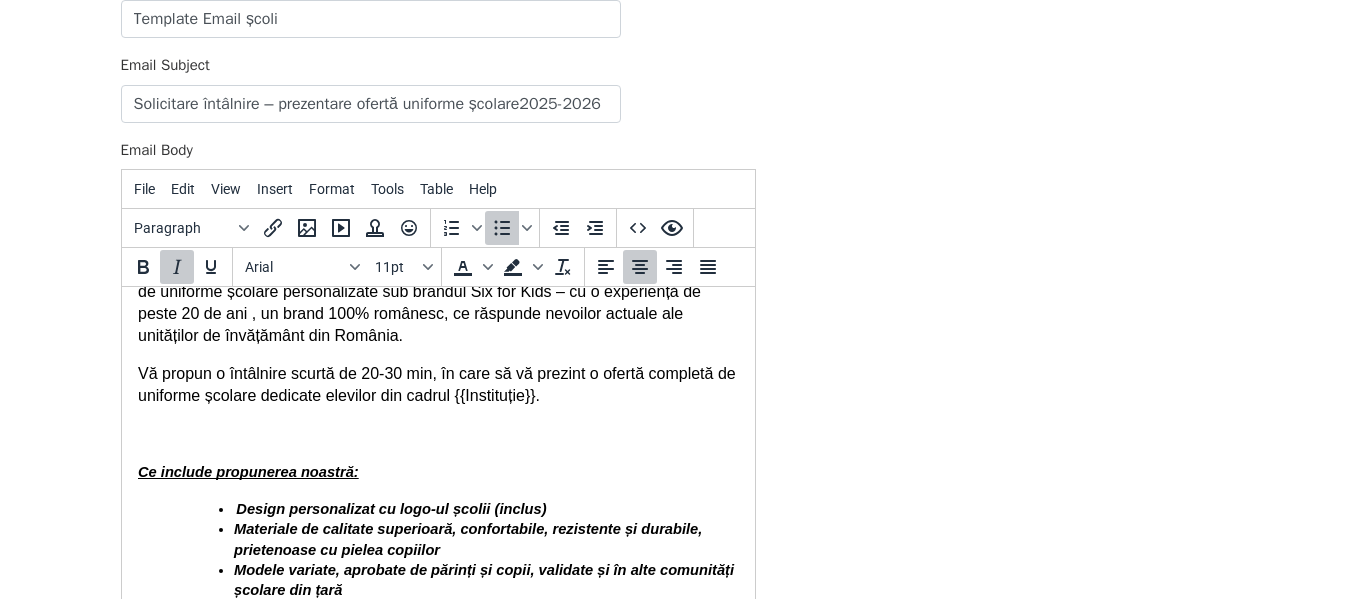 scroll, scrollTop: 200, scrollLeft: 0, axis: vertical 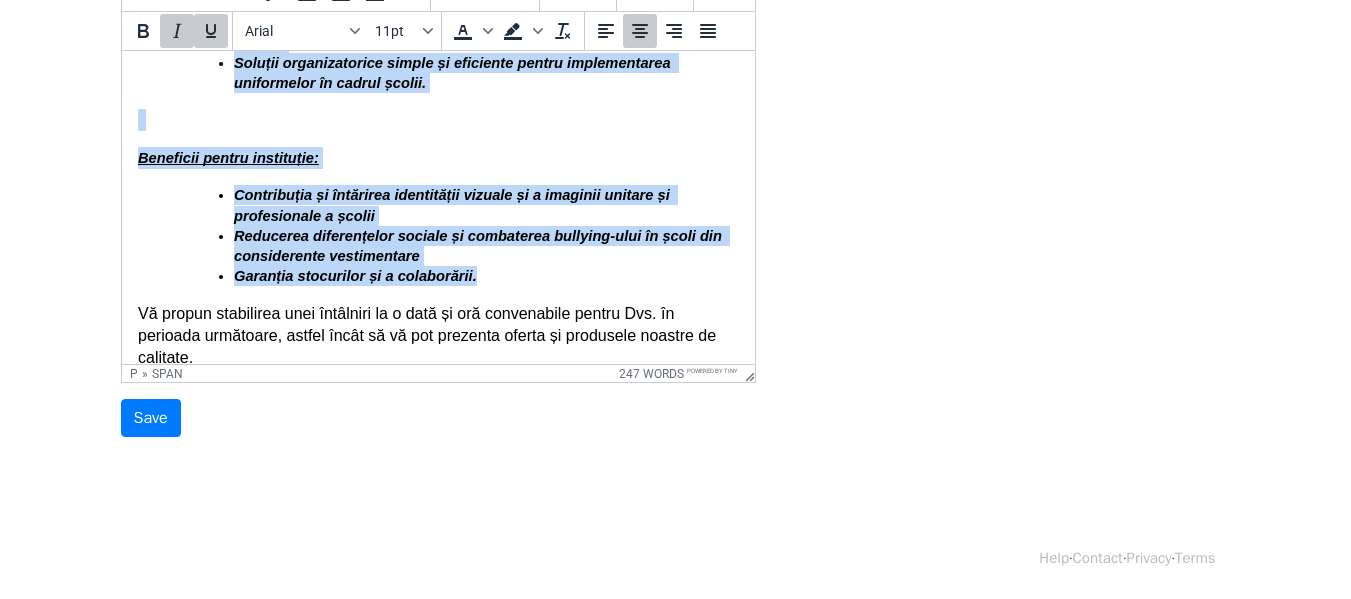 drag, startPoint x: 138, startPoint y: 175, endPoint x: 525, endPoint y: 282, distance: 401.51962 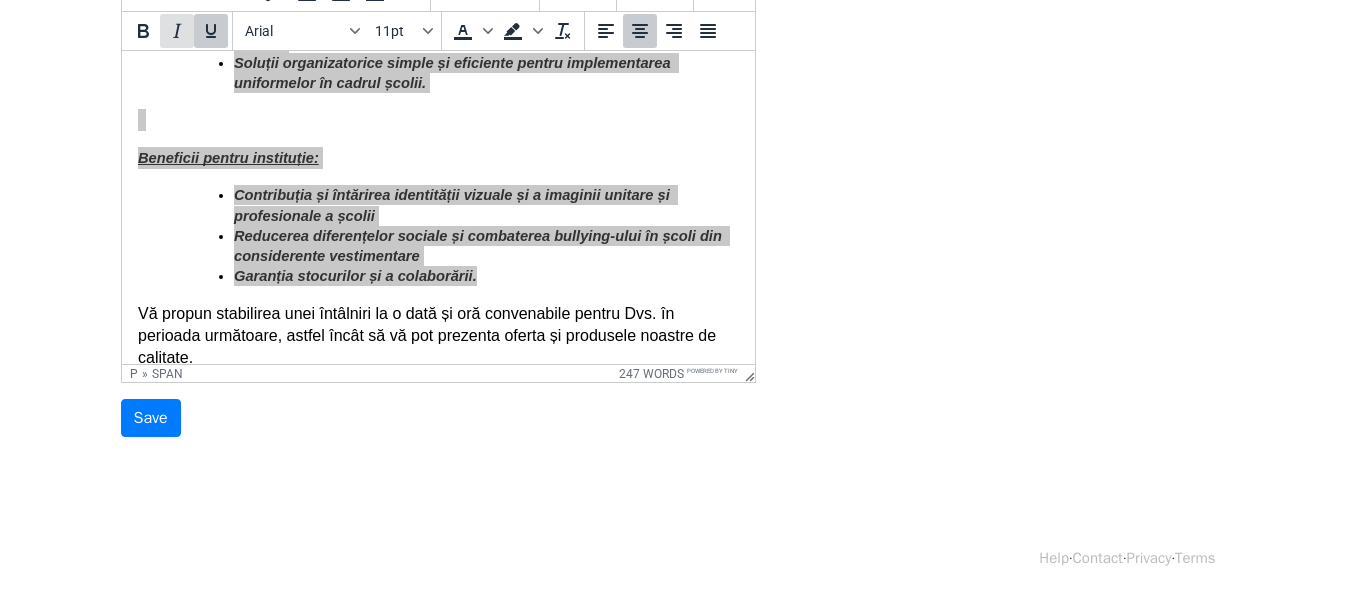 click 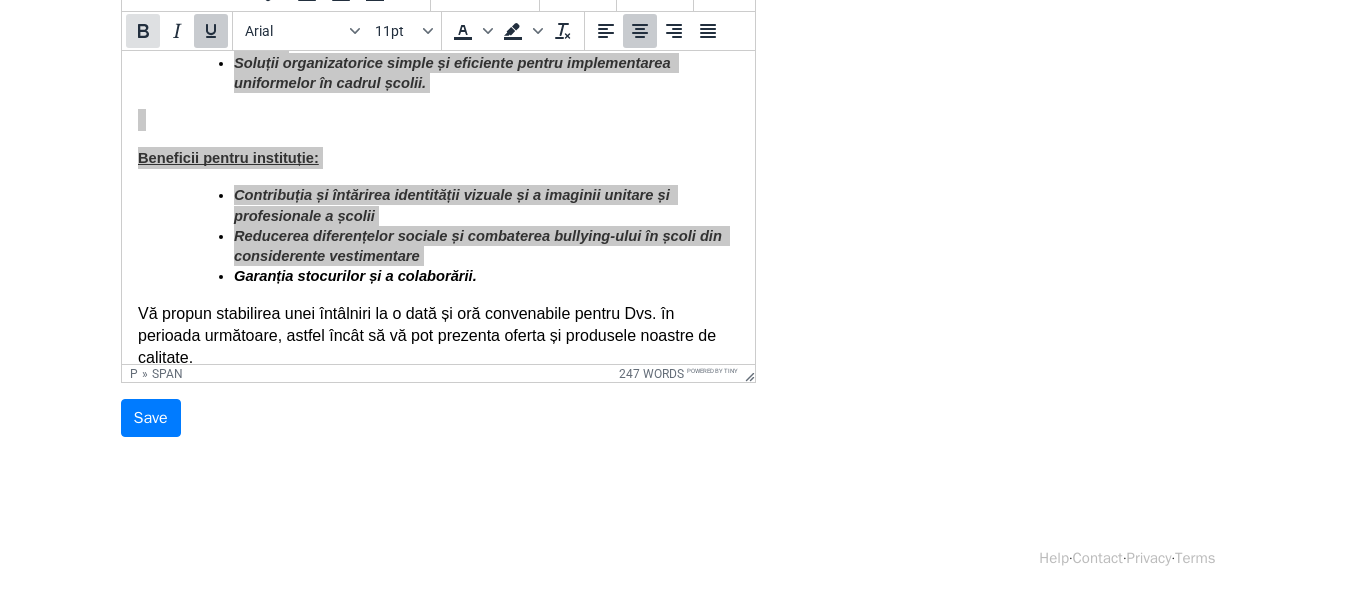 click 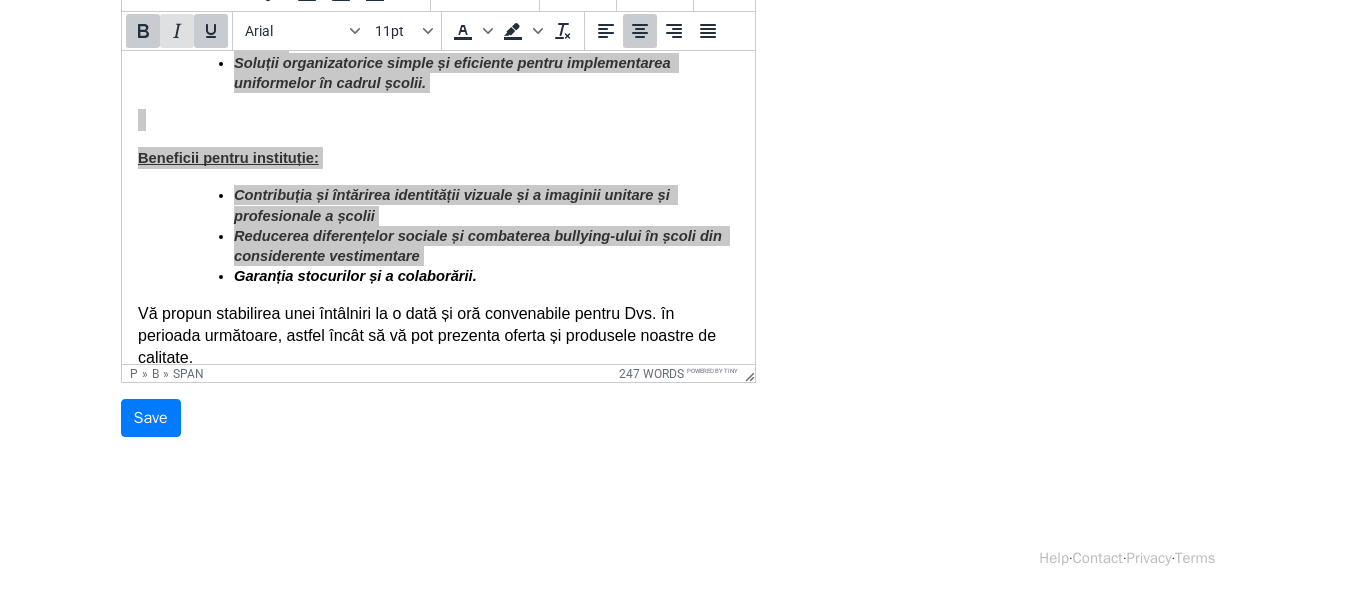 click 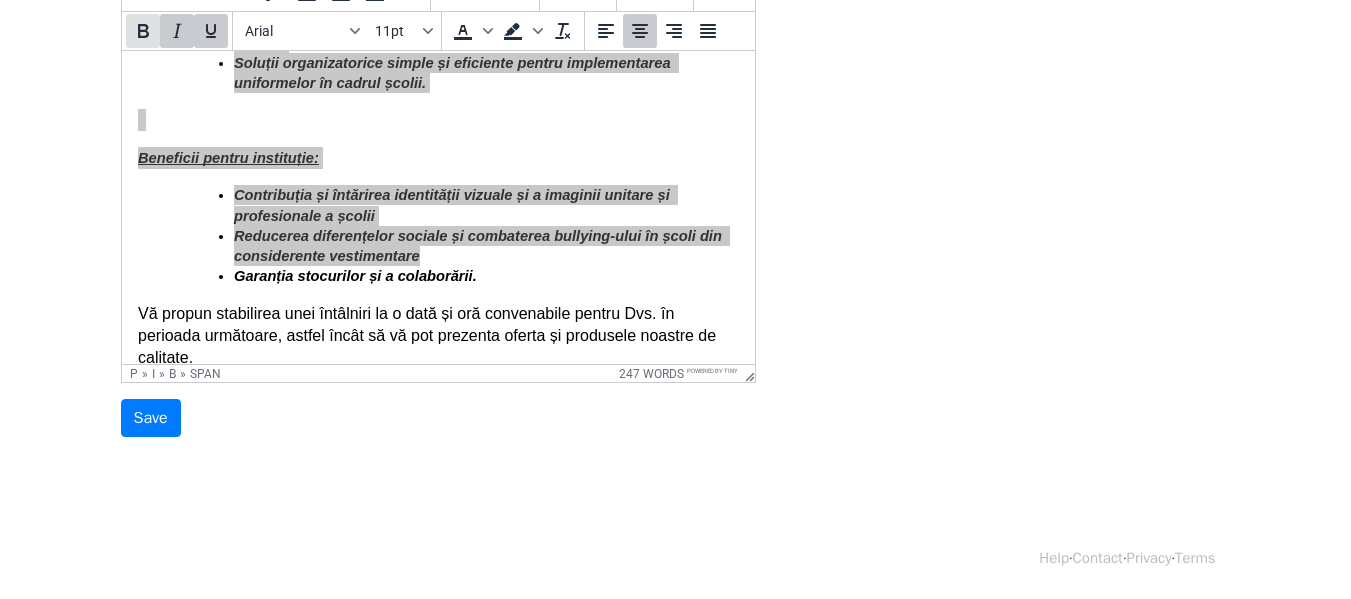 click 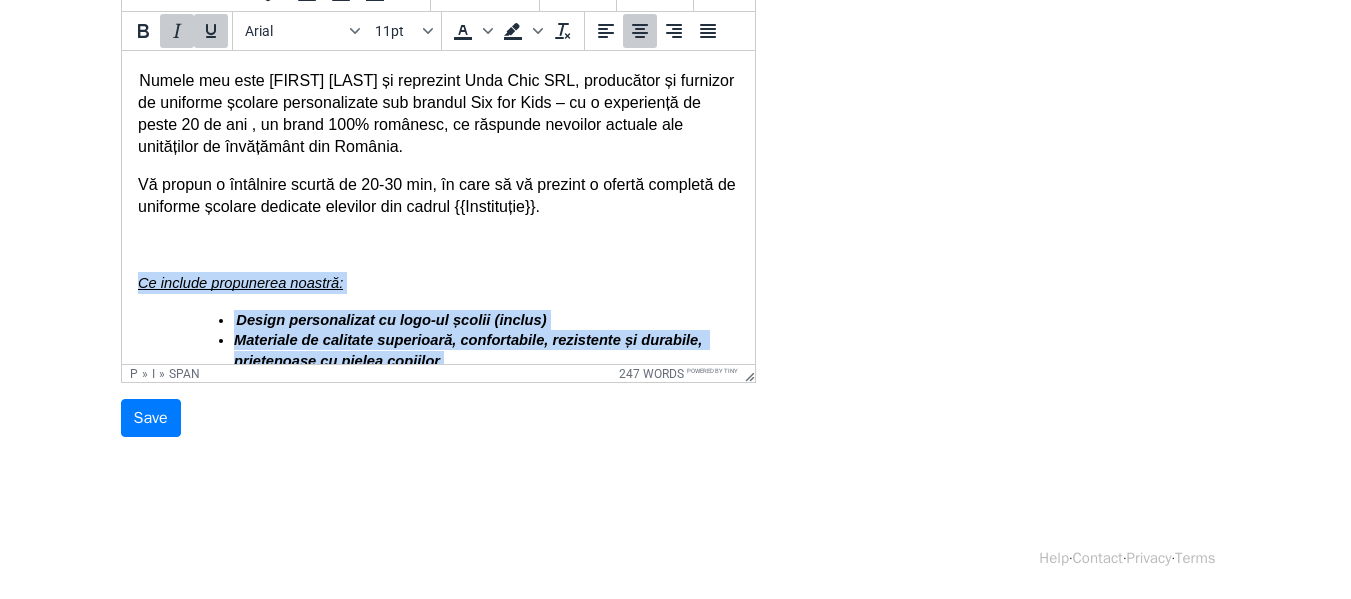 scroll, scrollTop: 82, scrollLeft: 0, axis: vertical 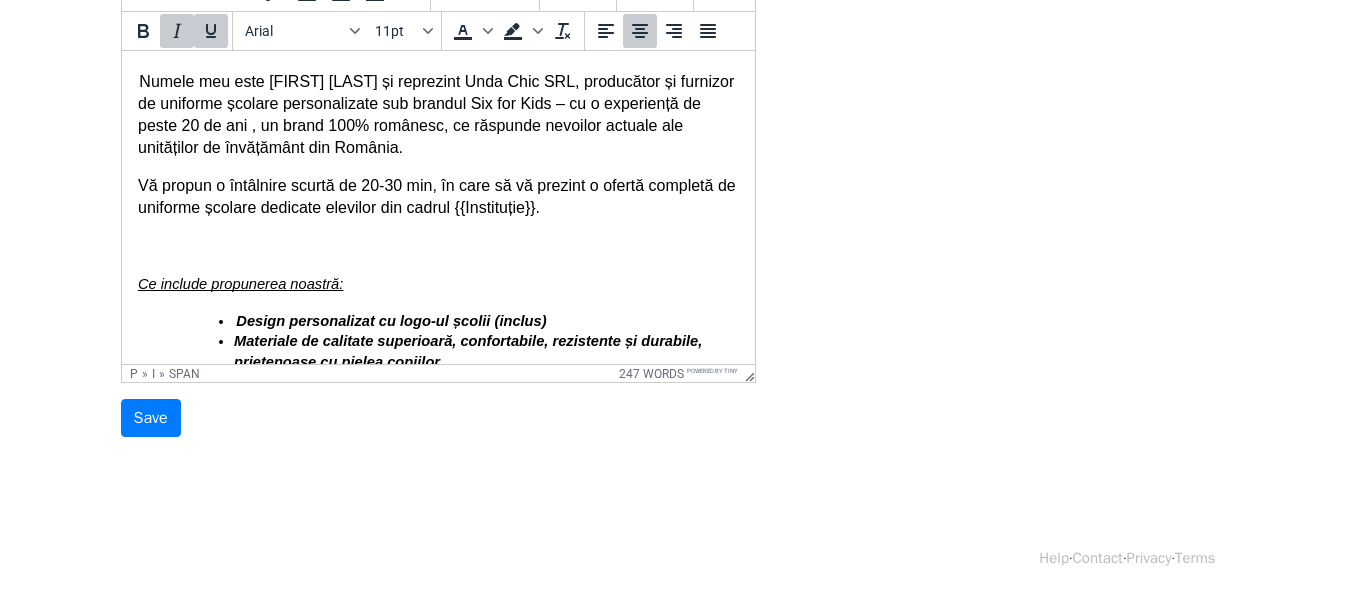 click on "Numele meu este Apostol Cristina și reprezint Unda Chic SRL, producător și furnizor de uniforme școlare personalizate sub brandul Six for Kids – cu o experiență de peste 20 de ani , un brand 100% românesc, ce răspunde nevoilor actuale ale unităților de învățământ din România." at bounding box center [437, 114] 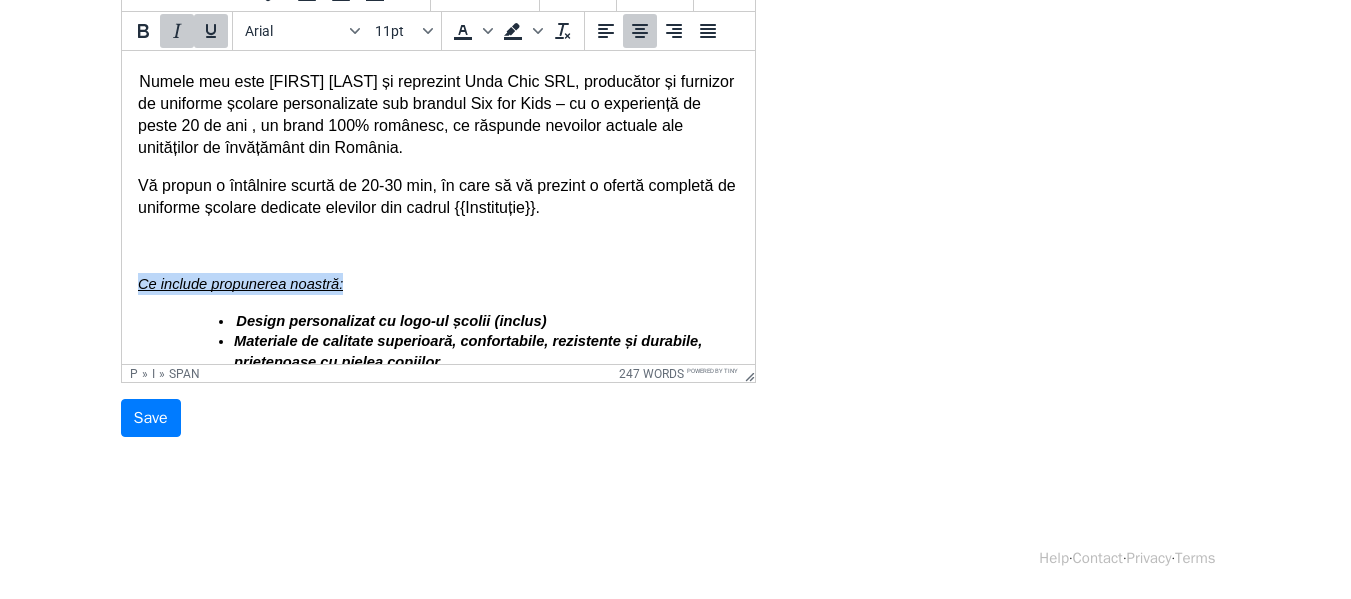 drag, startPoint x: 350, startPoint y: 293, endPoint x: 125, endPoint y: 292, distance: 225.00223 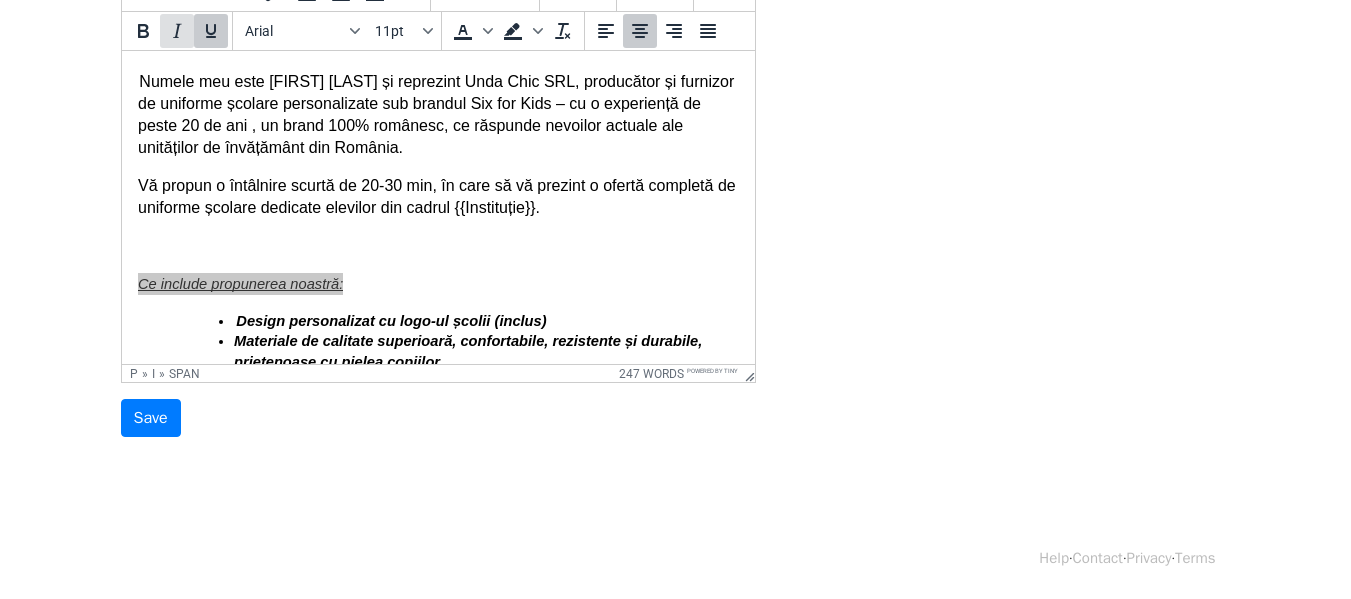 click 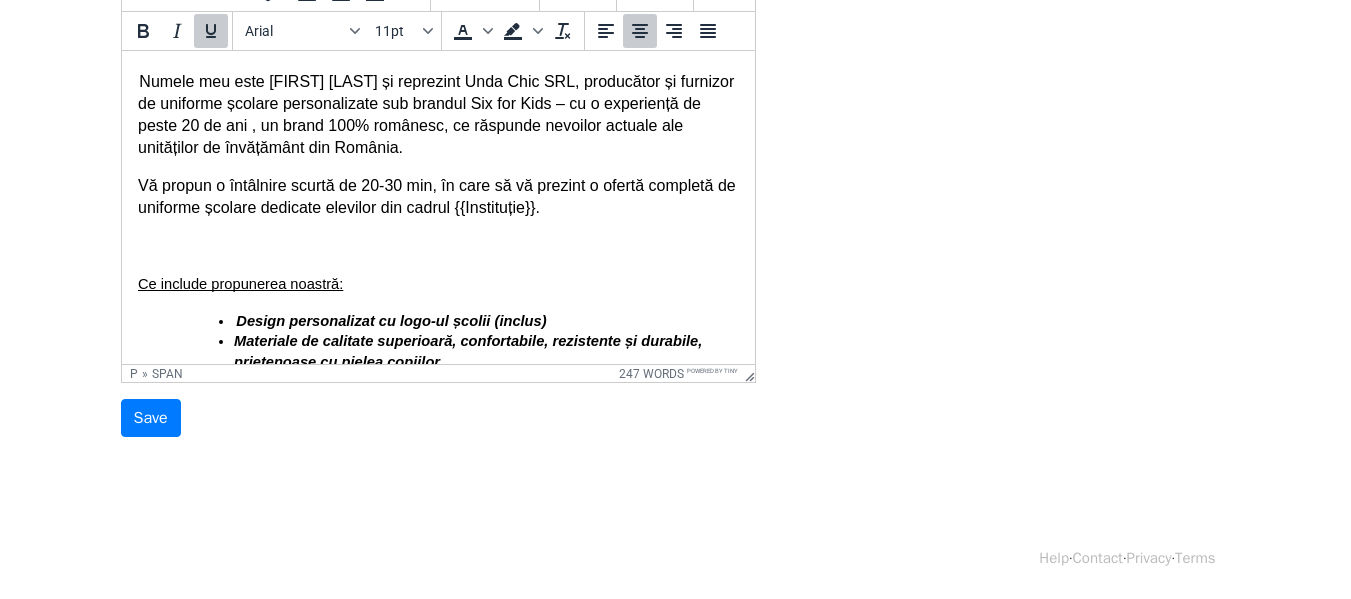 click at bounding box center [437, 246] 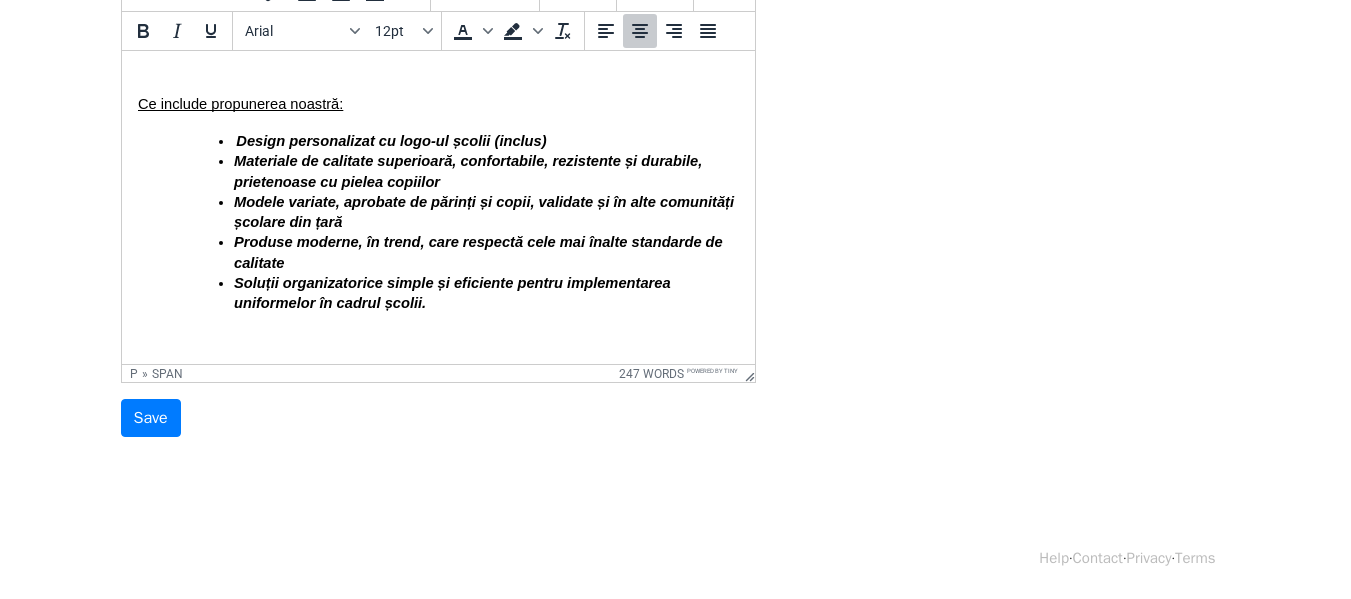 scroll, scrollTop: 282, scrollLeft: 0, axis: vertical 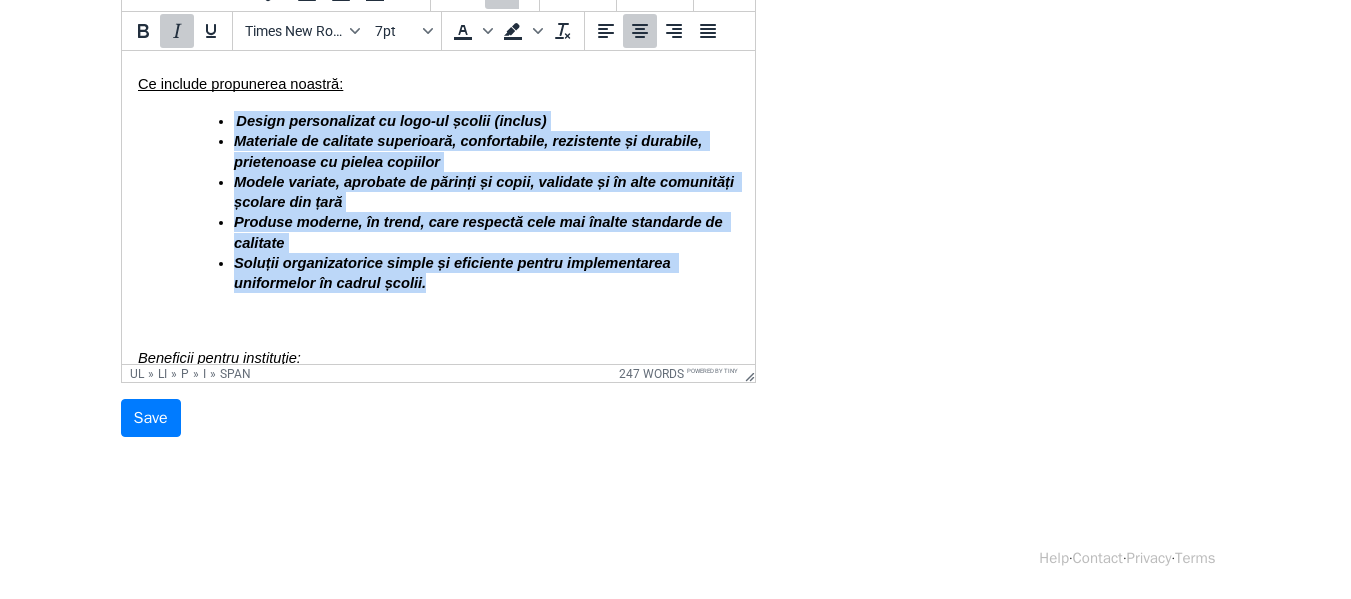 drag, startPoint x: 224, startPoint y: 122, endPoint x: 497, endPoint y: 290, distance: 320.5511 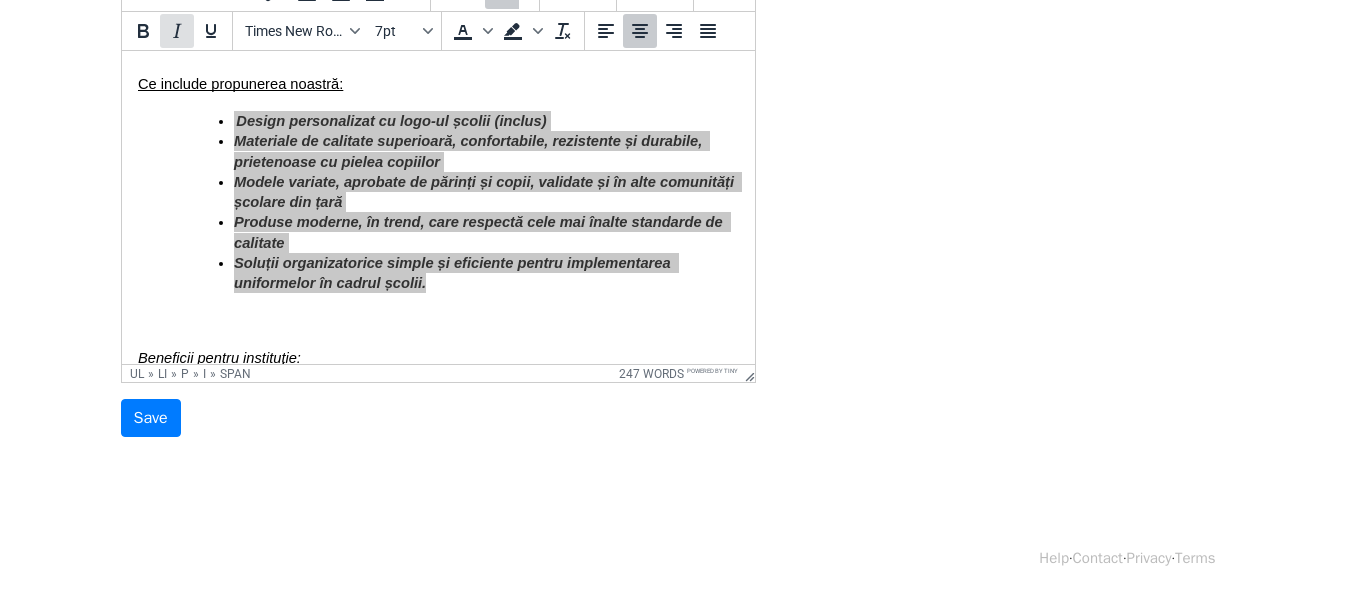 click 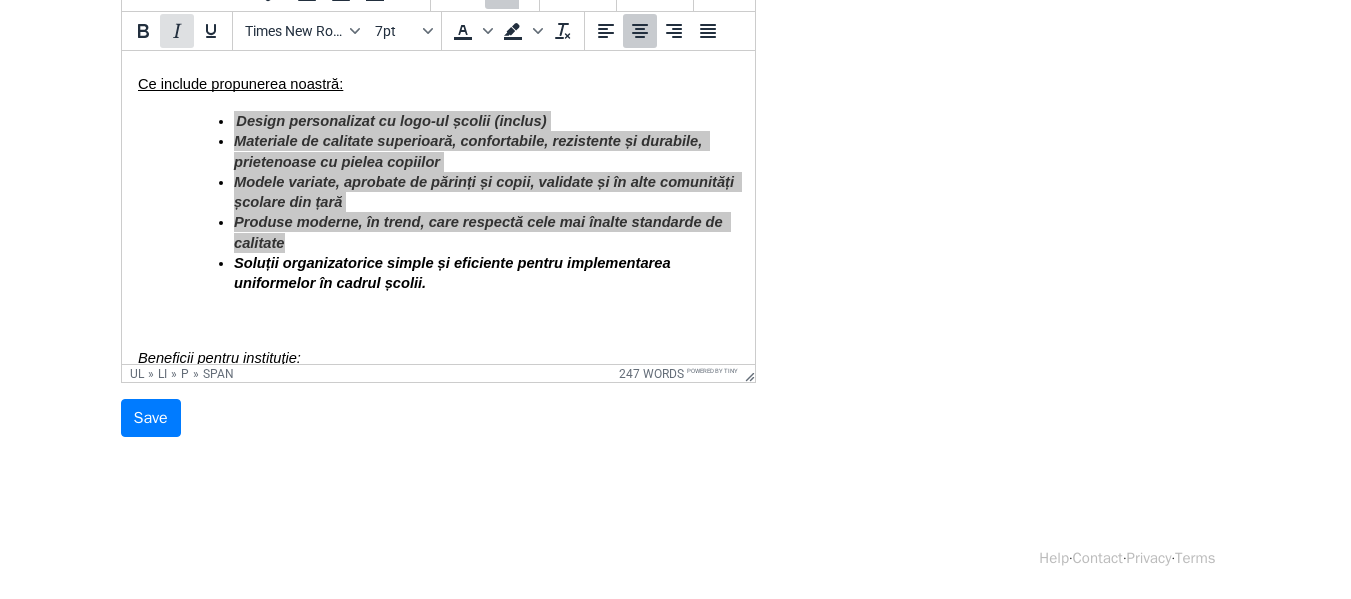 click 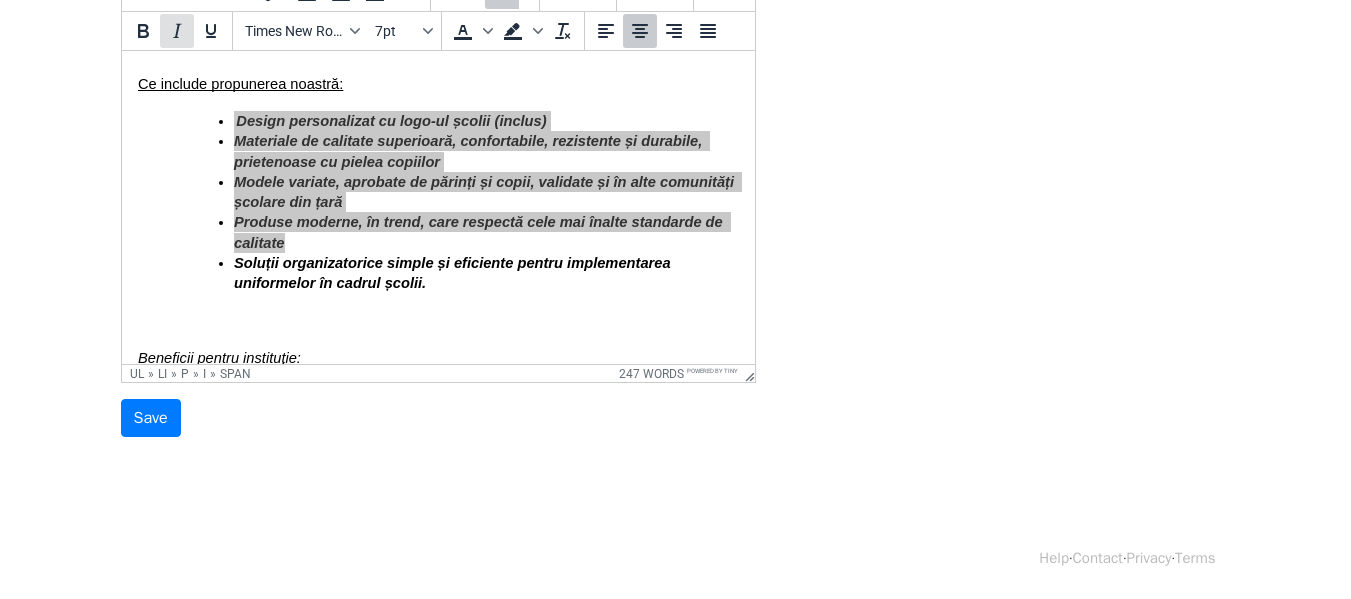 click at bounding box center [177, 31] 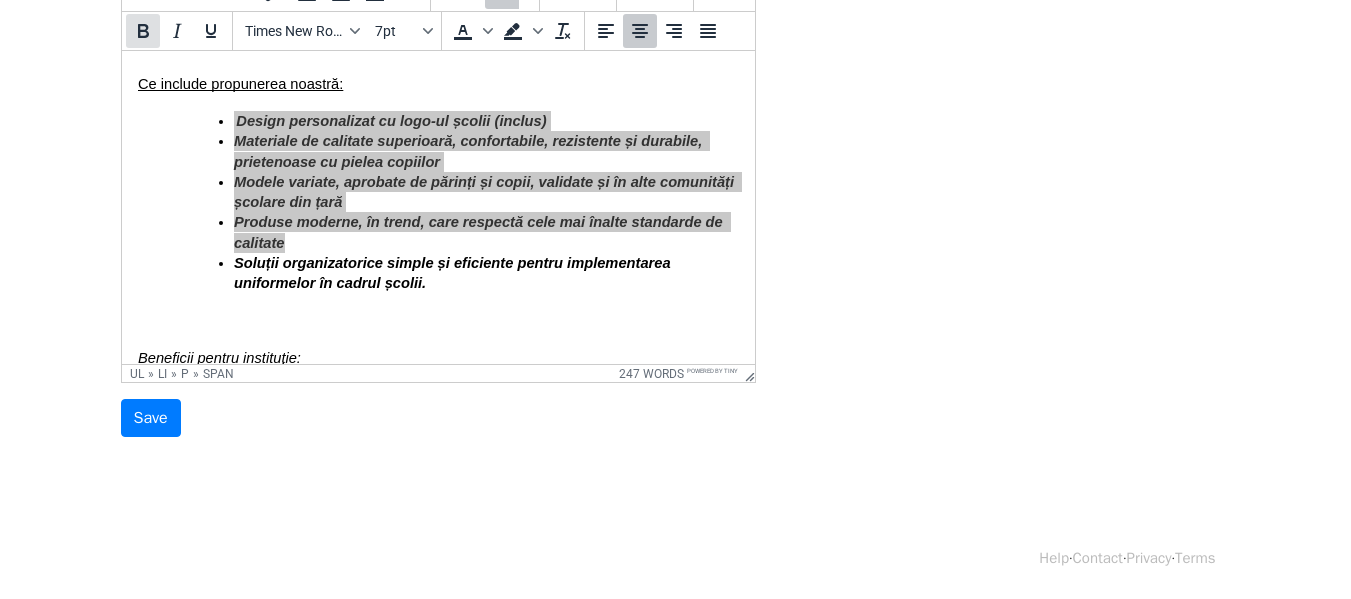click 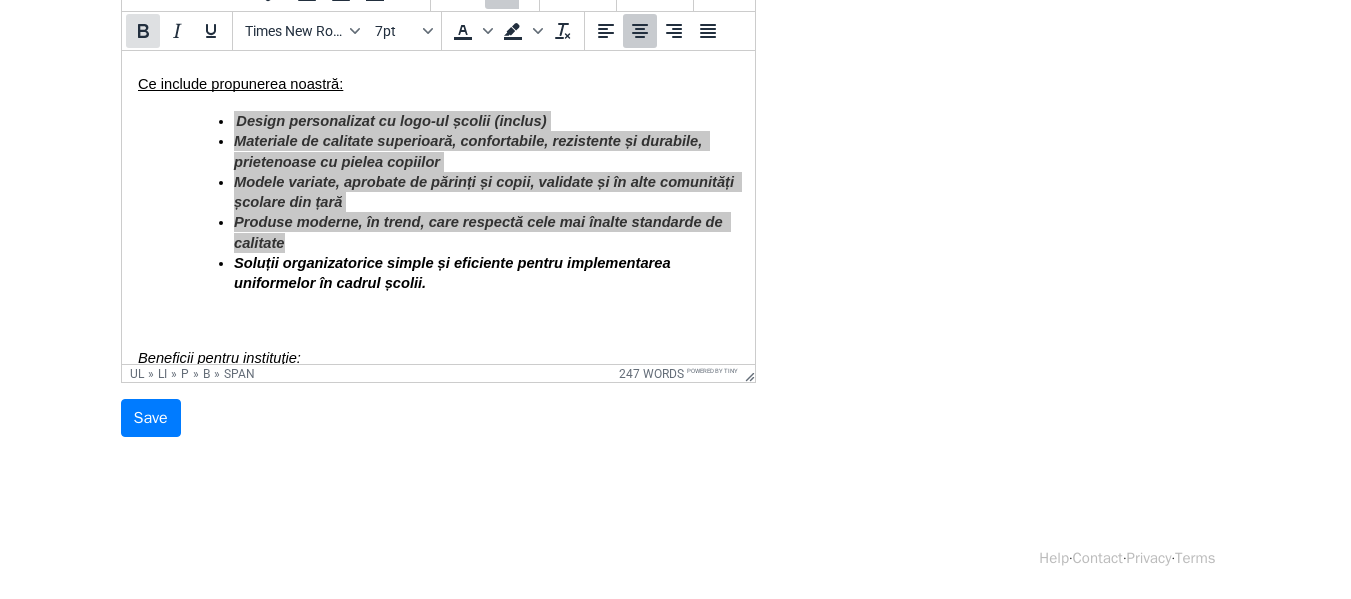 click 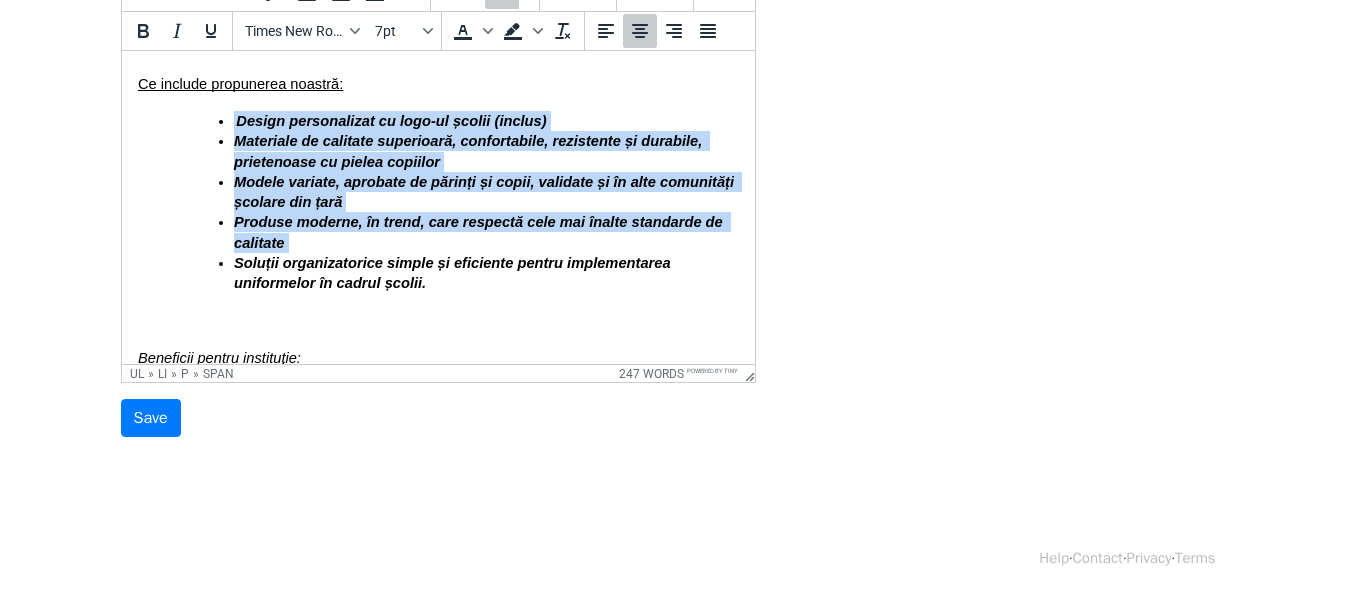 click on "Soluții organizatorice simple și eficiente pentru implementarea uniformelor în cadrul școlii." at bounding box center (485, 273) 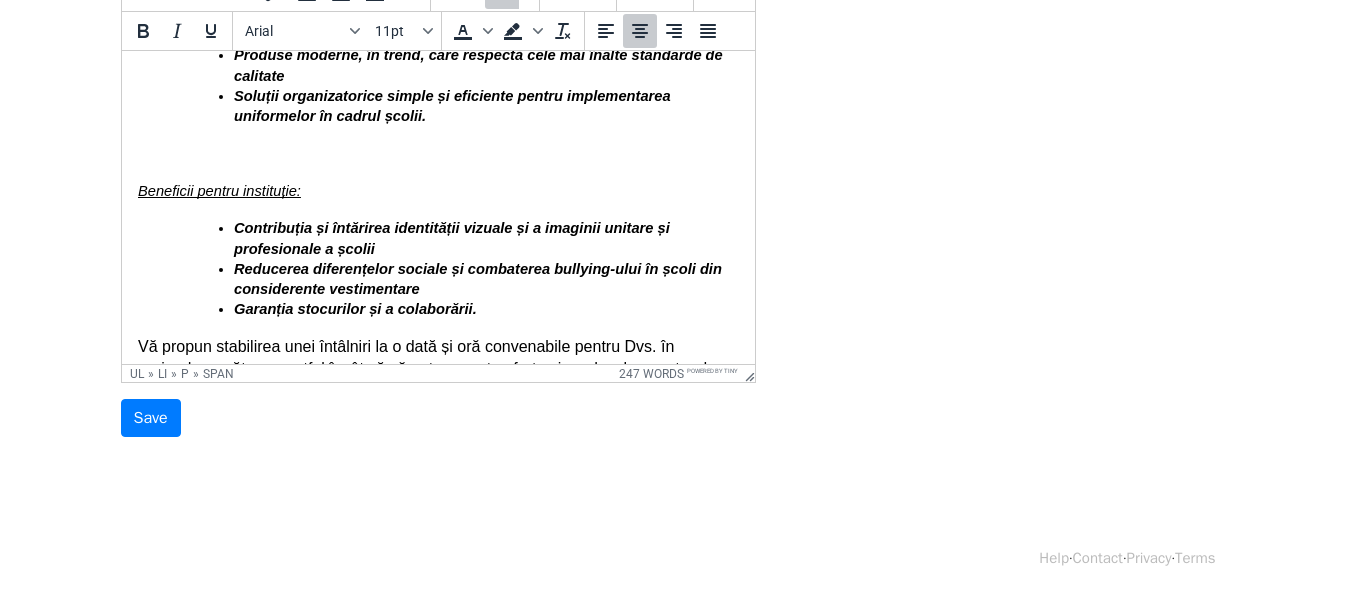 scroll, scrollTop: 482, scrollLeft: 0, axis: vertical 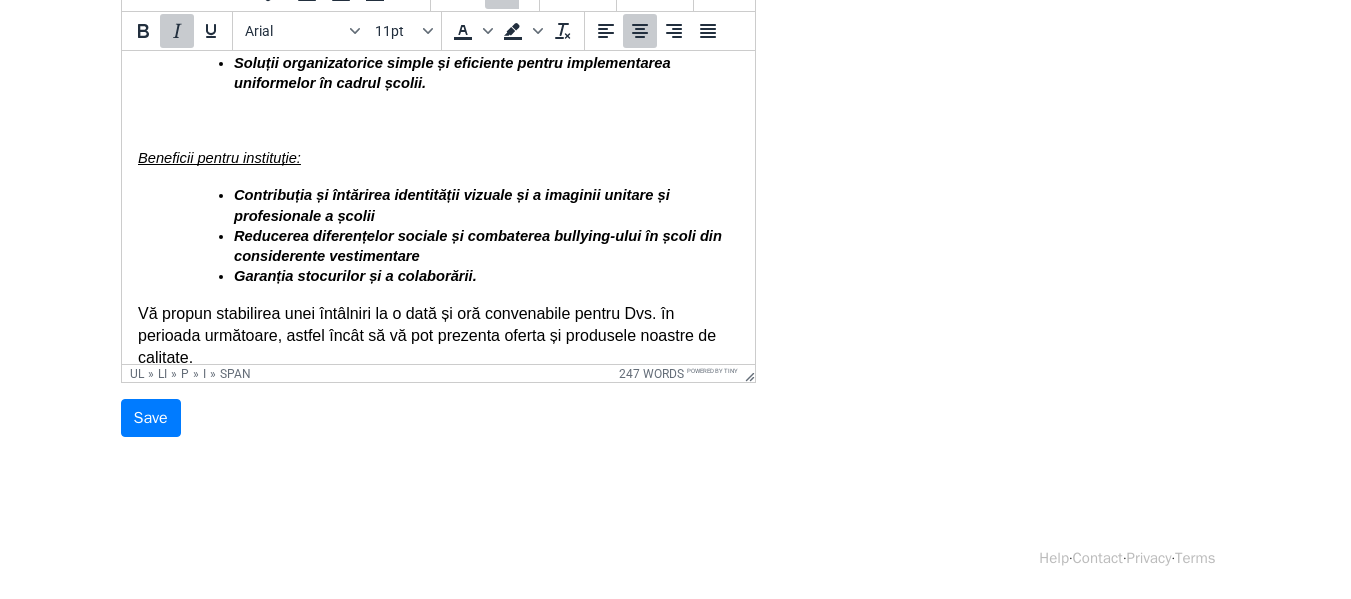 click on "Reducerea diferențelor sociale și combaterea bullying-ului în școli din considerente vestimentare" at bounding box center (485, 246) 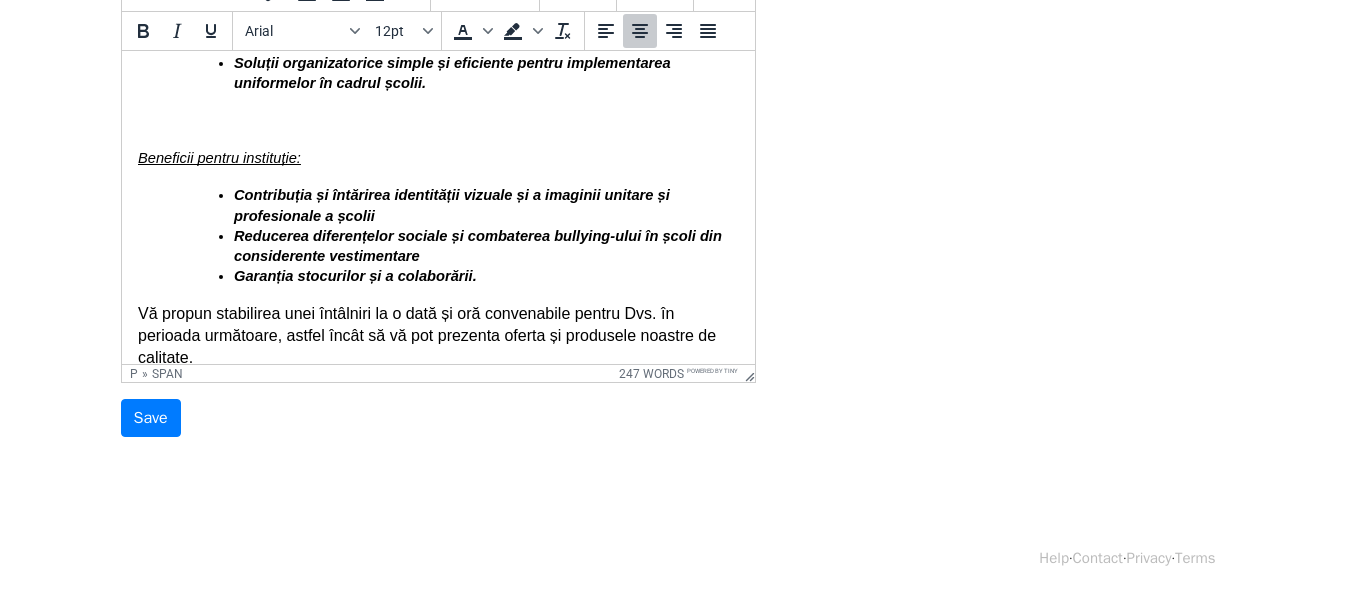 click on "Reducerea diferențelor sociale și combaterea bullying-ului în școli din considerente vestimentare" at bounding box center [479, 246] 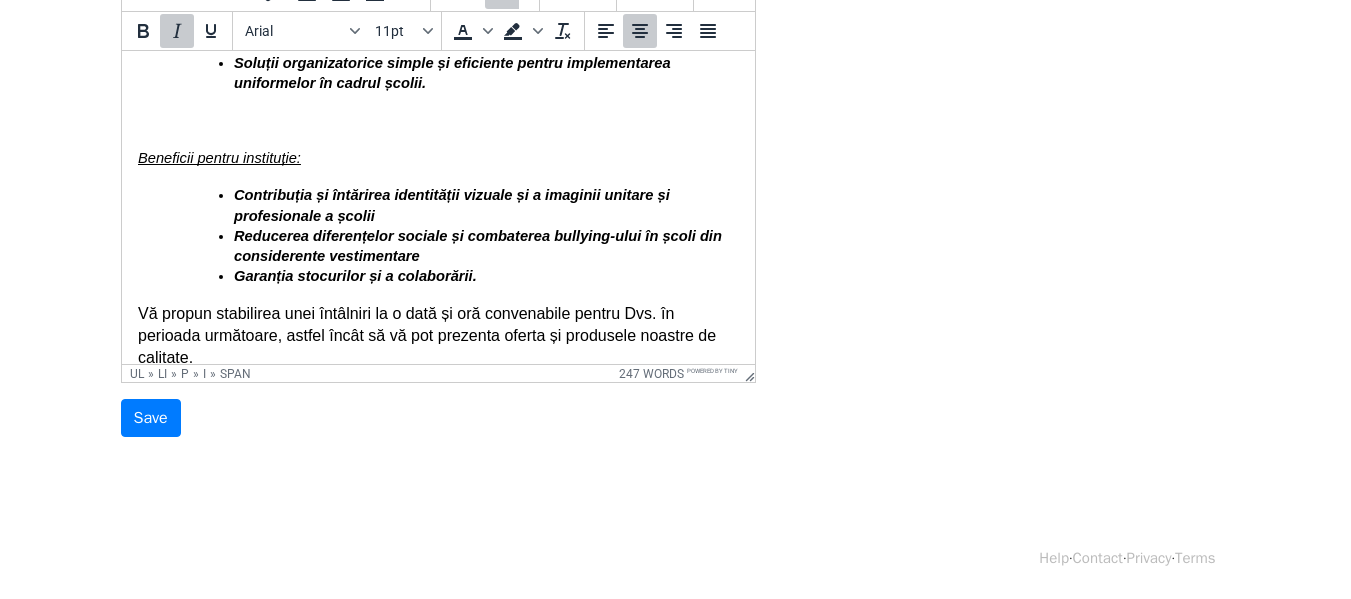 click on "Garanția stocurilor și a colaborării." at bounding box center [354, 276] 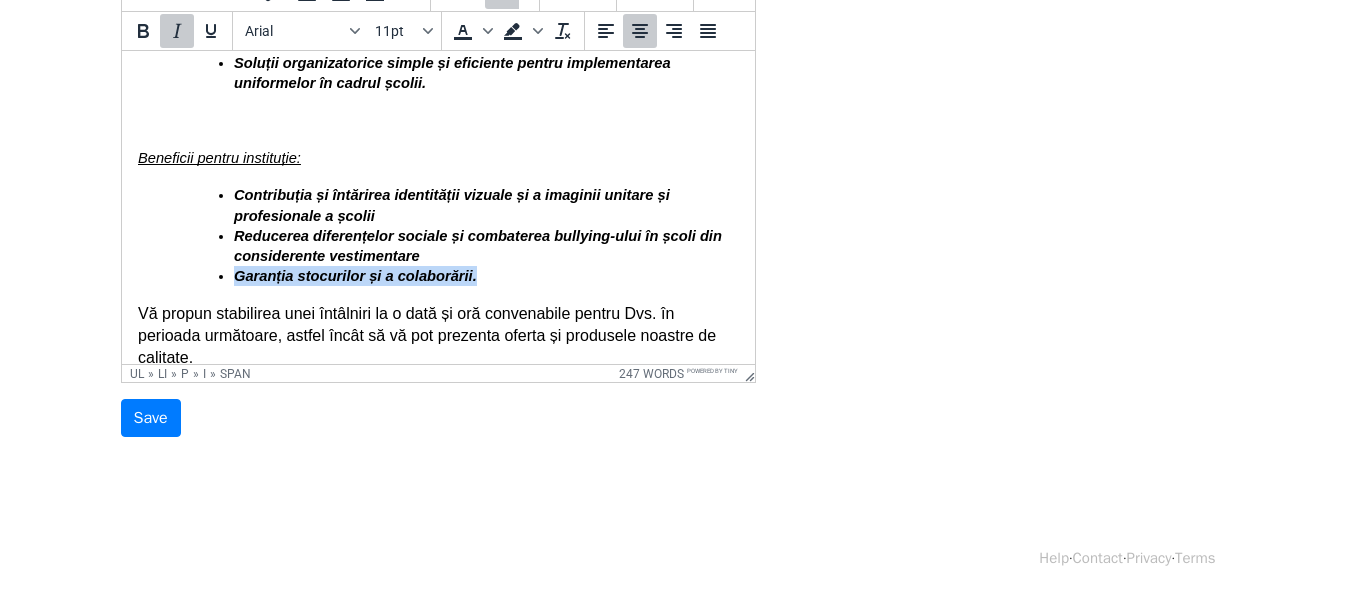 drag, startPoint x: 489, startPoint y: 279, endPoint x: 205, endPoint y: 291, distance: 284.25342 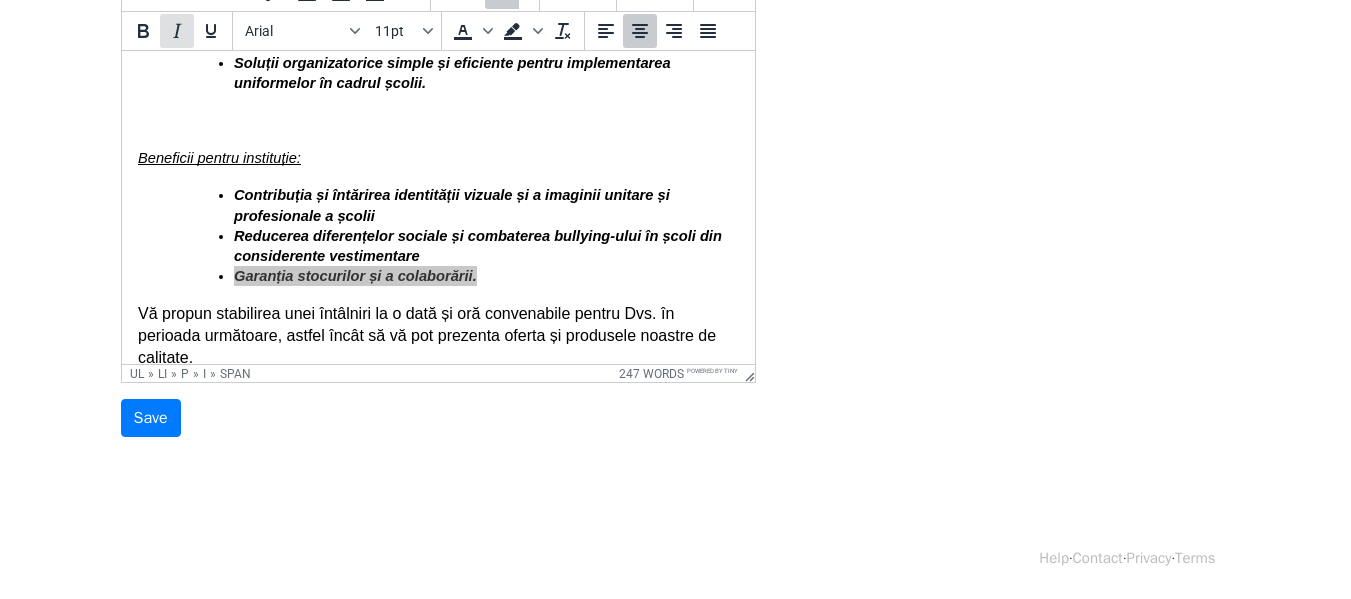 click at bounding box center [177, 31] 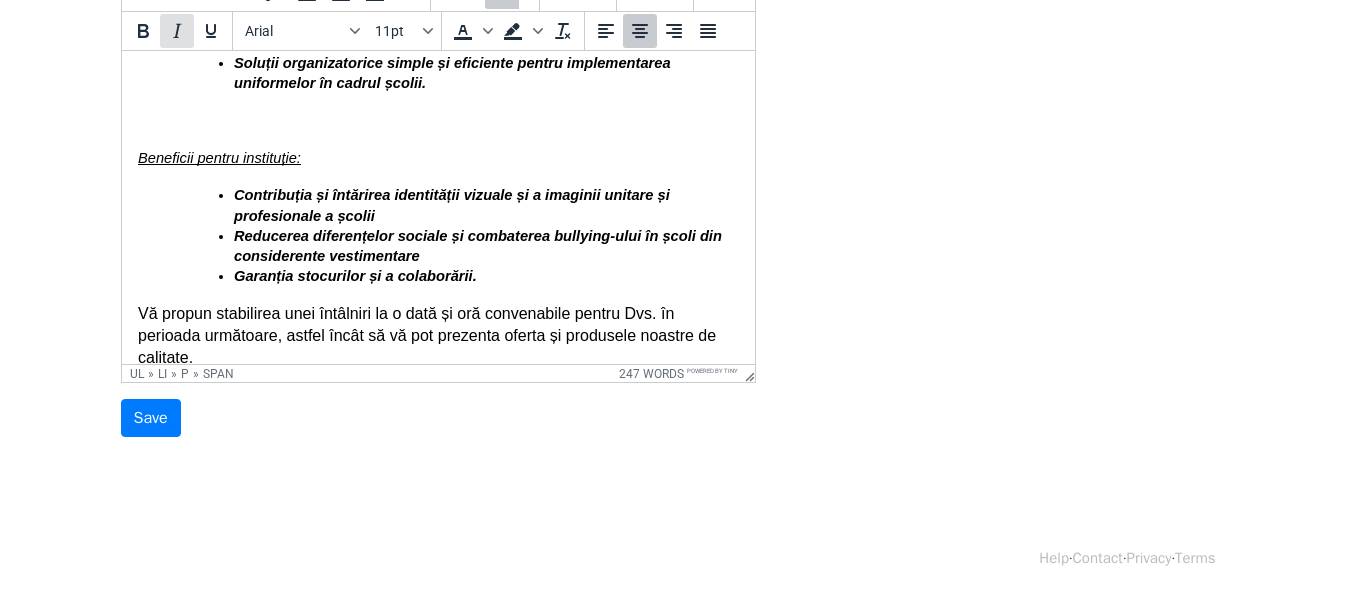 click at bounding box center [177, 31] 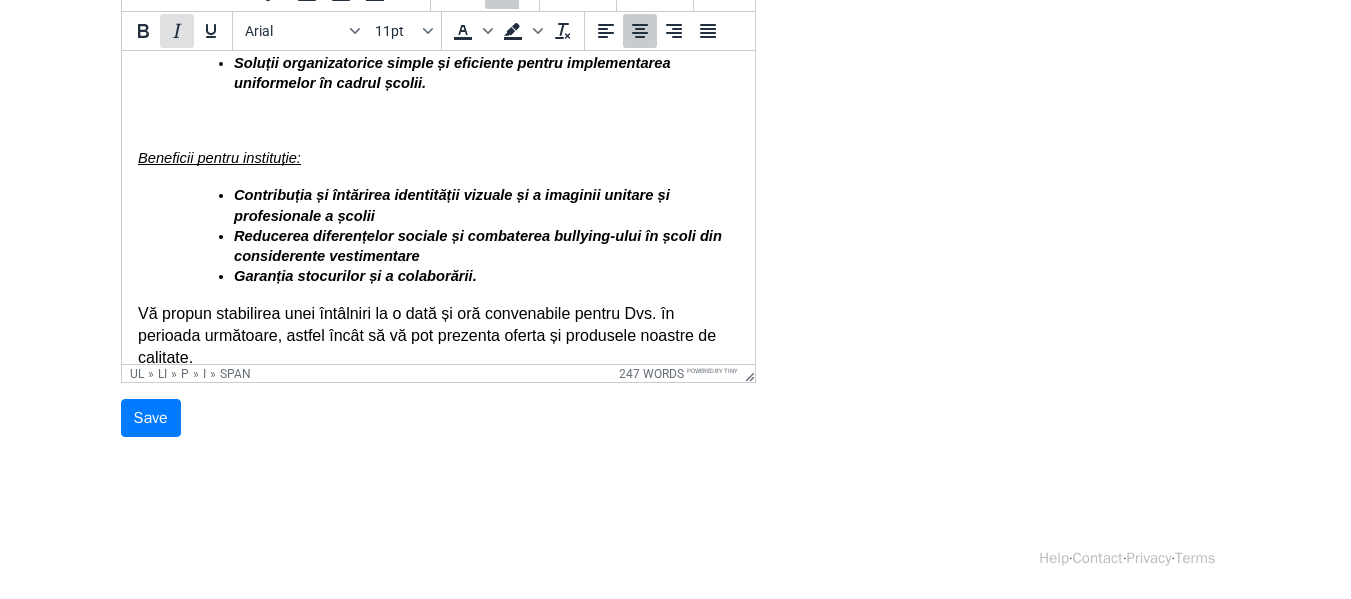 click at bounding box center [177, 31] 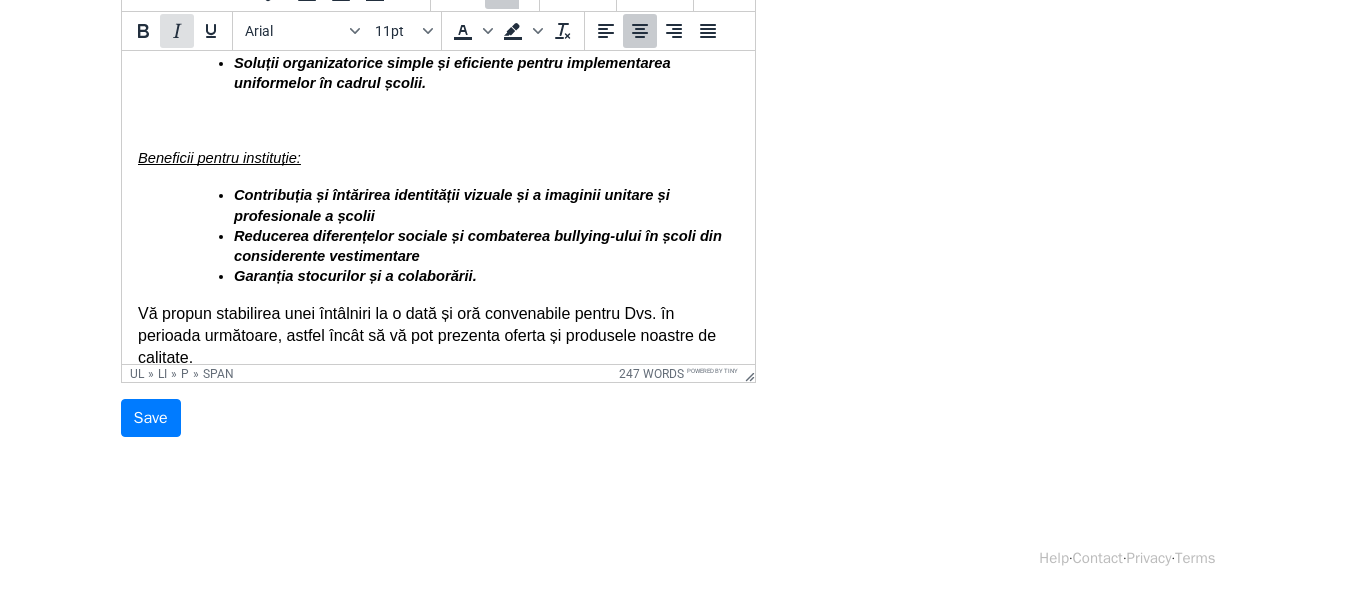 click at bounding box center [177, 31] 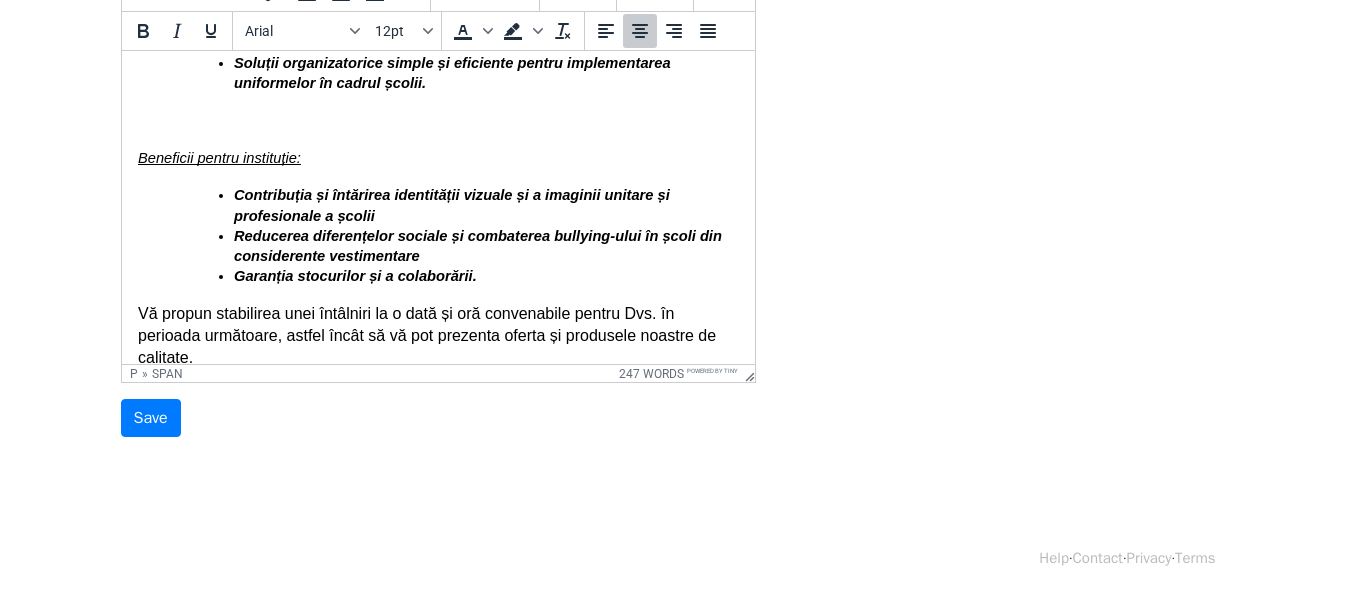 click on "Stimată {{Prenume}},    Numele meu este Apostol Cristina și reprezint Unda Chic SRL, producător și furnizor de uniforme școlare personalizate sub brandul Six for Kids – cu o experiență de peste 20 de ani , un brand 100% românesc, ce răspunde nevoilor actuale ale unităților de învățământ din România. Vă propun o întâlnire scurtă de 20-30 min, în care să vă prezint o ofertă completă de uniforme școlare dedicate elevilor din cadrul {{Instituție}}.   Ce include propunerea noastră:   Design personalizat cu logo-ul școlii (inclus) Materiale de calitate superioară, confortabile, rezistente și durabile, prietenoase cu pielea copiilor Modele variate, aprobate de părinți și copii, validate și în alte comunități școlare din țară Produse moderne, în trend, care respectă cele mai înalte standarde de calitate Soluții organizatorice simple și eficiente pentru implementarea uniformelor în cadrul școlii.   Beneficii pentru instituție:   Cu deosebit respect, Apostol" at bounding box center (437, 187) 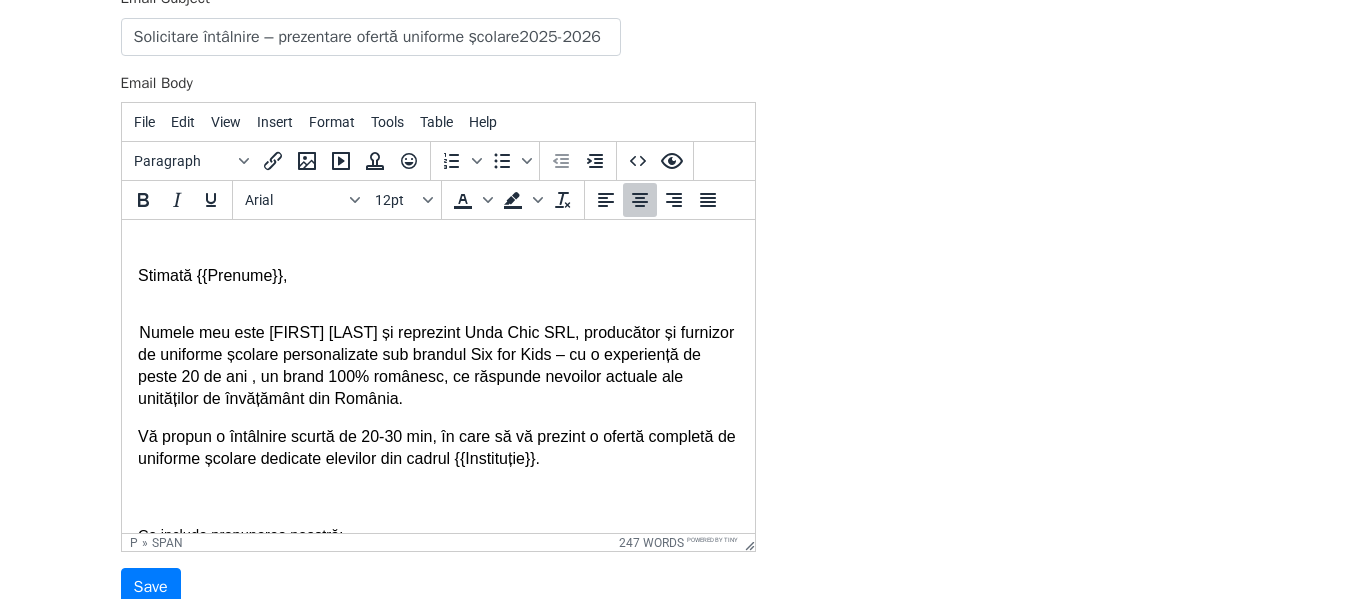 scroll, scrollTop: 213, scrollLeft: 0, axis: vertical 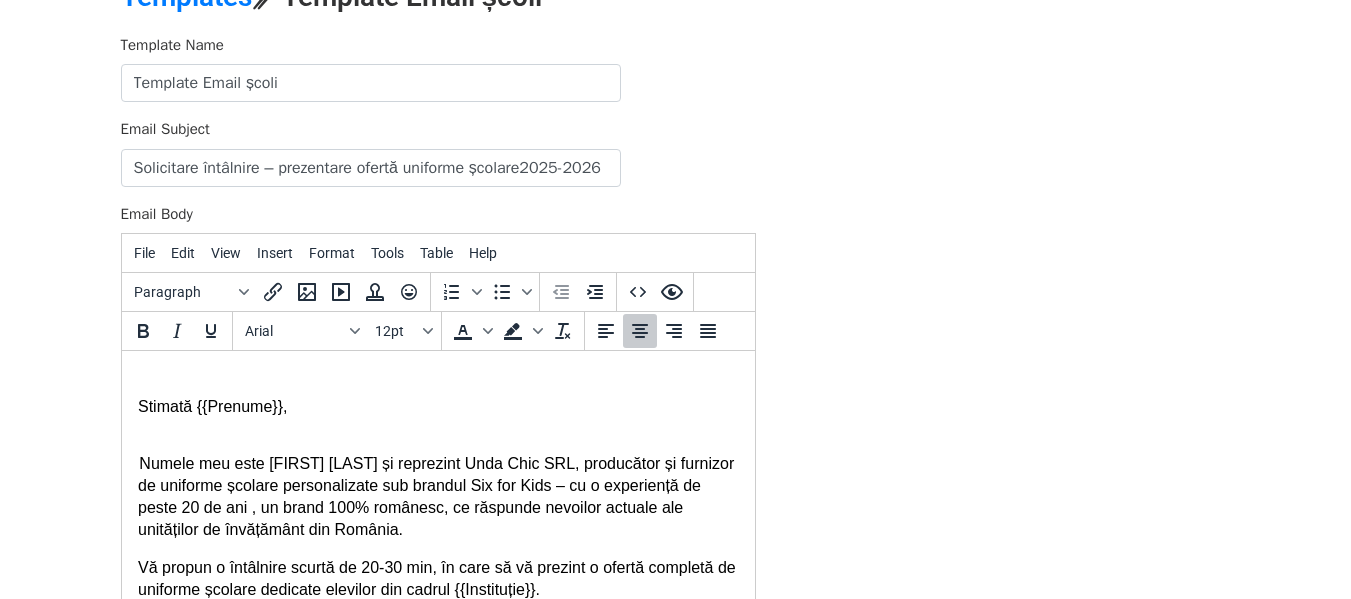 drag, startPoint x: 133, startPoint y: 404, endPoint x: 248, endPoint y: 506, distance: 153.71727 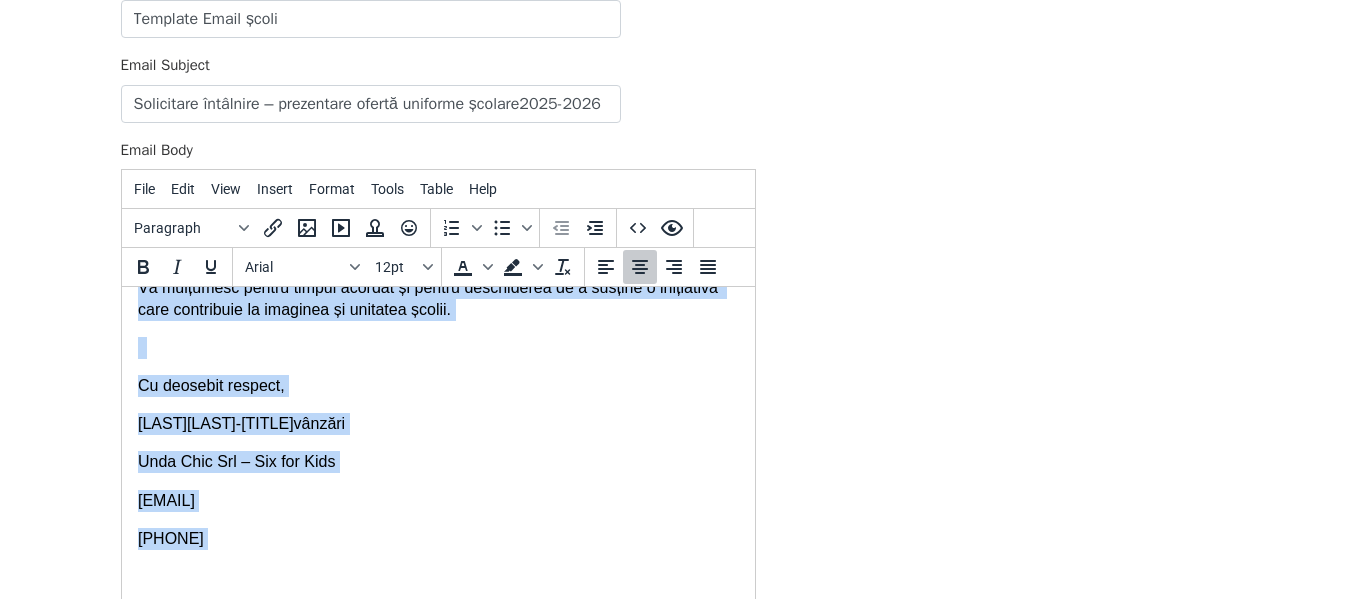 scroll, scrollTop: 413, scrollLeft: 0, axis: vertical 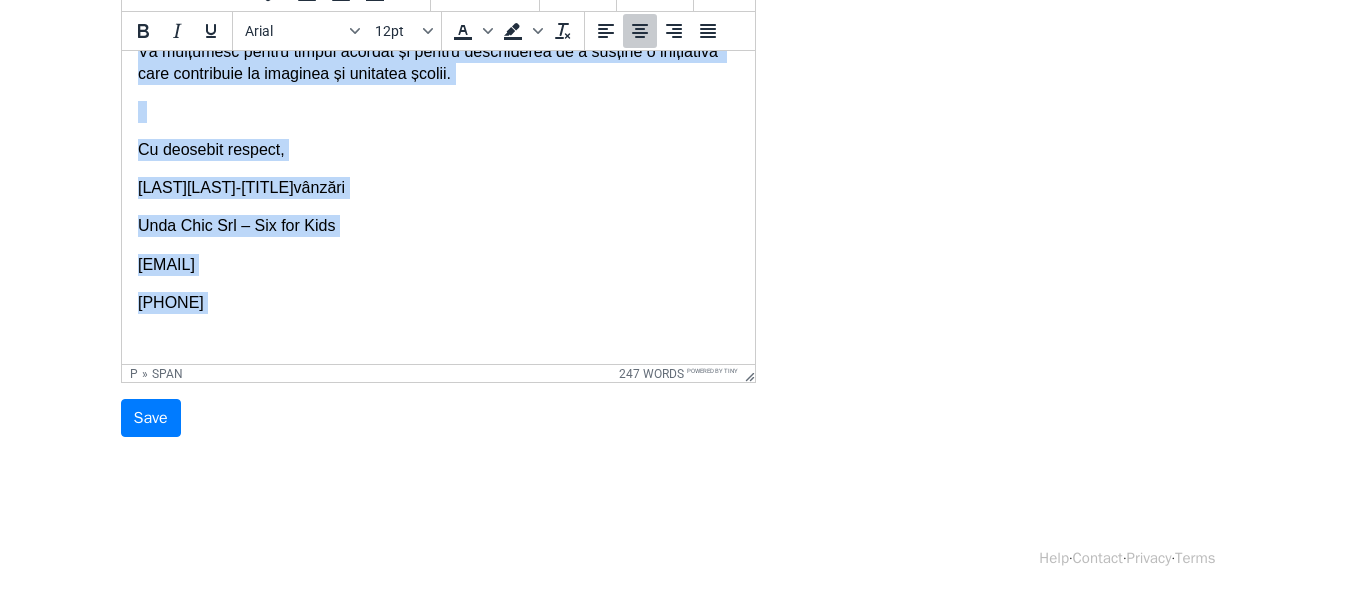 drag, startPoint x: 137, startPoint y: 106, endPoint x: 227, endPoint y: 352, distance: 261.94656 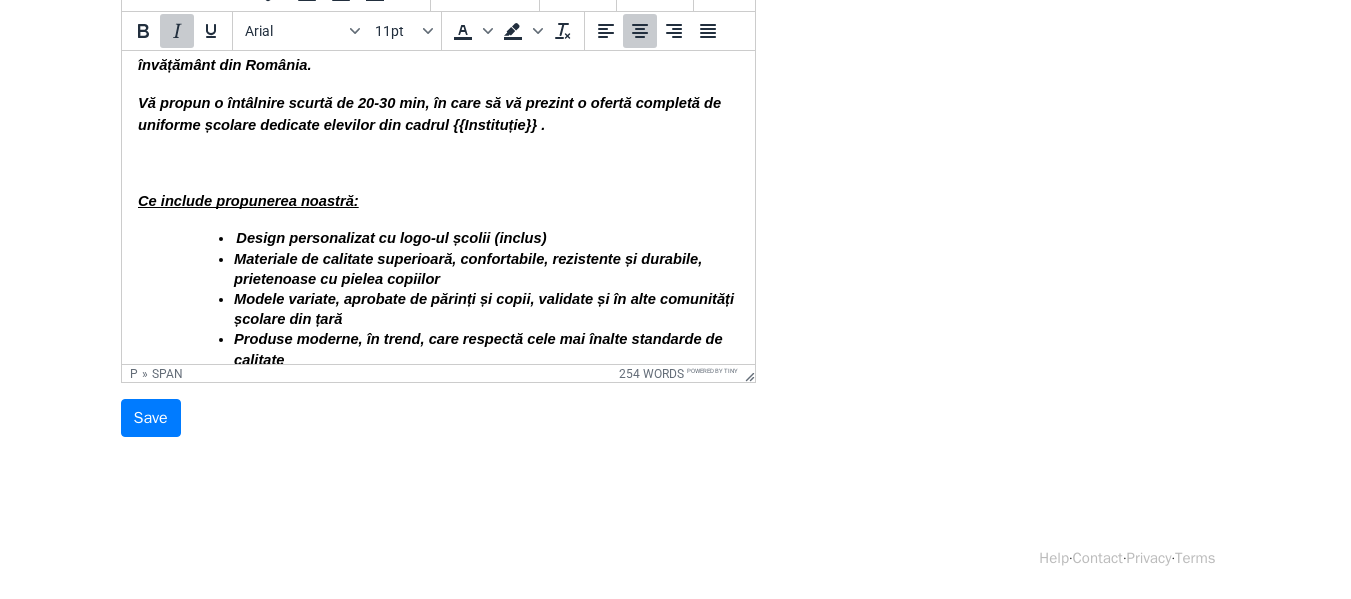 scroll, scrollTop: 0, scrollLeft: 0, axis: both 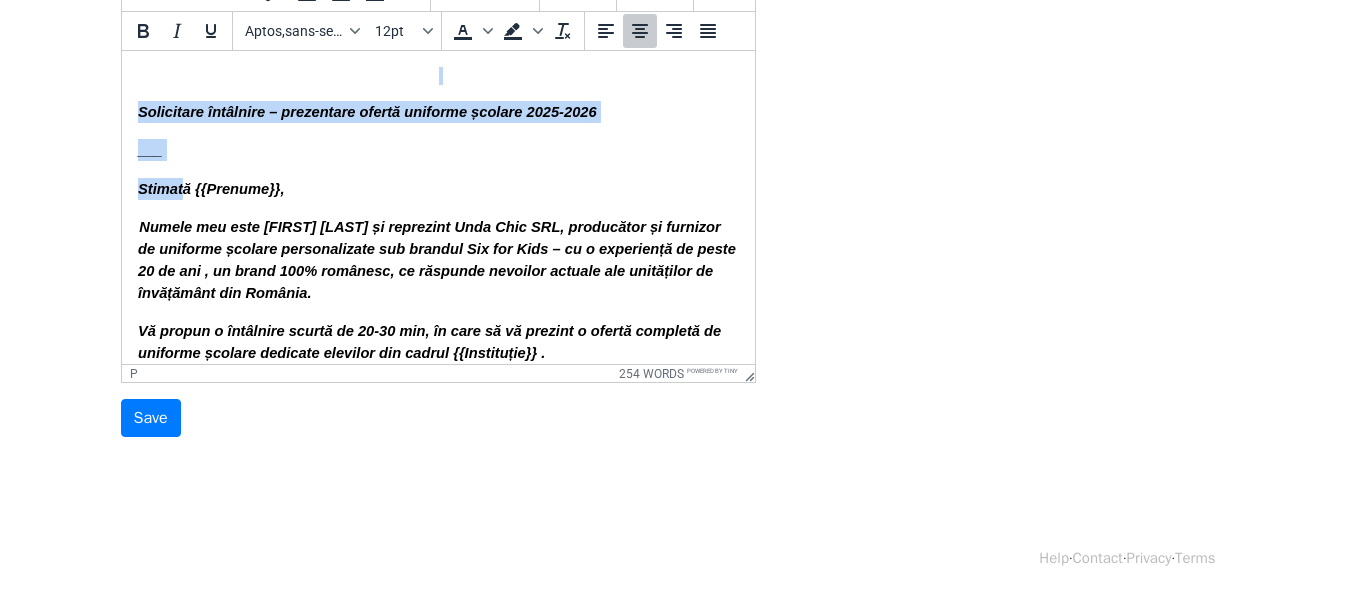 drag, startPoint x: 179, startPoint y: 161, endPoint x: 242, endPoint y: 104, distance: 84.95882 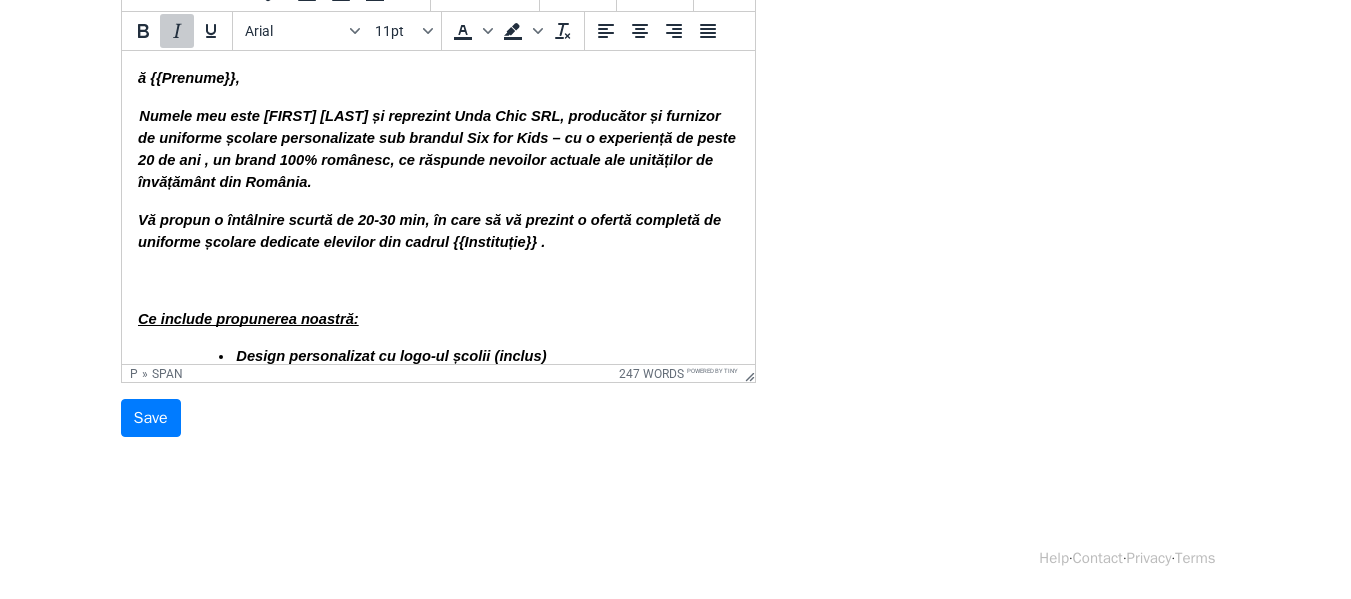 scroll, scrollTop: 313, scrollLeft: 0, axis: vertical 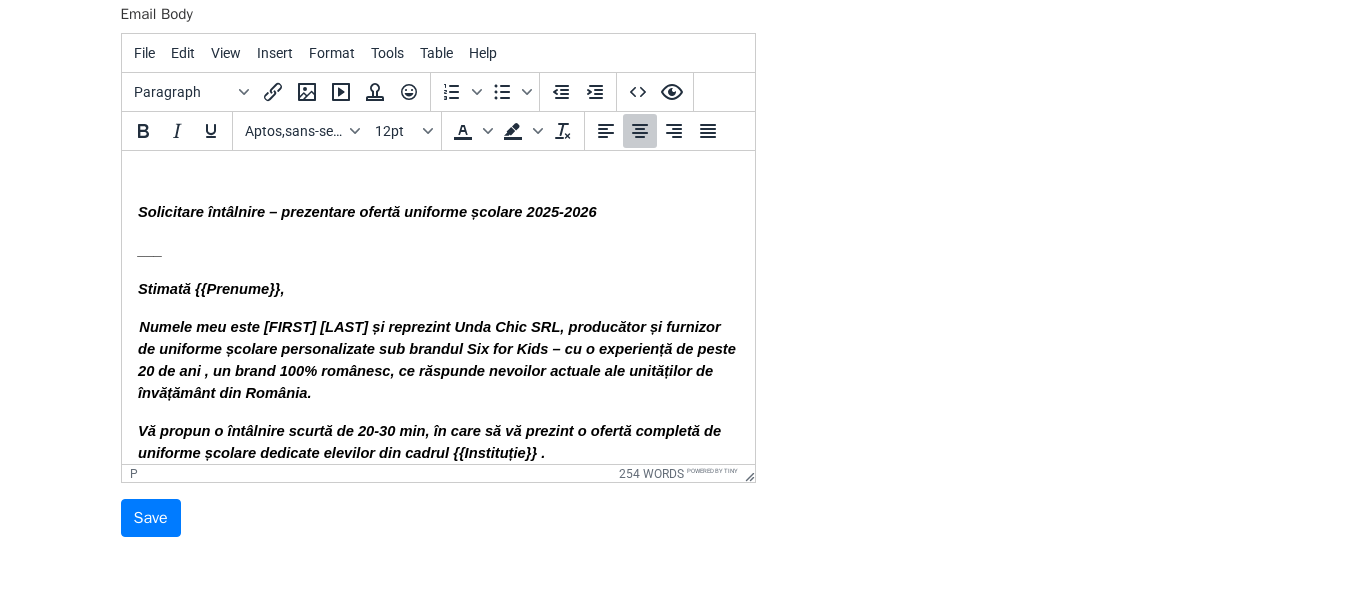click on "___" at bounding box center [437, 250] 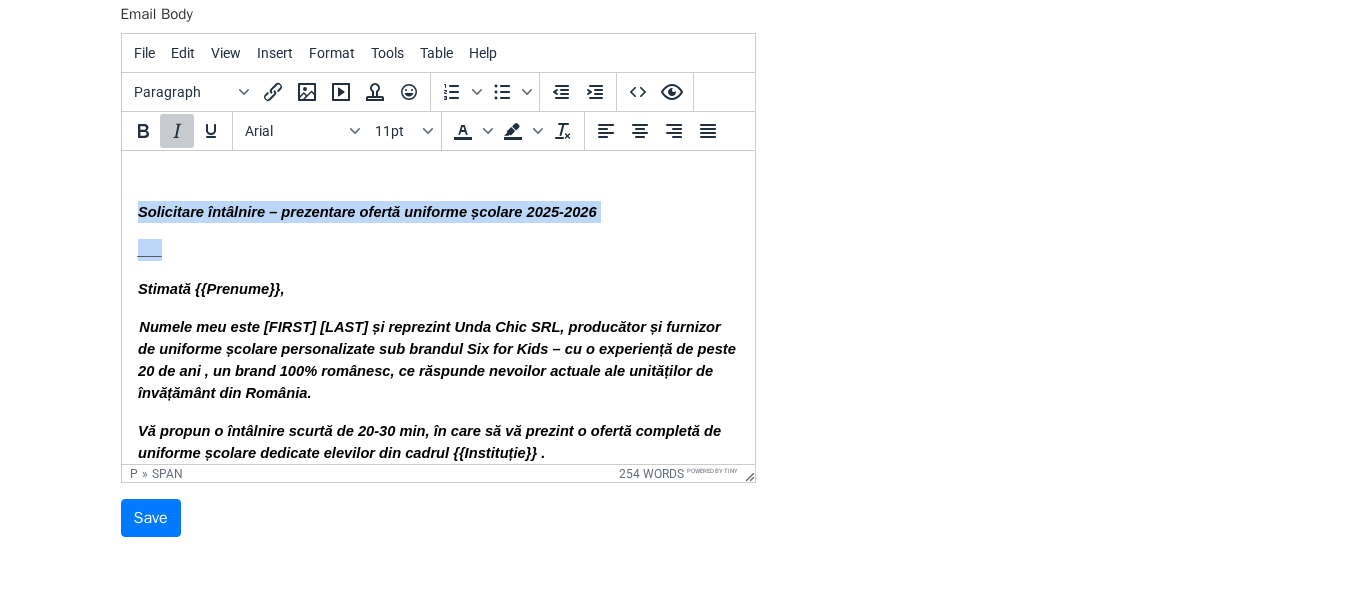 drag, startPoint x: 152, startPoint y: 245, endPoint x: 129, endPoint y: 205, distance: 46.141087 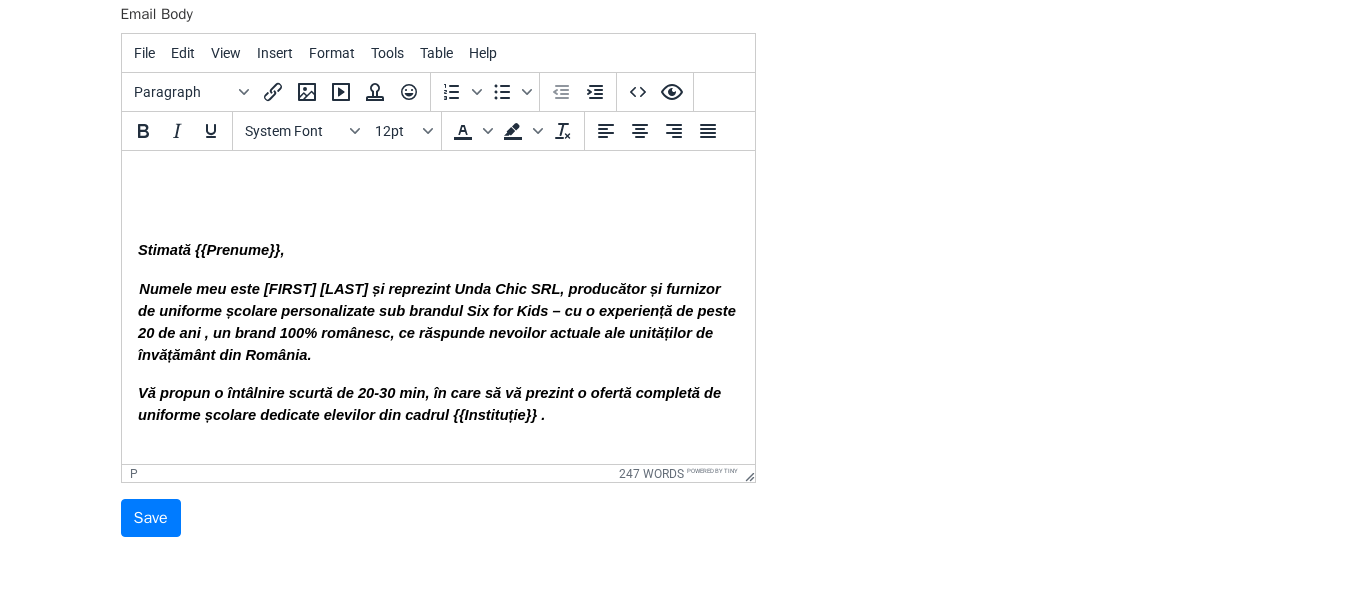 click at bounding box center (437, 212) 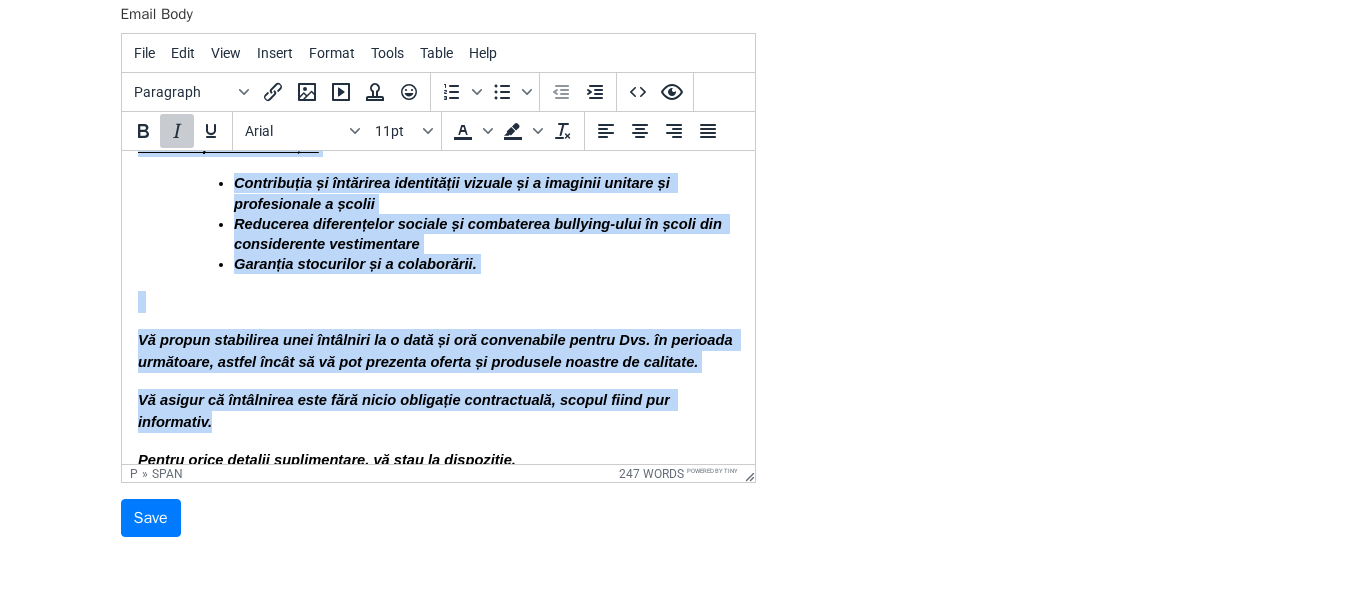 scroll, scrollTop: 919, scrollLeft: 0, axis: vertical 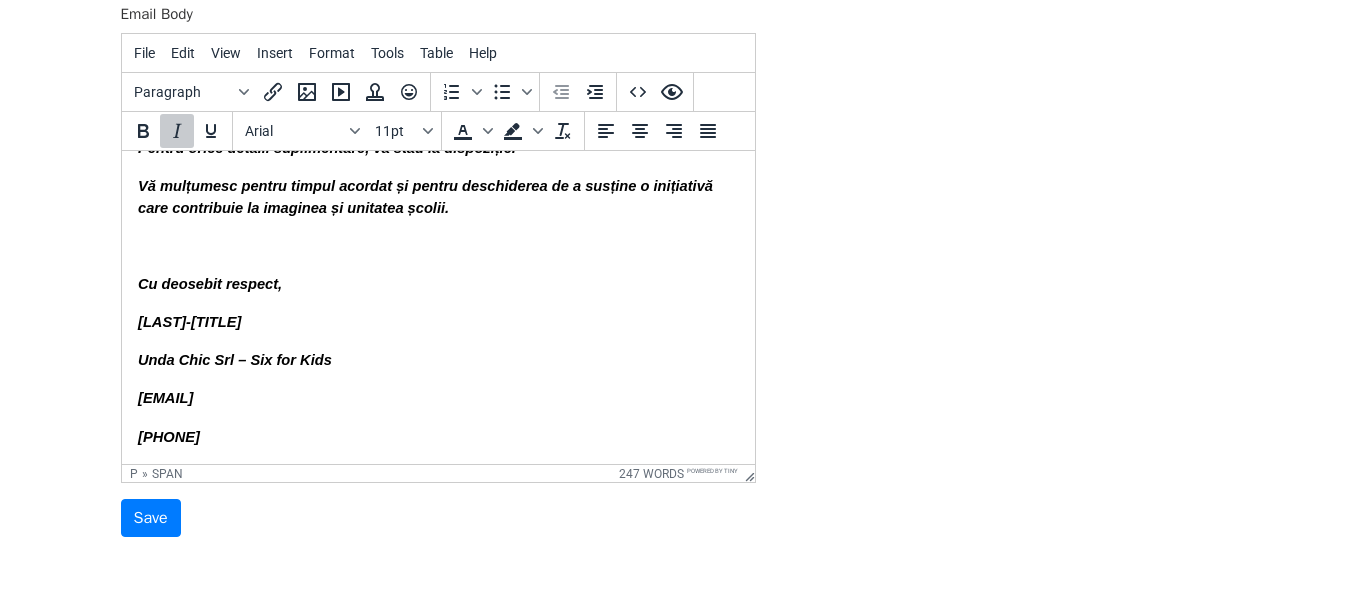 drag, startPoint x: 137, startPoint y: 209, endPoint x: 354, endPoint y: 488, distance: 353.45438 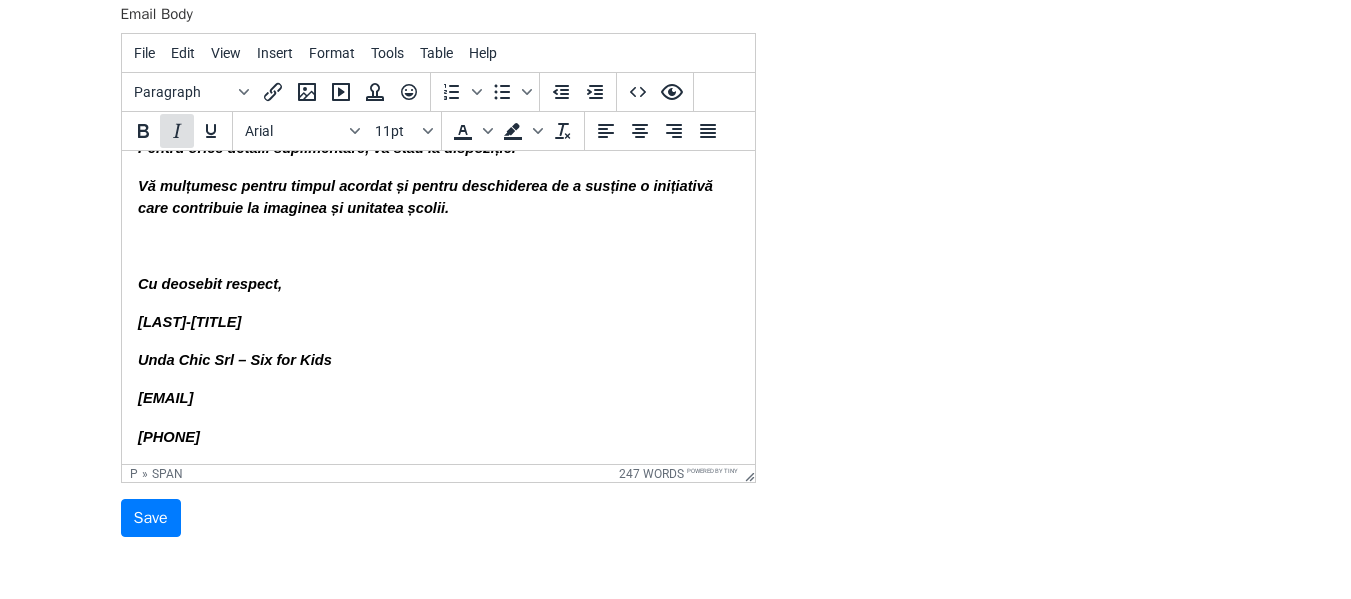 click 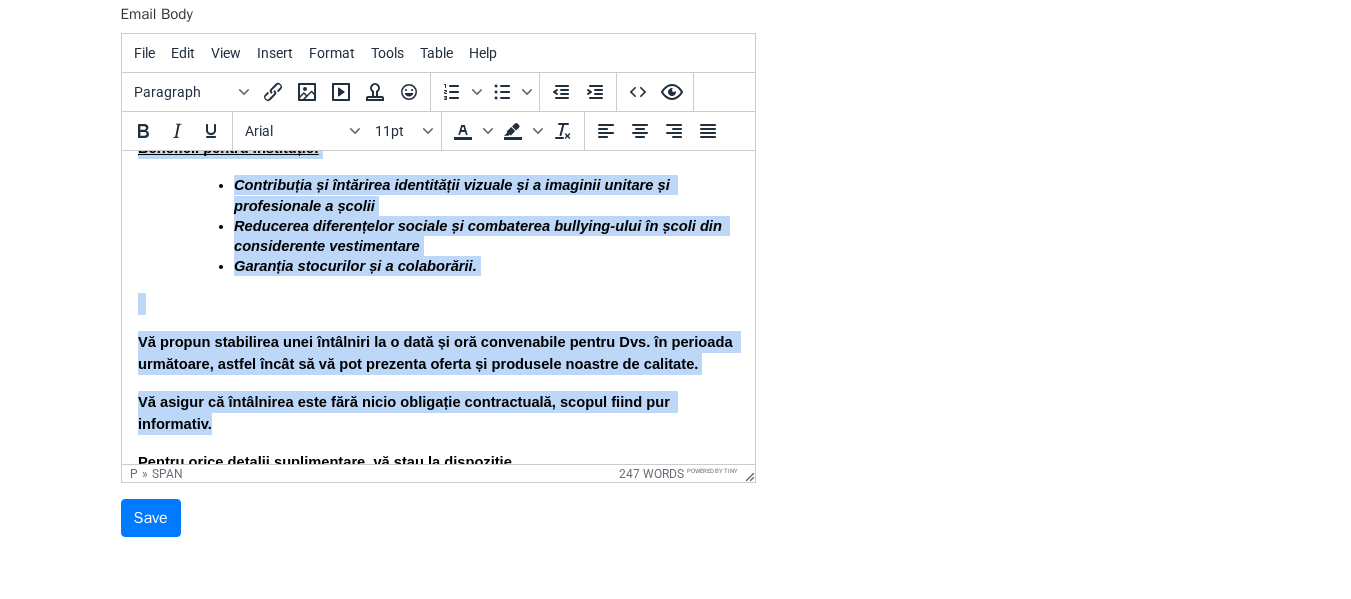 scroll, scrollTop: 419, scrollLeft: 0, axis: vertical 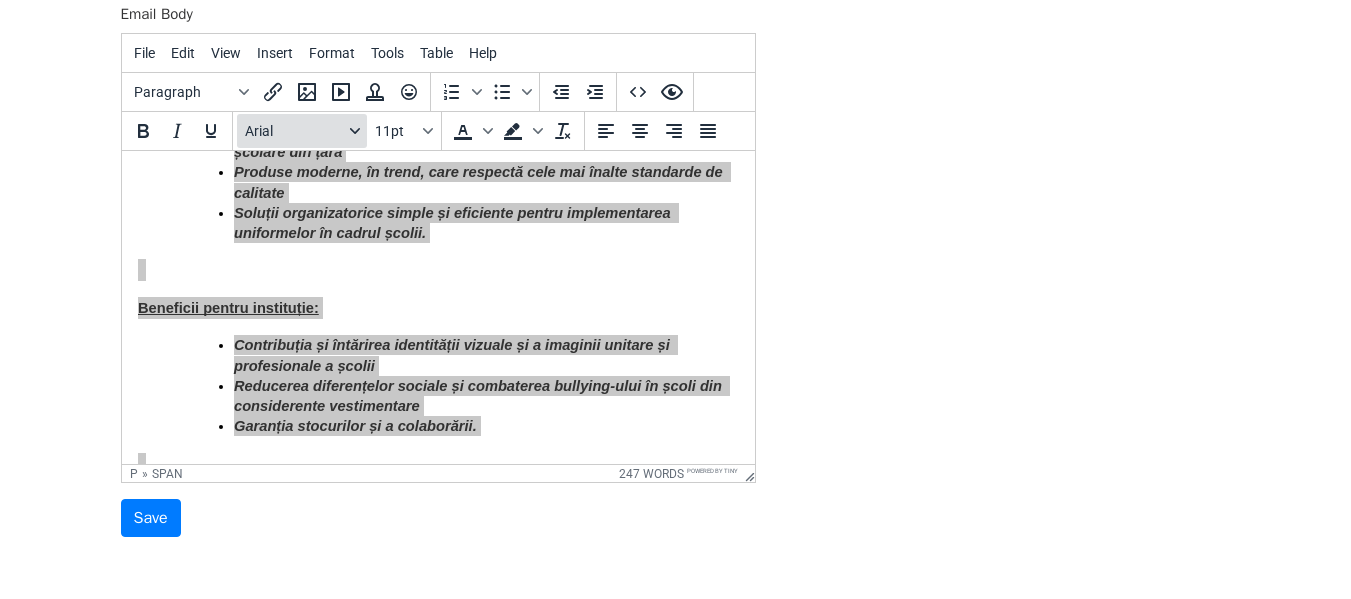 click on "Arial" at bounding box center (302, 131) 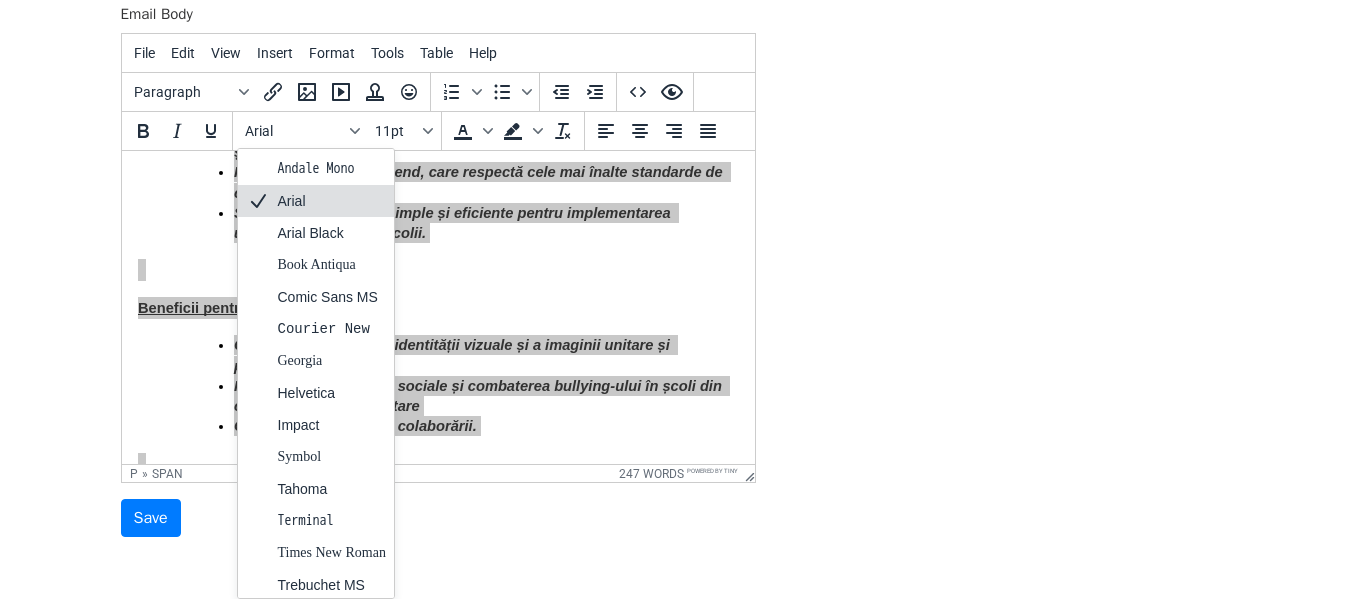 click on "Arial" at bounding box center (332, 201) 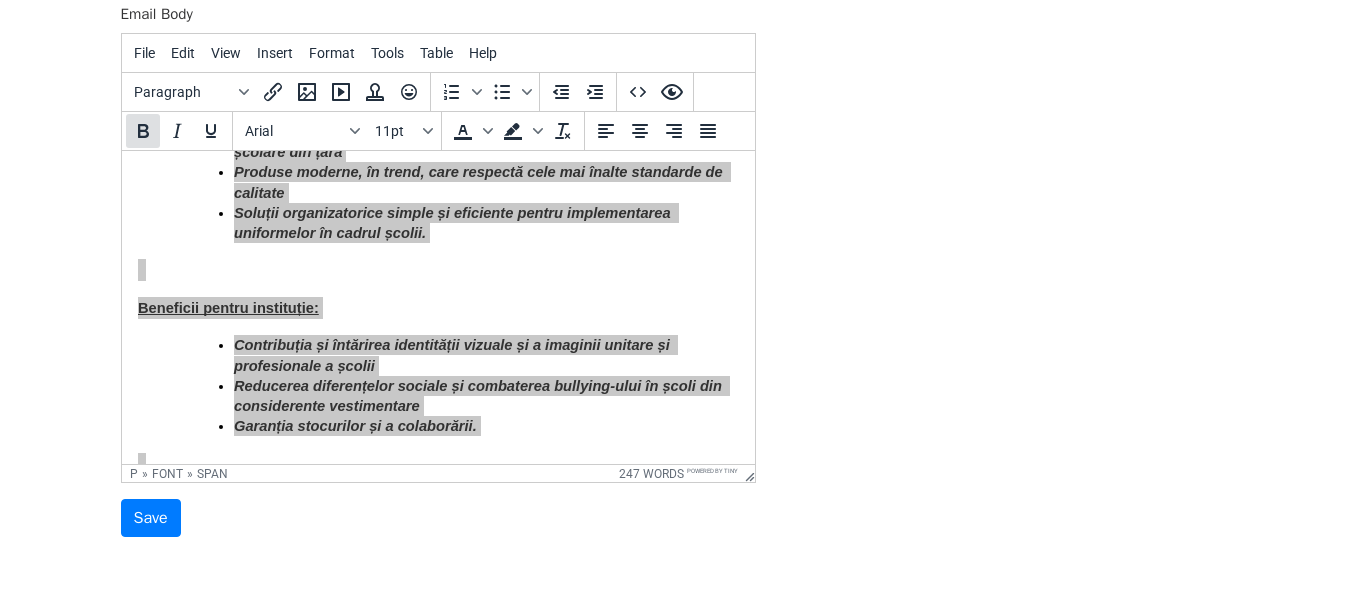 click 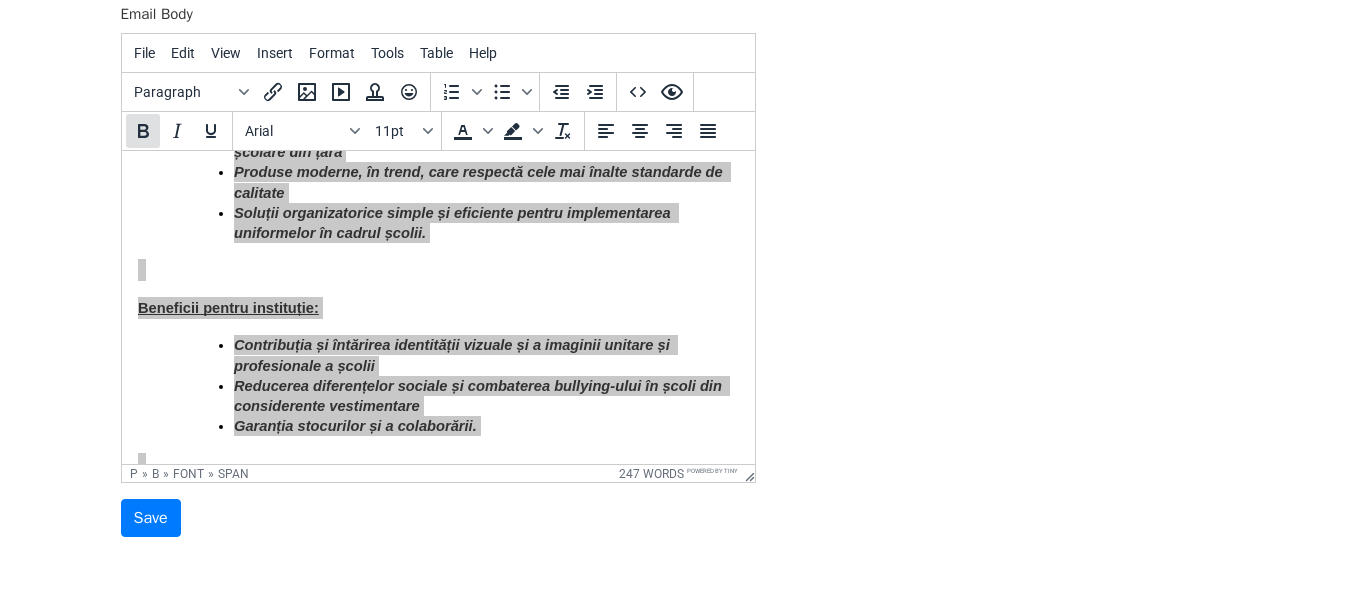 click 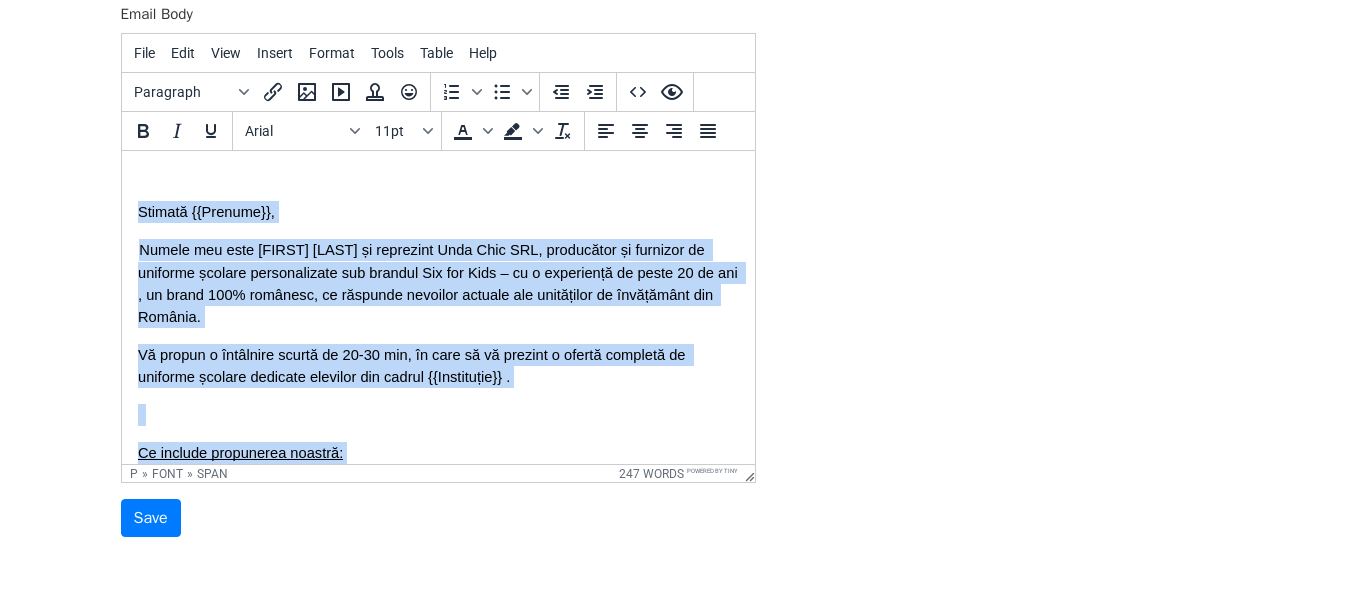 scroll, scrollTop: 100, scrollLeft: 0, axis: vertical 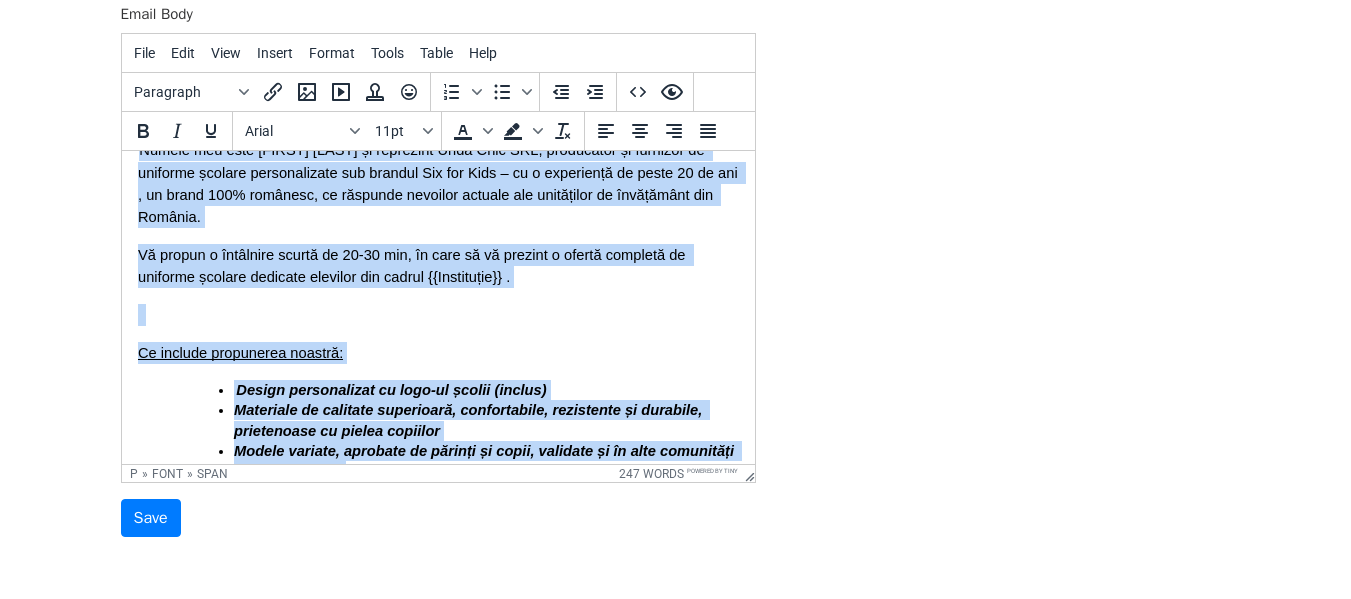 click on "Stimată {{Prenume}}, Numele meu este Apostol Cristina și reprezint Unda Chic SRL, producător și furnizor de uniforme școlare personalizate sub brandul Six for Kids – cu o experiență de peste 20 de ani , un brand 100% românesc, ce răspunde nevoilor actuale ale unităților de învățământ din România. Vă propun o întâlnire scurtă de 20-30 min, în care să vă prezint o ofertă completă de uniforme școlare dedicate elevilor din cadrul {{Instituție}} .   Ce include propunerea noastră:   Design personalizat cu logo-ul școlii (inclus) Materiale de calitate superioară, confortabile, rezistente și durabile, prietenoase cu pielea copiilor Modele variate, aprobate de părinți și copii, validate și în alte comunități școlare din țară Produse moderne, în trend, care respectă cele mai înalte standarde de calitate Soluții organizatorice simple și eficiente pentru implementarea uniformelor în cadrul școlii.   Beneficii pentru instituție:     Cu deosebit respect, 0746 042 775" at bounding box center (437, 643) 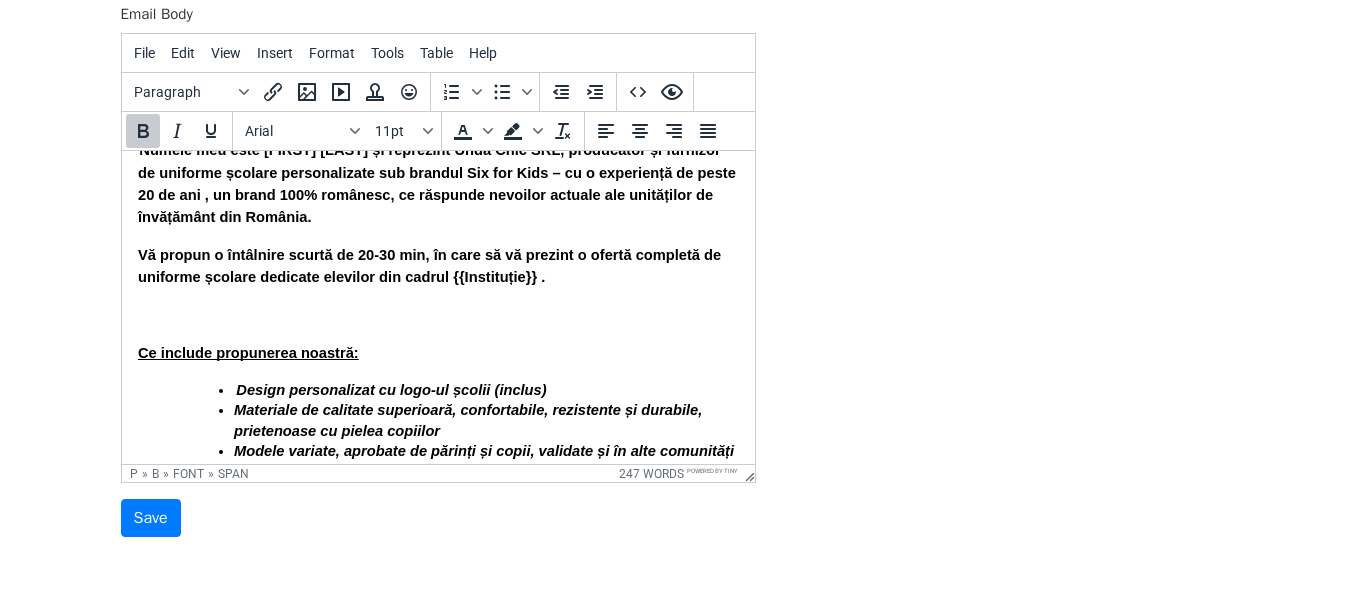 click on "Design personalizat cu logo-ul școlii (inclus)" at bounding box center [485, 390] 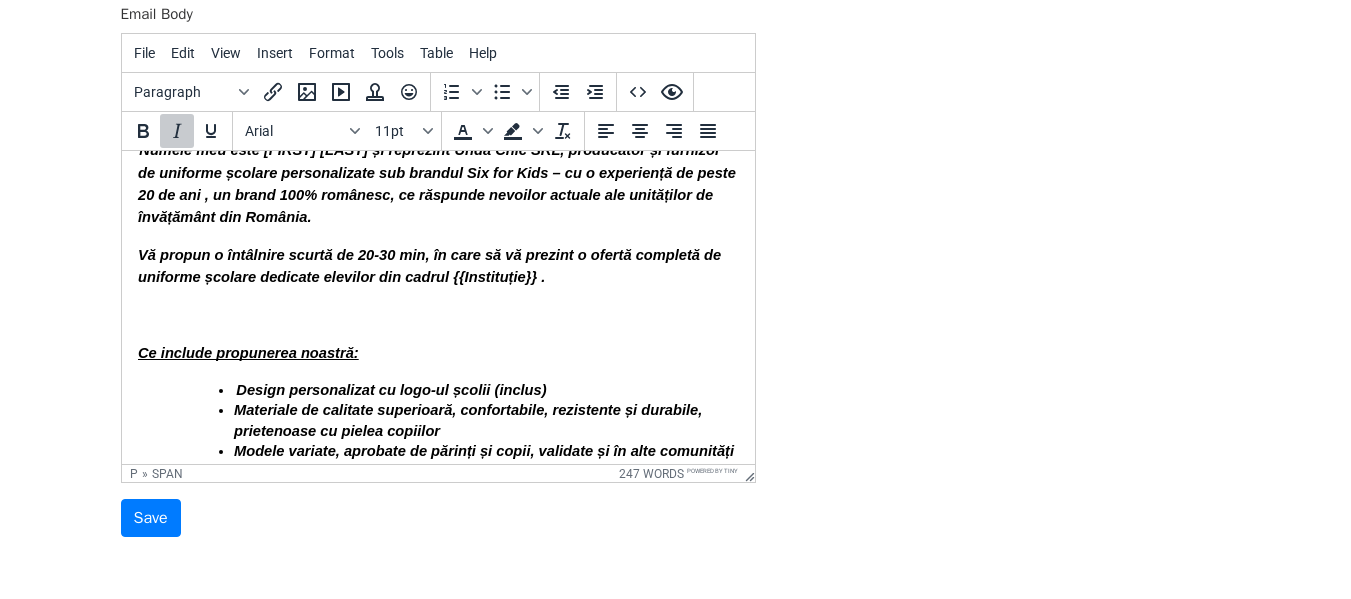 click at bounding box center (437, 315) 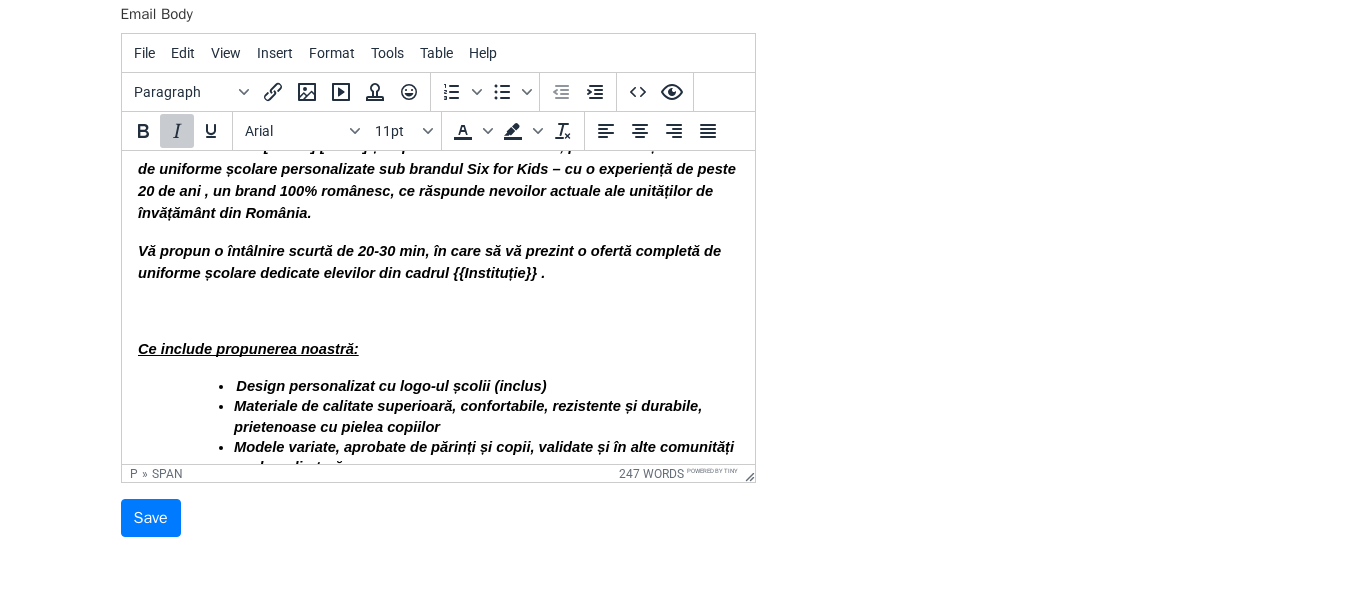 scroll, scrollTop: 19, scrollLeft: 0, axis: vertical 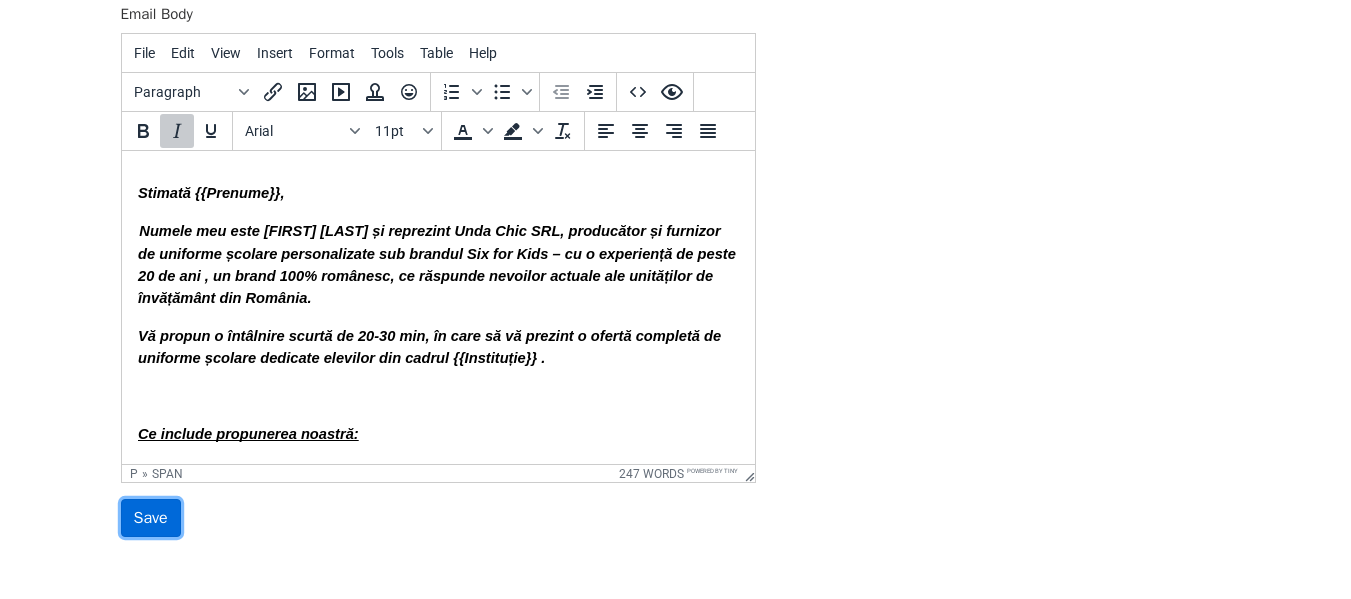 click on "Save" at bounding box center (151, 518) 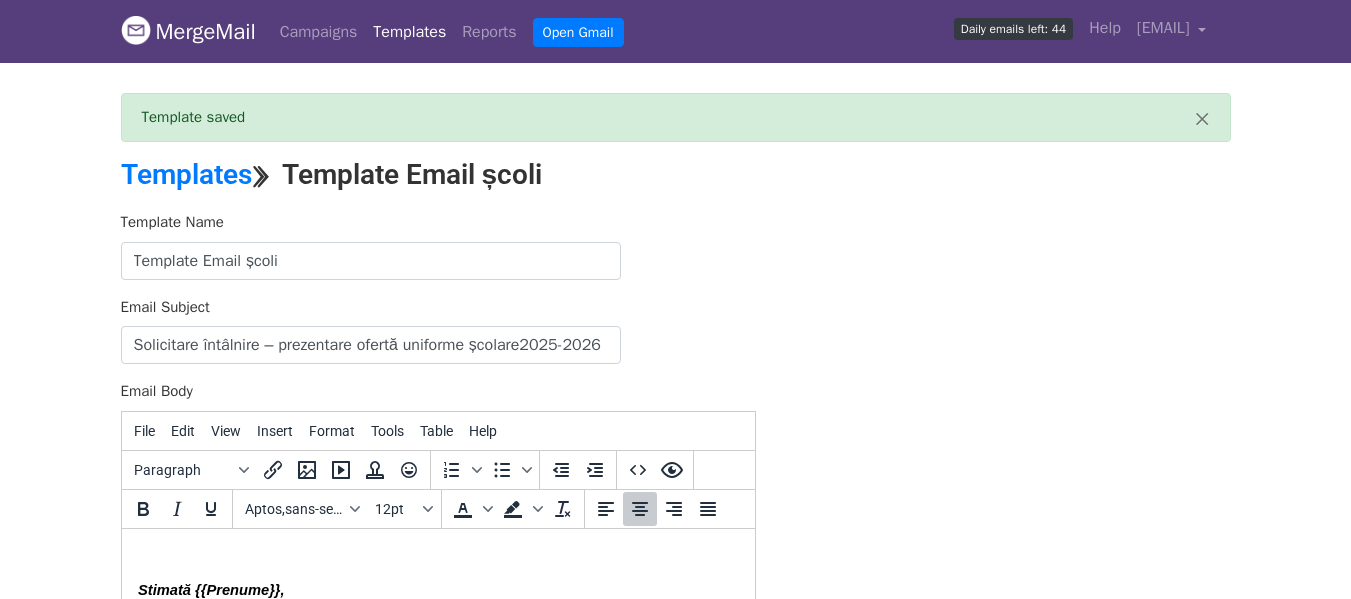 scroll, scrollTop: 0, scrollLeft: 0, axis: both 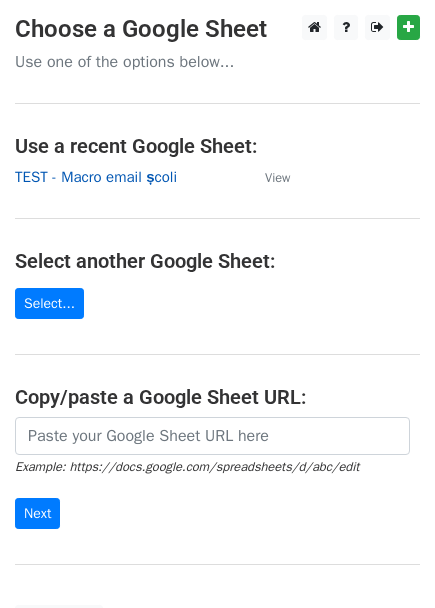 click on "TEST - Macro email școli" at bounding box center (96, 177) 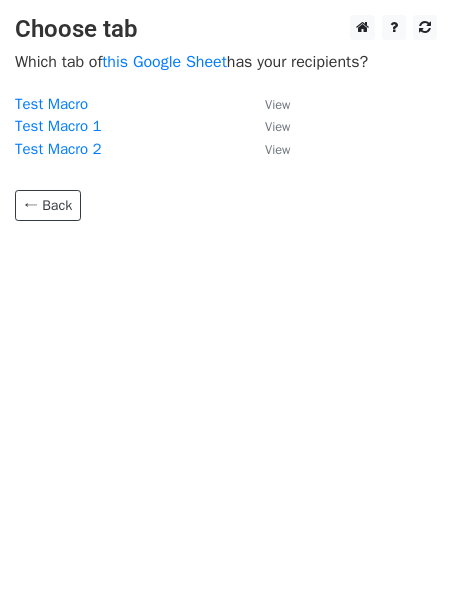 scroll, scrollTop: 0, scrollLeft: 0, axis: both 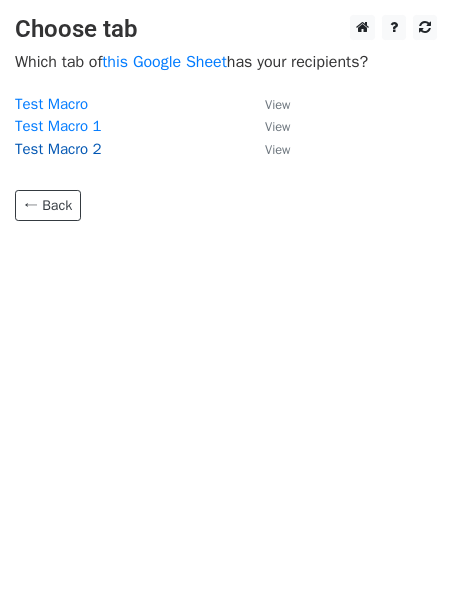 click on "Test Macro 2" at bounding box center (58, 149) 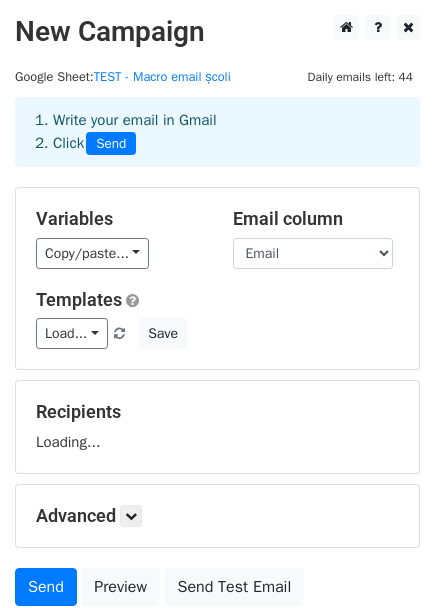 scroll, scrollTop: 0, scrollLeft: 0, axis: both 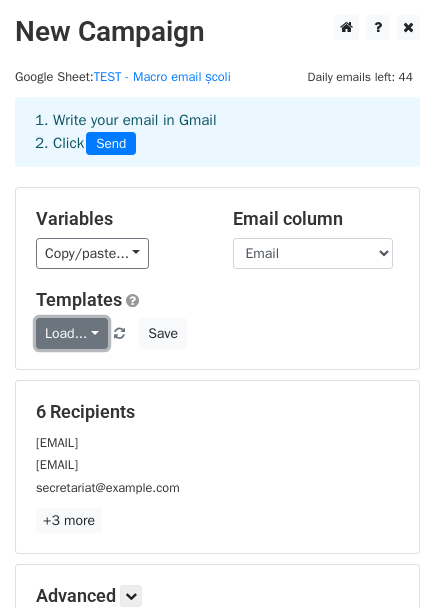 click on "Load..." at bounding box center [72, 333] 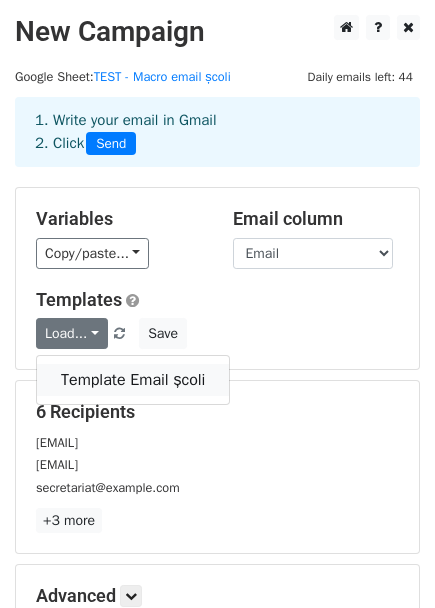 click on "Template Email școli" at bounding box center [133, 380] 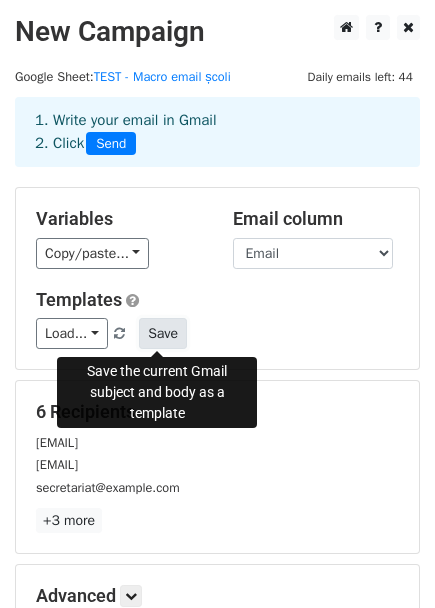 click on "Save" at bounding box center (163, 333) 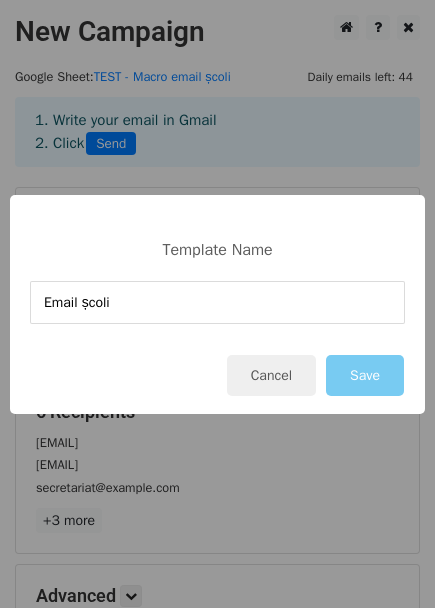 type on "Email școli" 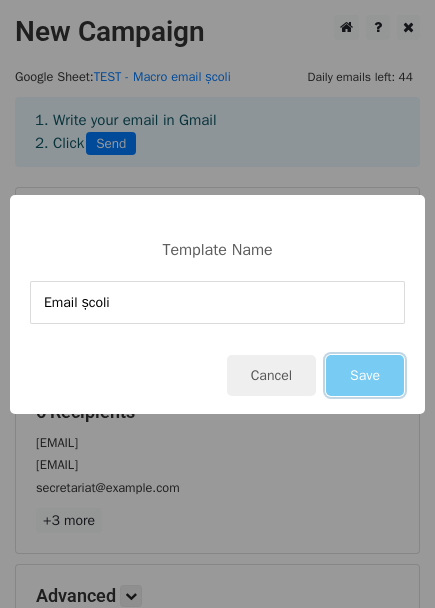 click on "Save" at bounding box center [365, 375] 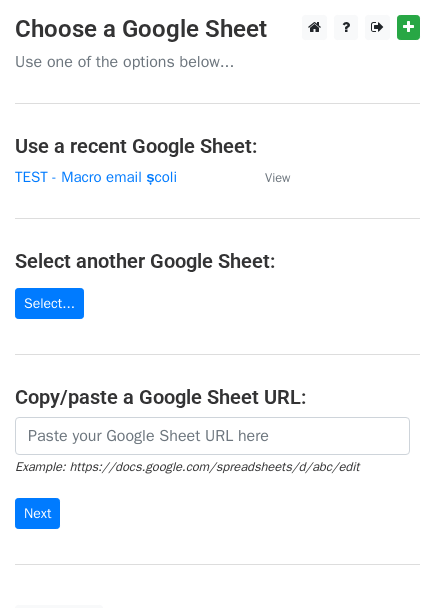 scroll, scrollTop: 0, scrollLeft: 0, axis: both 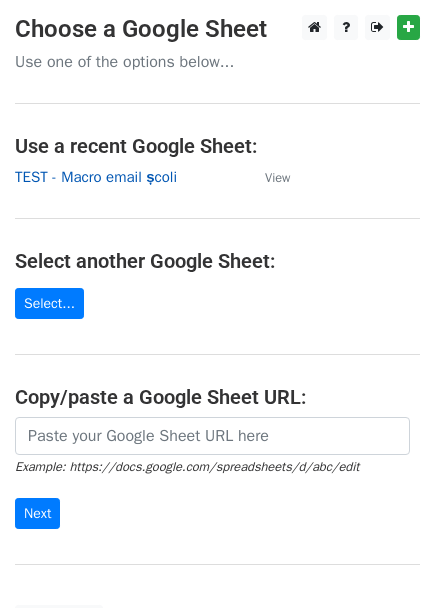click on "TEST - Macro email școli" at bounding box center (96, 177) 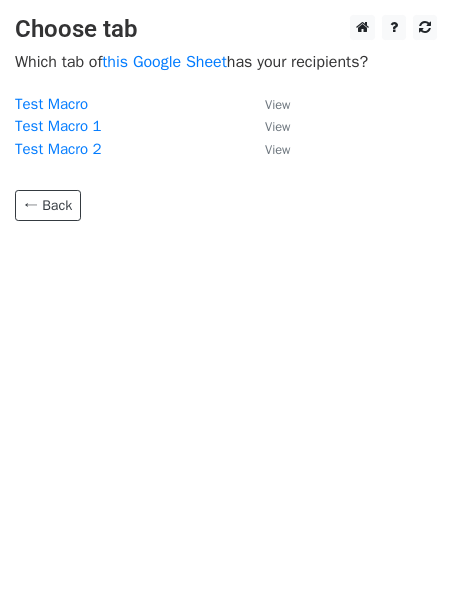 scroll, scrollTop: 0, scrollLeft: 0, axis: both 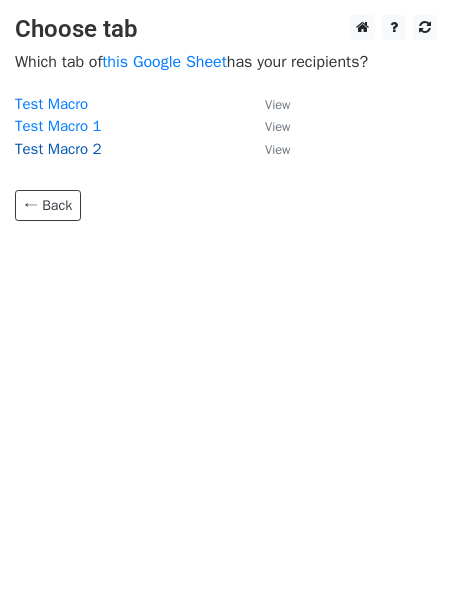 click on "Test Macro 2" at bounding box center (58, 149) 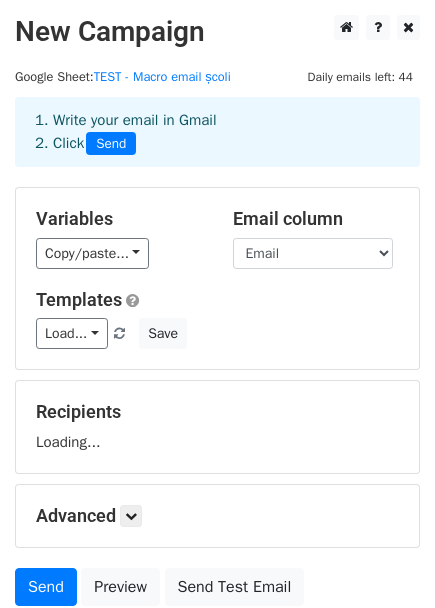 scroll, scrollTop: 0, scrollLeft: 0, axis: both 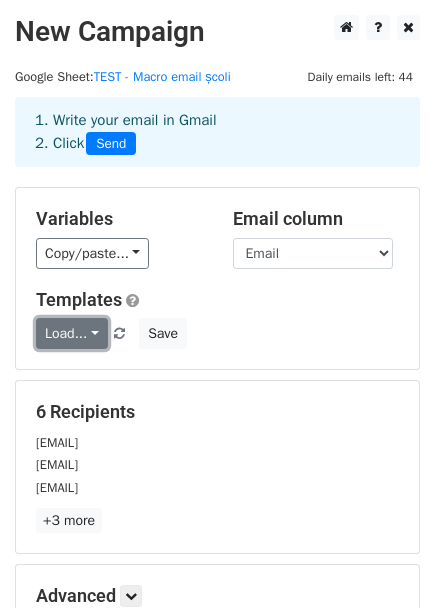 click on "Load..." at bounding box center [72, 333] 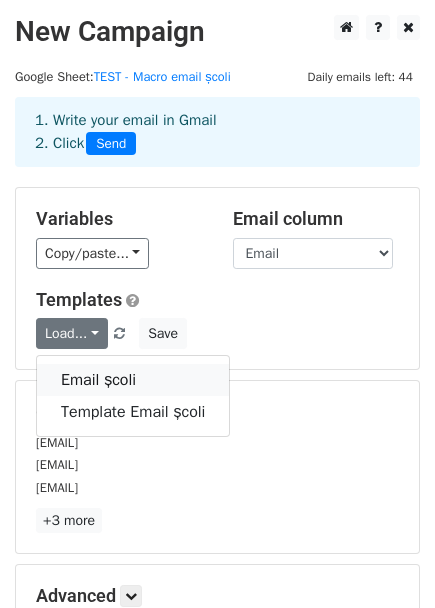 click on "Email școli" at bounding box center [133, 380] 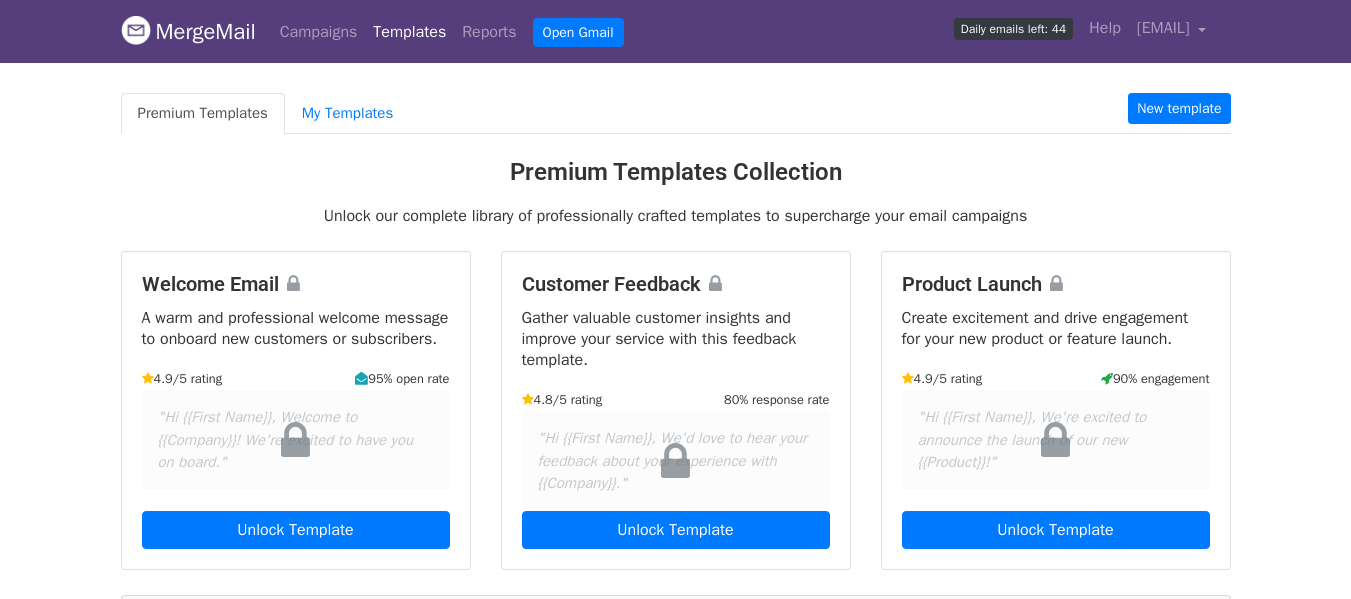 scroll, scrollTop: 0, scrollLeft: 0, axis: both 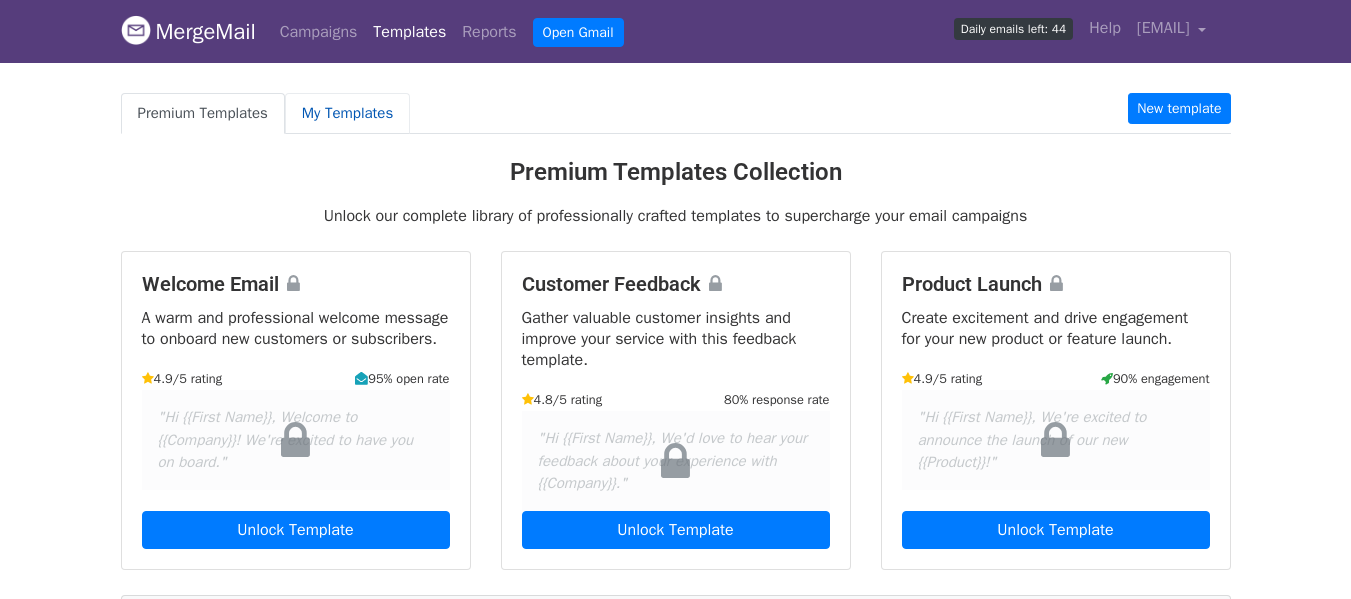 click on "My Templates" at bounding box center [347, 113] 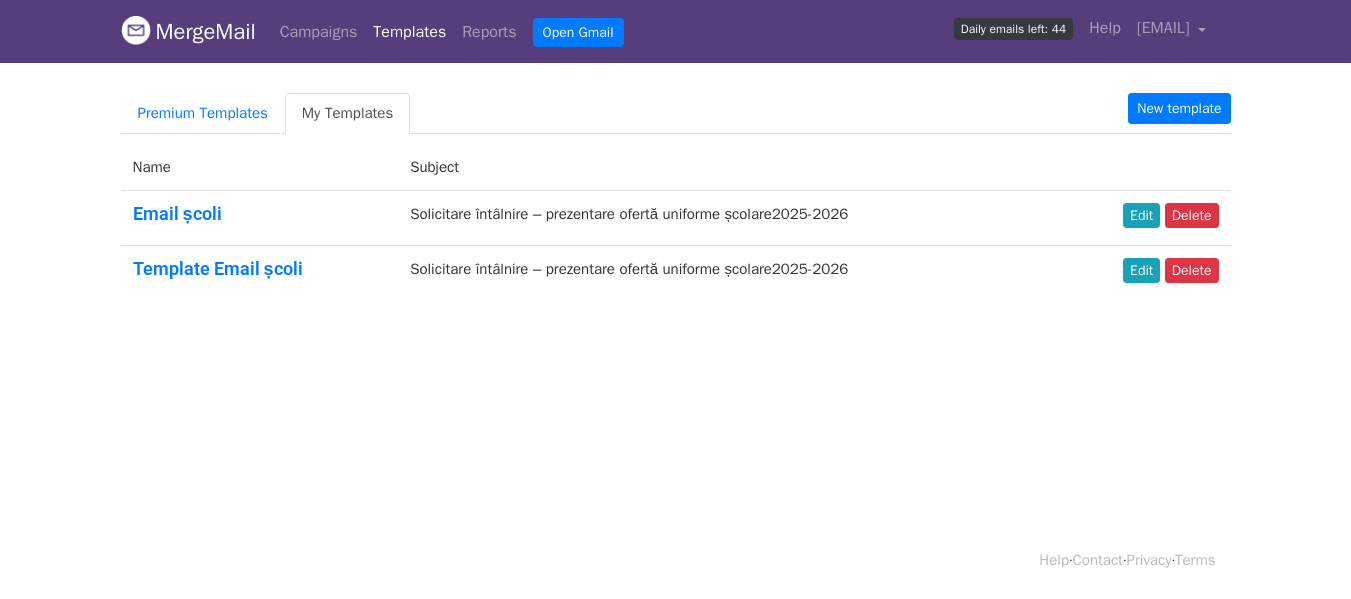 scroll, scrollTop: 0, scrollLeft: 0, axis: both 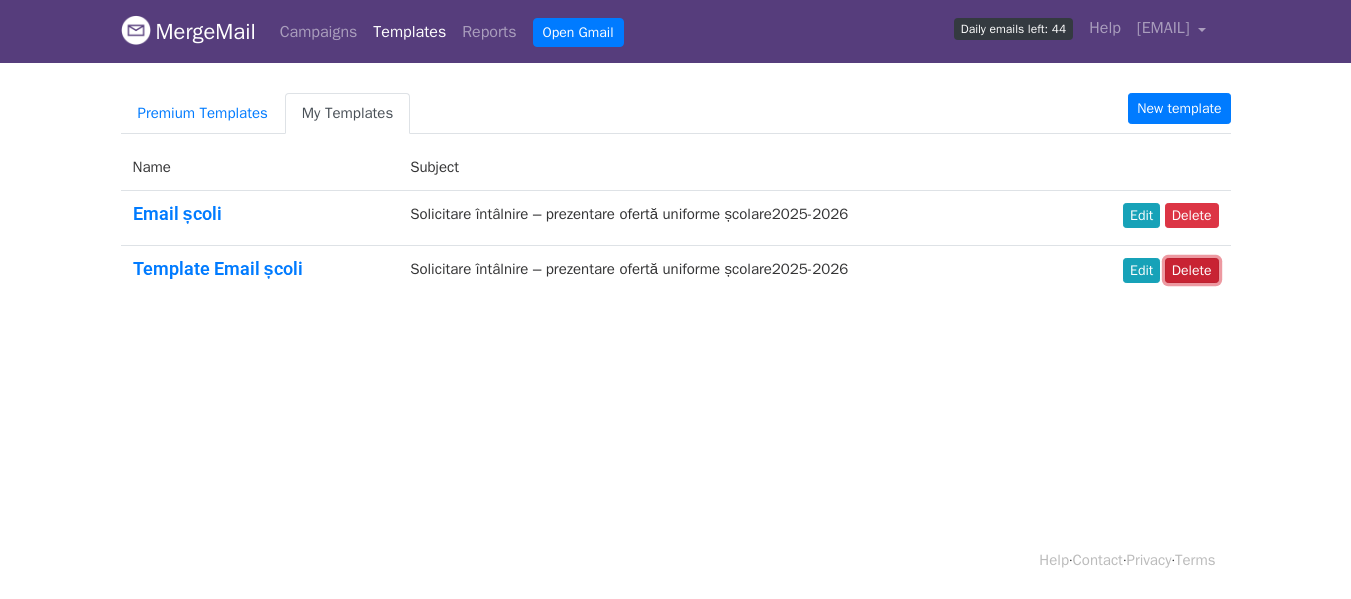 click on "Delete" at bounding box center (1192, 270) 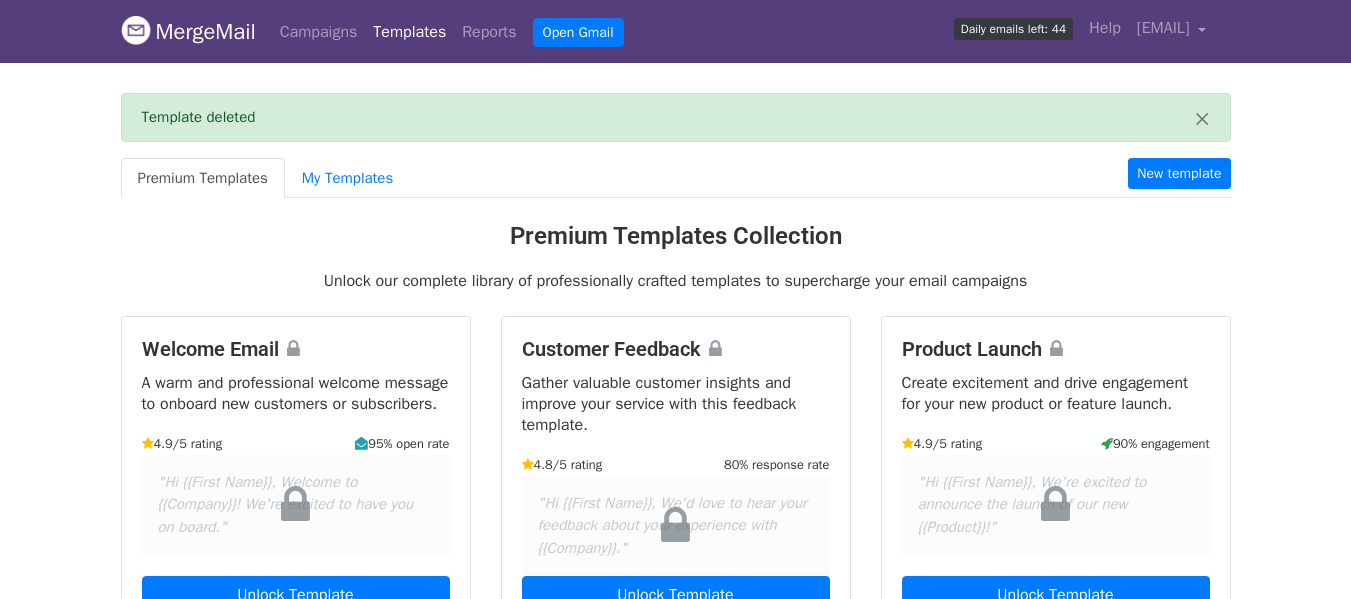 scroll, scrollTop: 0, scrollLeft: 0, axis: both 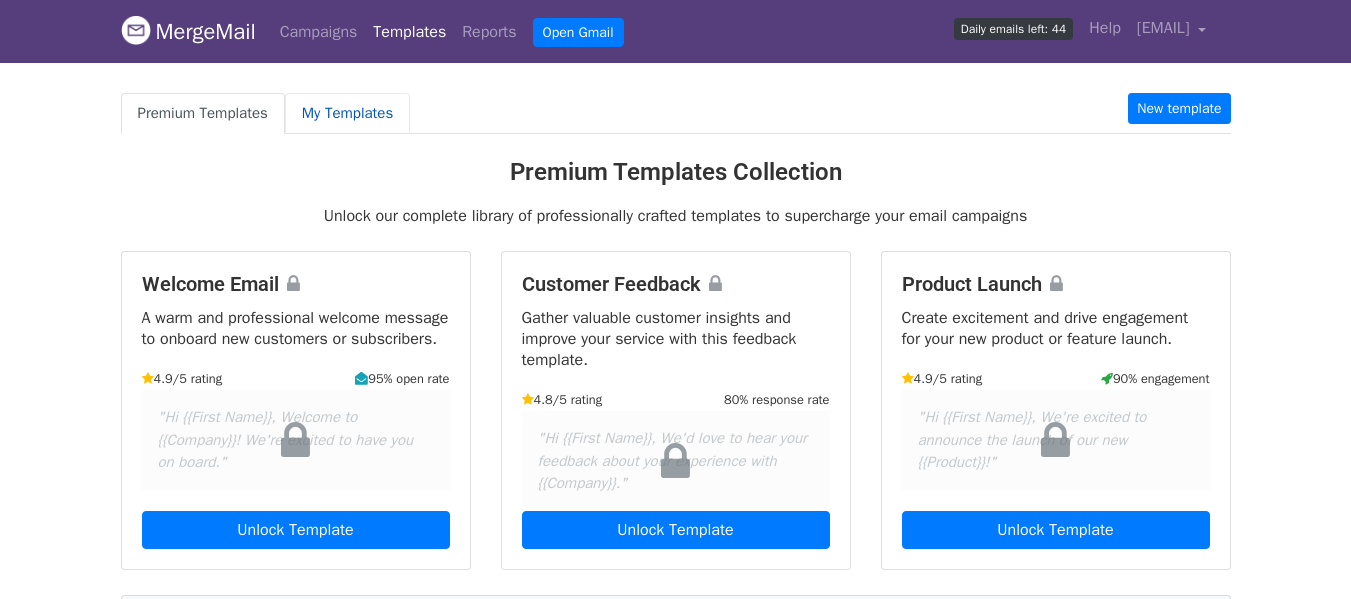 click on "My Templates" at bounding box center [347, 113] 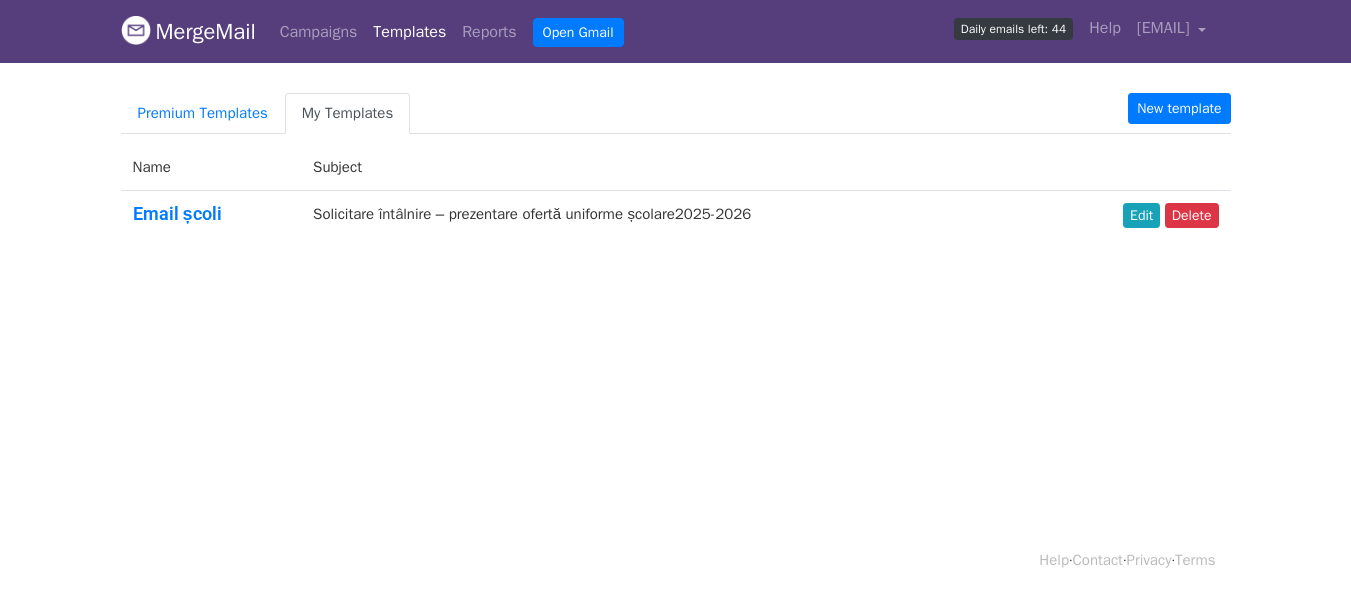 scroll, scrollTop: 0, scrollLeft: 0, axis: both 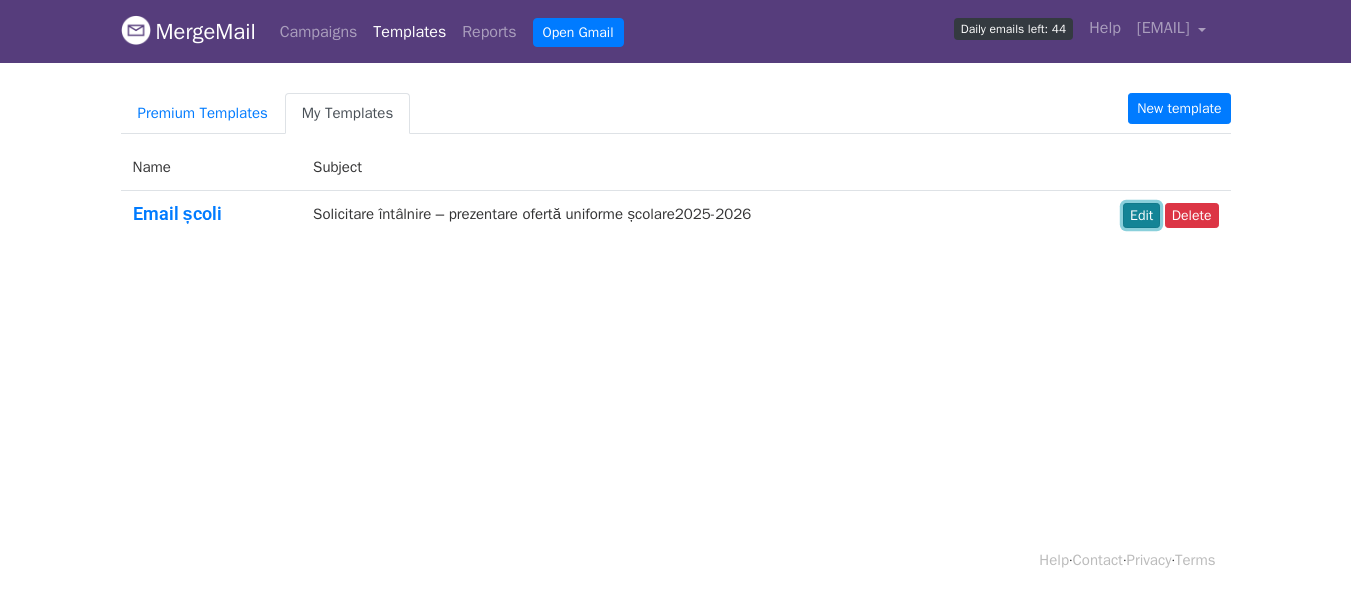 click on "Edit" at bounding box center (1141, 215) 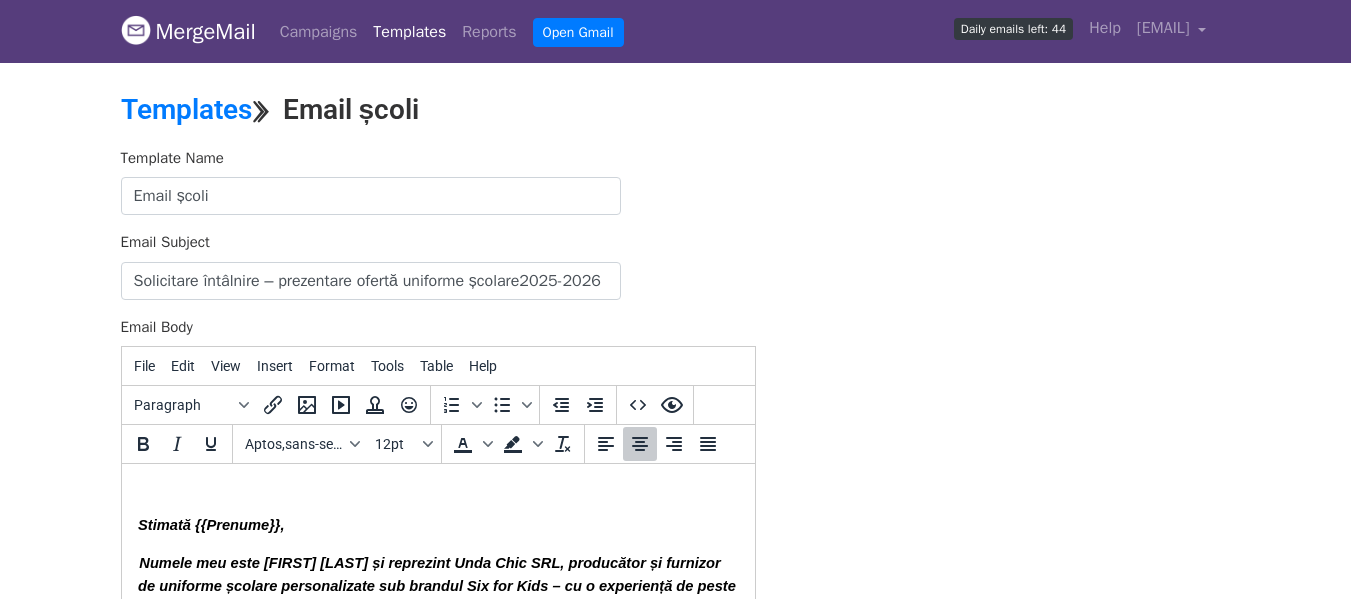 scroll, scrollTop: 0, scrollLeft: 0, axis: both 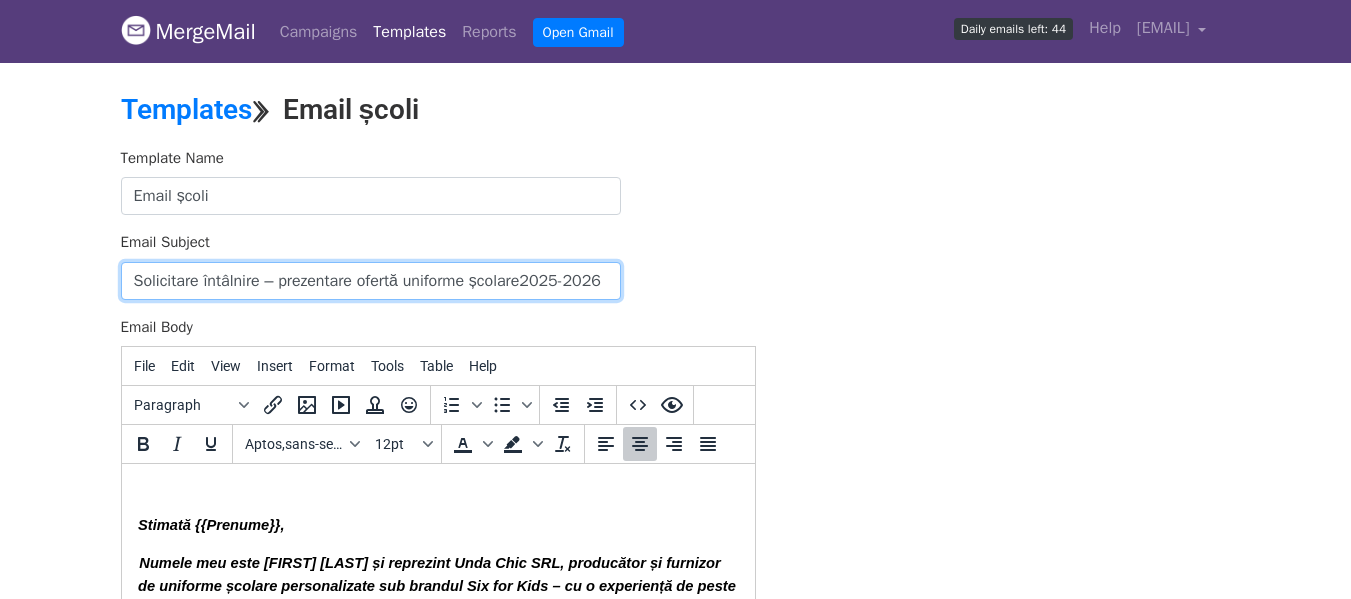 click on "Solicitare întâlnire – prezentare ofertă uniforme școlare2025-2026" at bounding box center (371, 281) 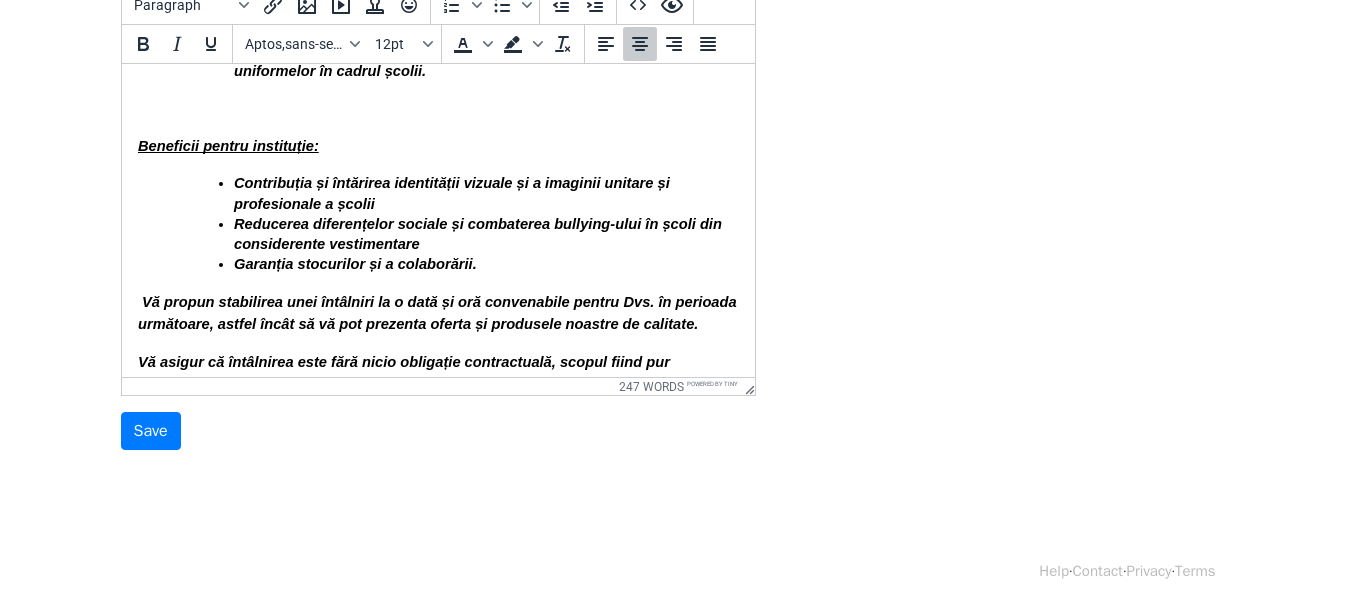 scroll, scrollTop: 600, scrollLeft: 0, axis: vertical 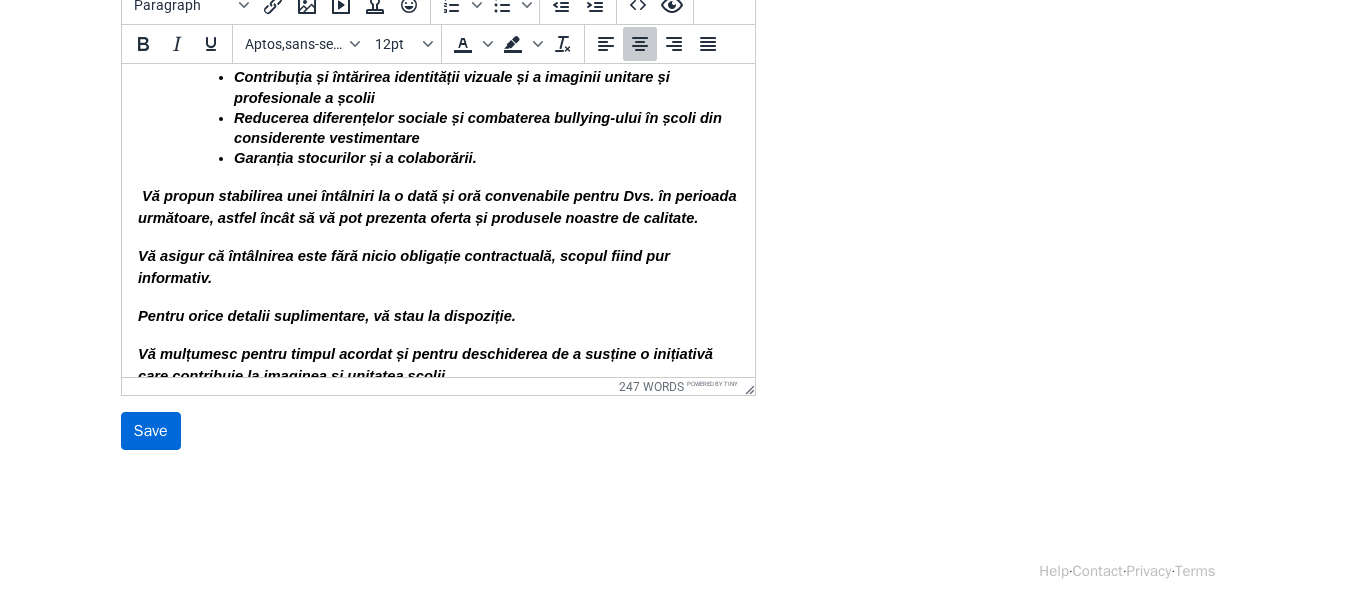 type on "Solicitare întâlnire – prezentare ofertă uniforme școlare 2025-2026" 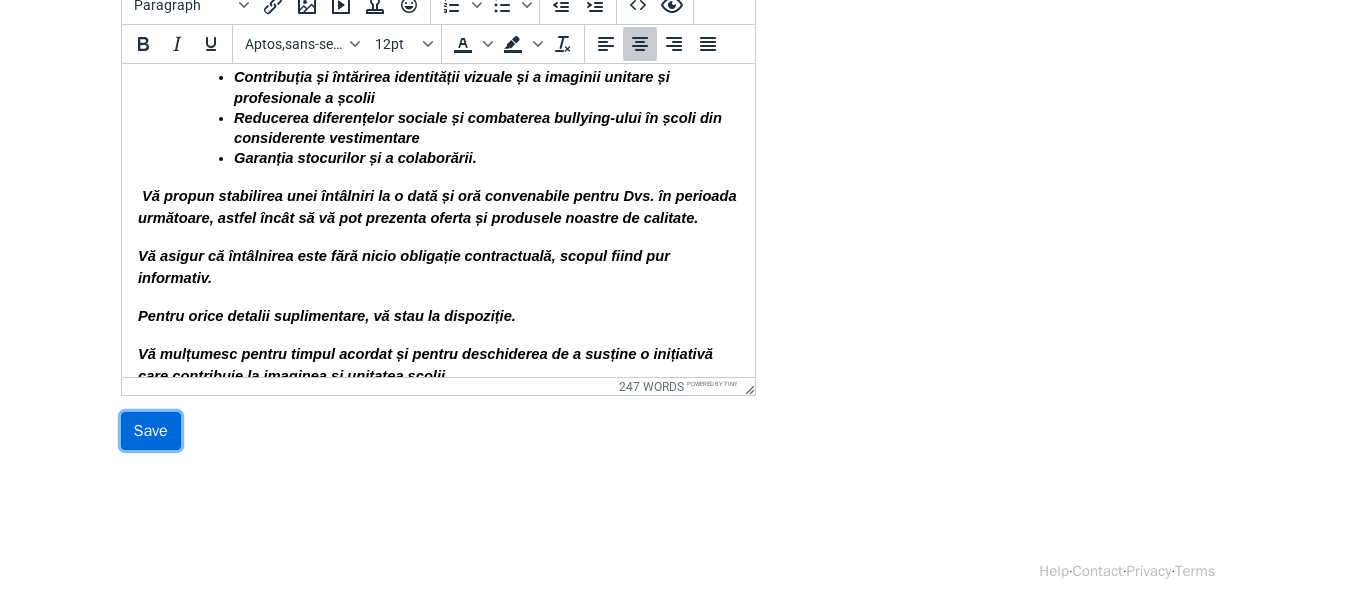 click on "Save" at bounding box center [151, 431] 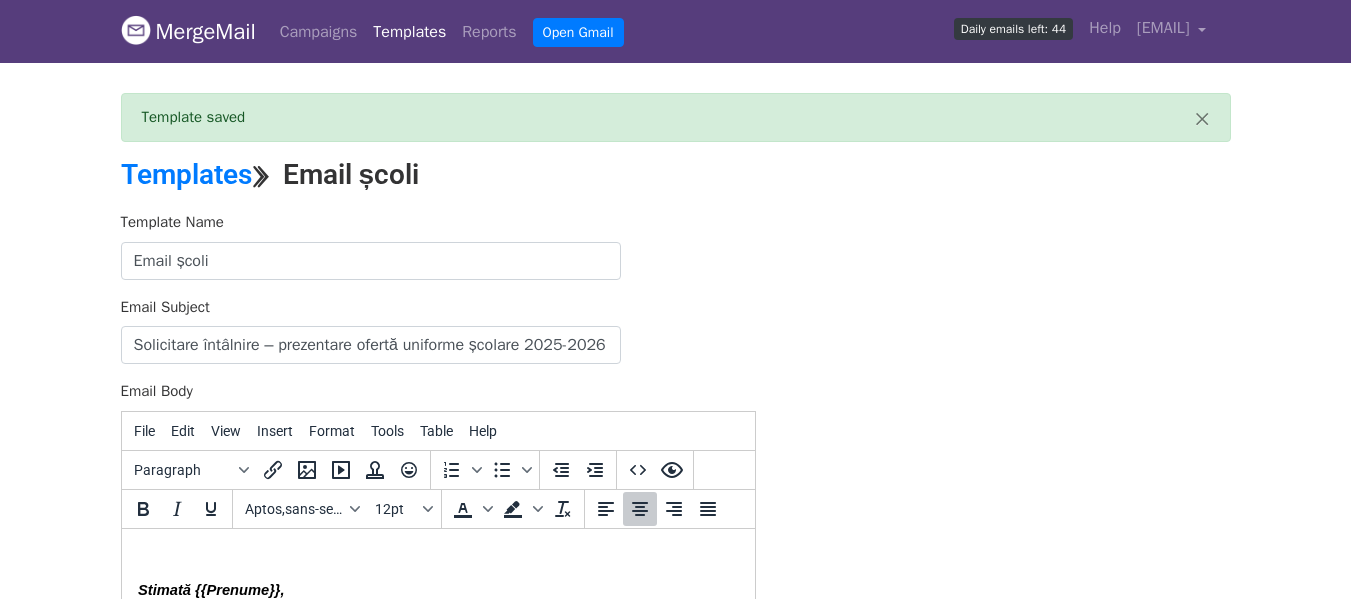 scroll, scrollTop: 0, scrollLeft: 0, axis: both 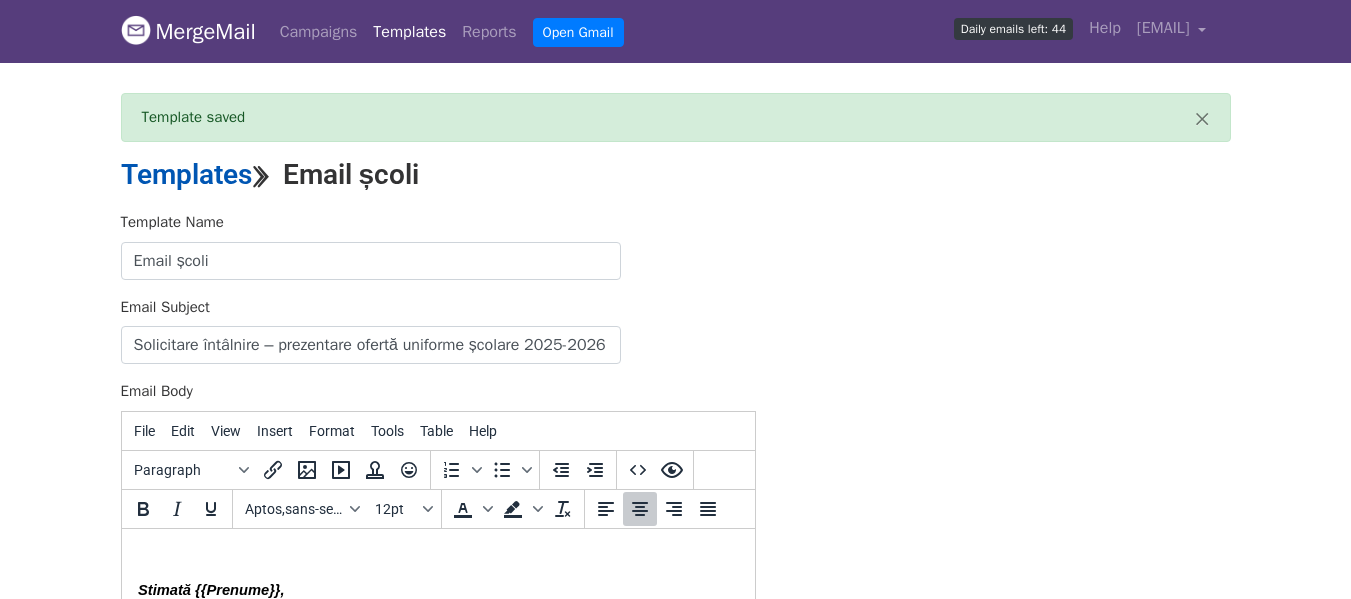 click on "Templates" at bounding box center [186, 174] 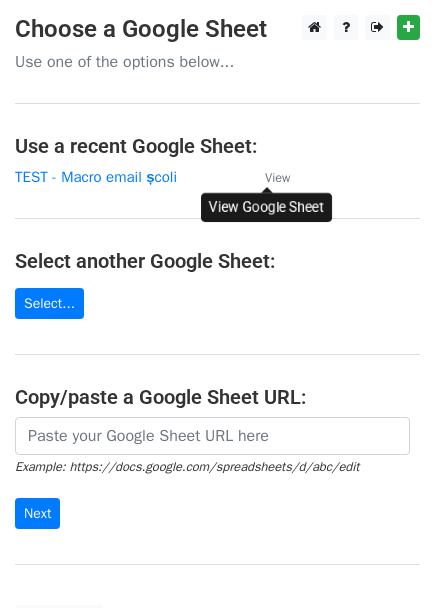 scroll, scrollTop: 0, scrollLeft: 0, axis: both 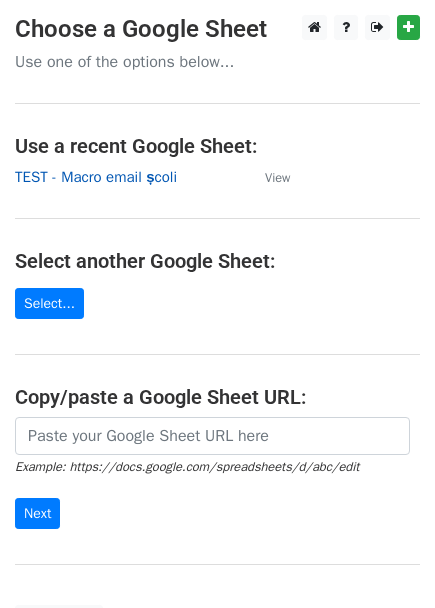 click on "TEST - Macro email școli" at bounding box center [96, 177] 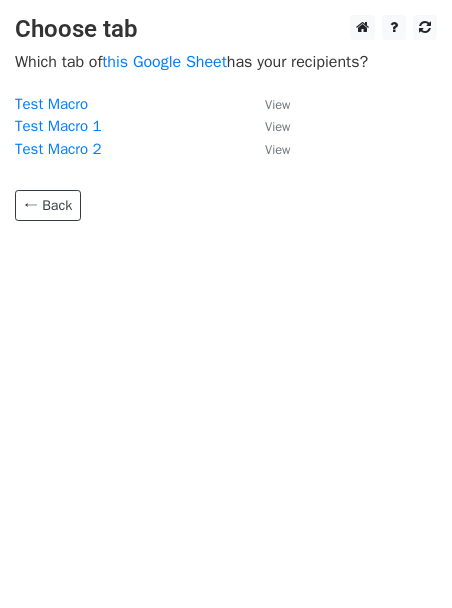 scroll, scrollTop: 0, scrollLeft: 0, axis: both 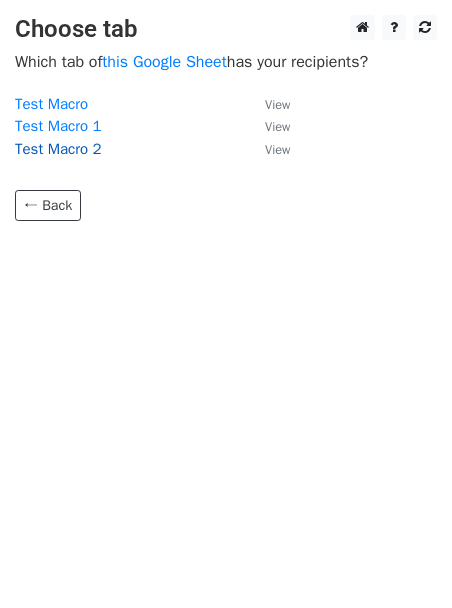 click on "Test Macro 2" at bounding box center (58, 149) 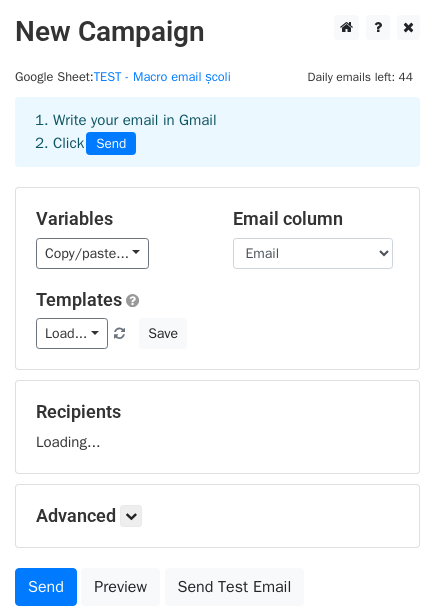 scroll, scrollTop: 0, scrollLeft: 0, axis: both 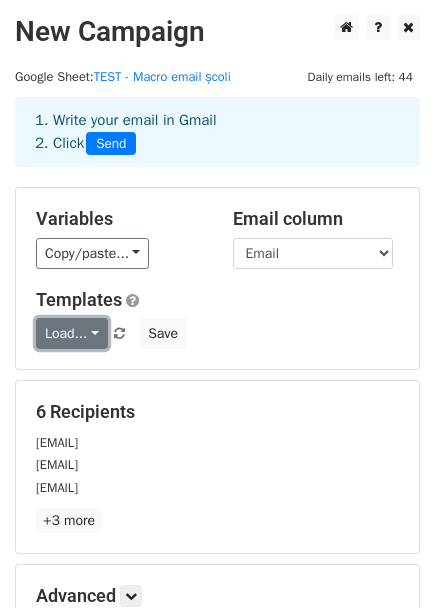click on "Load..." at bounding box center [72, 333] 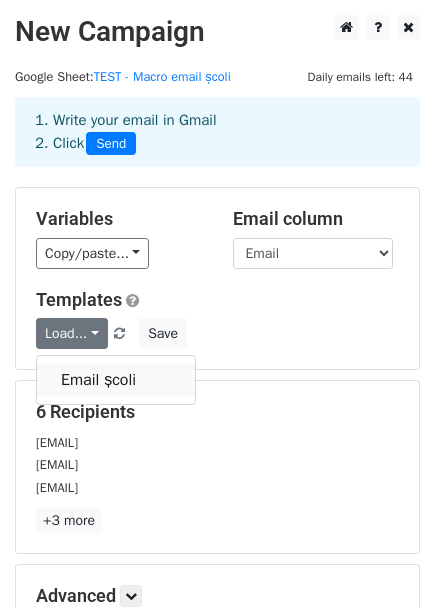 click on "Email școli" at bounding box center [116, 380] 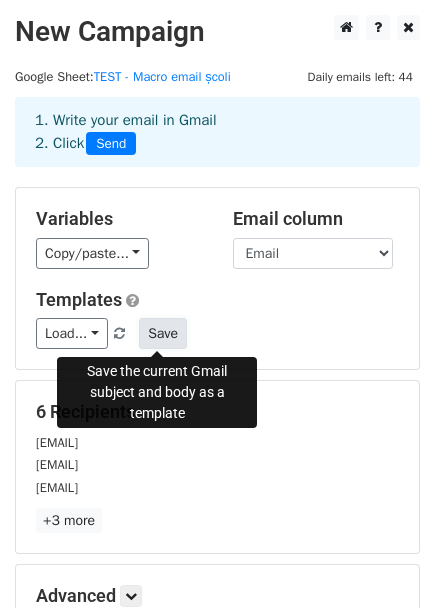 click on "Save" at bounding box center [163, 333] 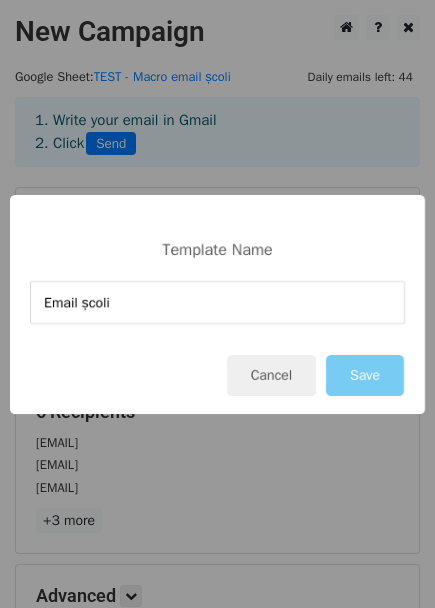 type on "Email școli" 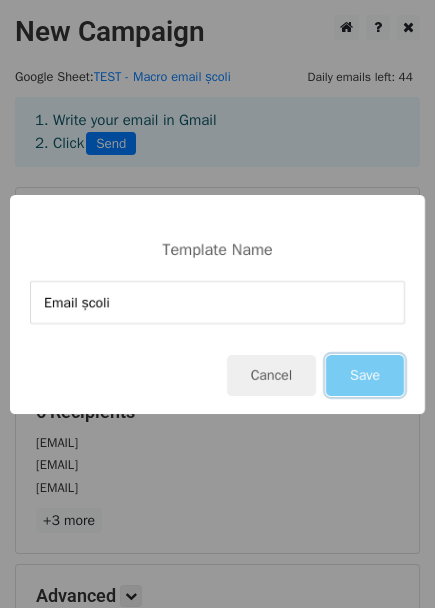 click on "Save" at bounding box center (365, 375) 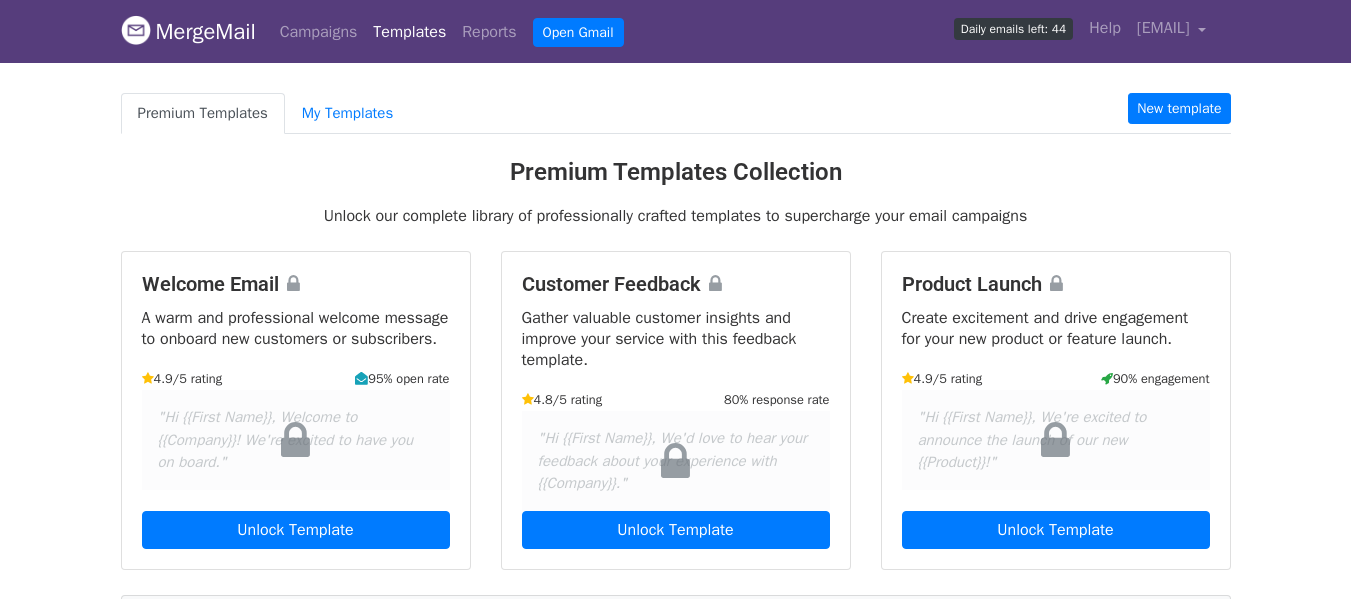 scroll, scrollTop: 0, scrollLeft: 0, axis: both 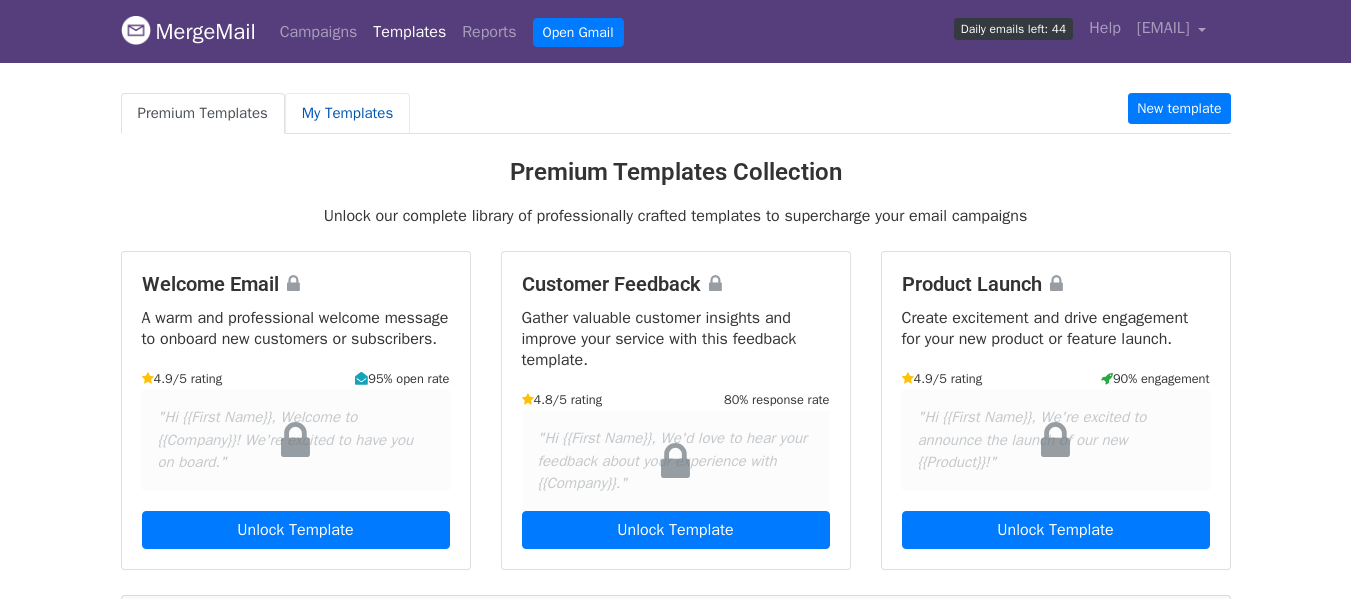 click on "My Templates" at bounding box center (347, 113) 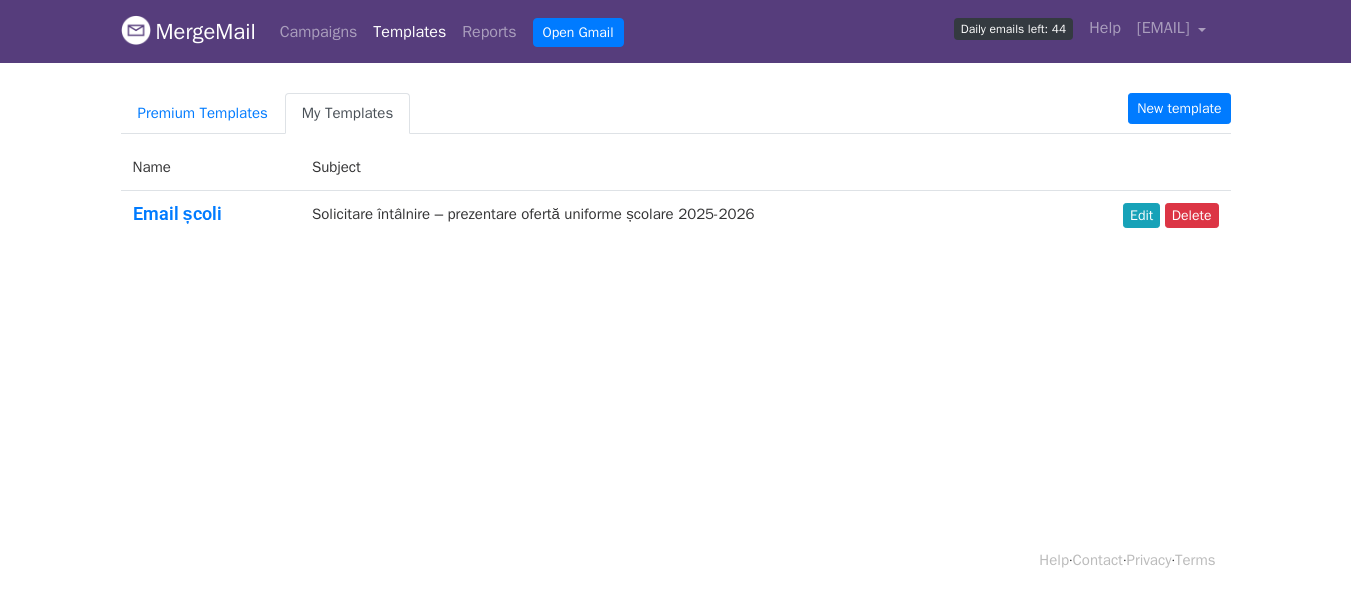 scroll, scrollTop: 0, scrollLeft: 0, axis: both 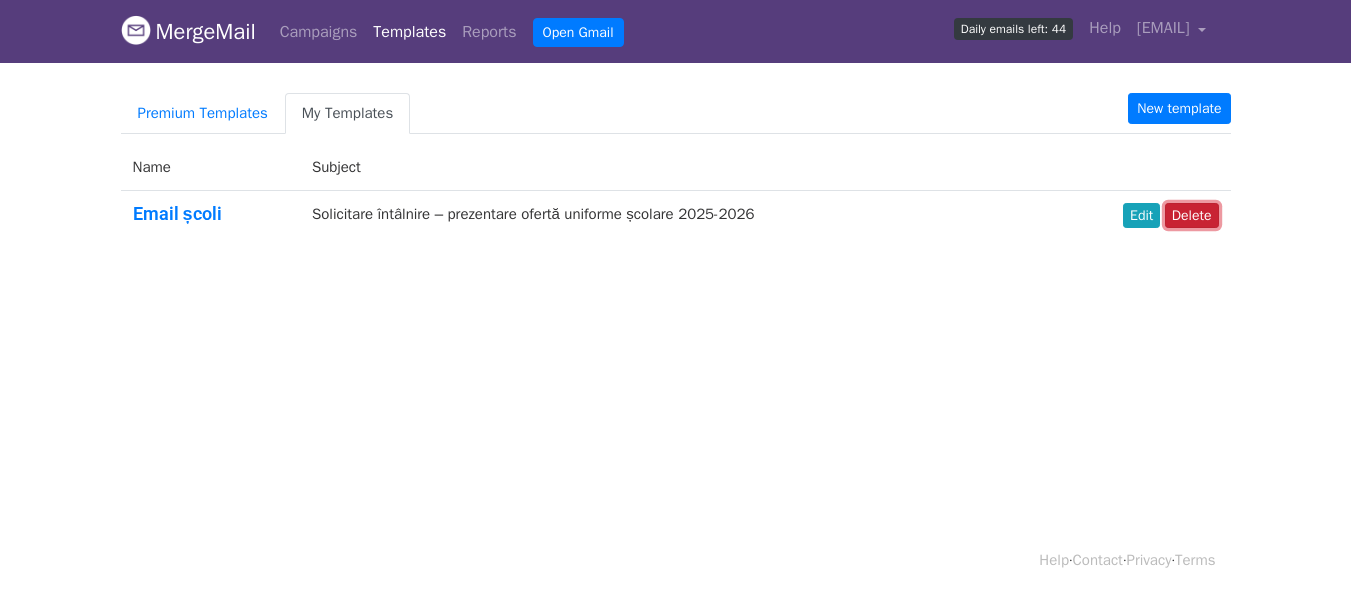 click on "Delete" at bounding box center (1192, 215) 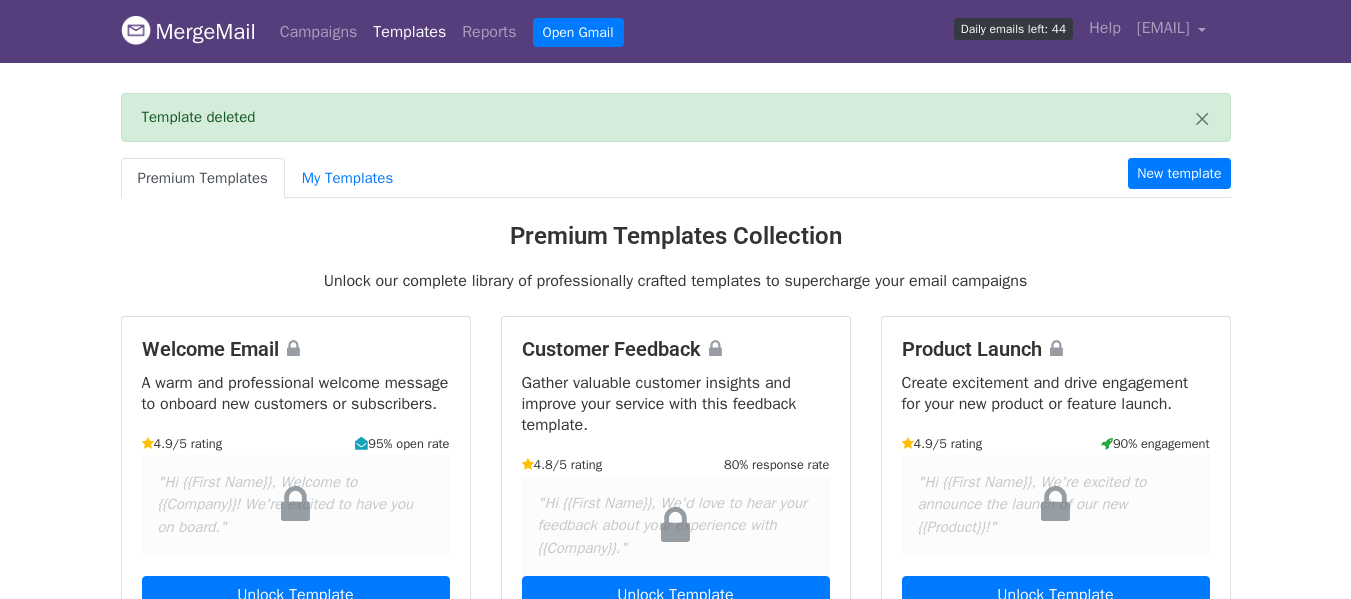 scroll, scrollTop: 0, scrollLeft: 0, axis: both 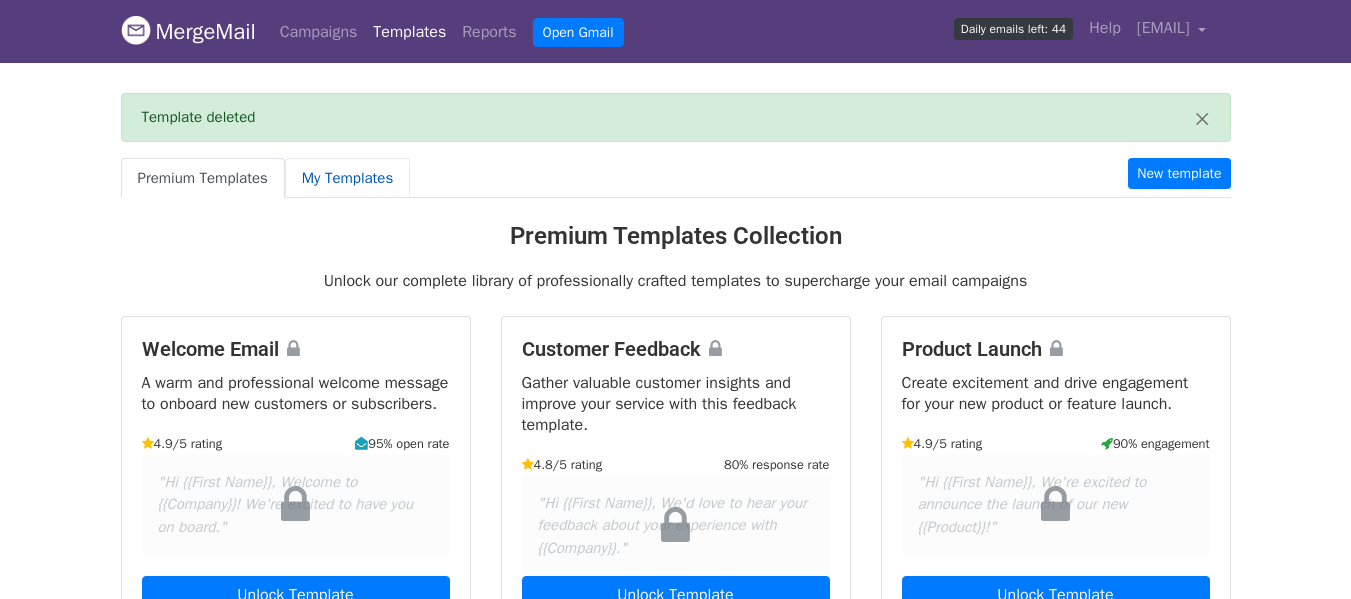 click on "My Templates" at bounding box center [347, 178] 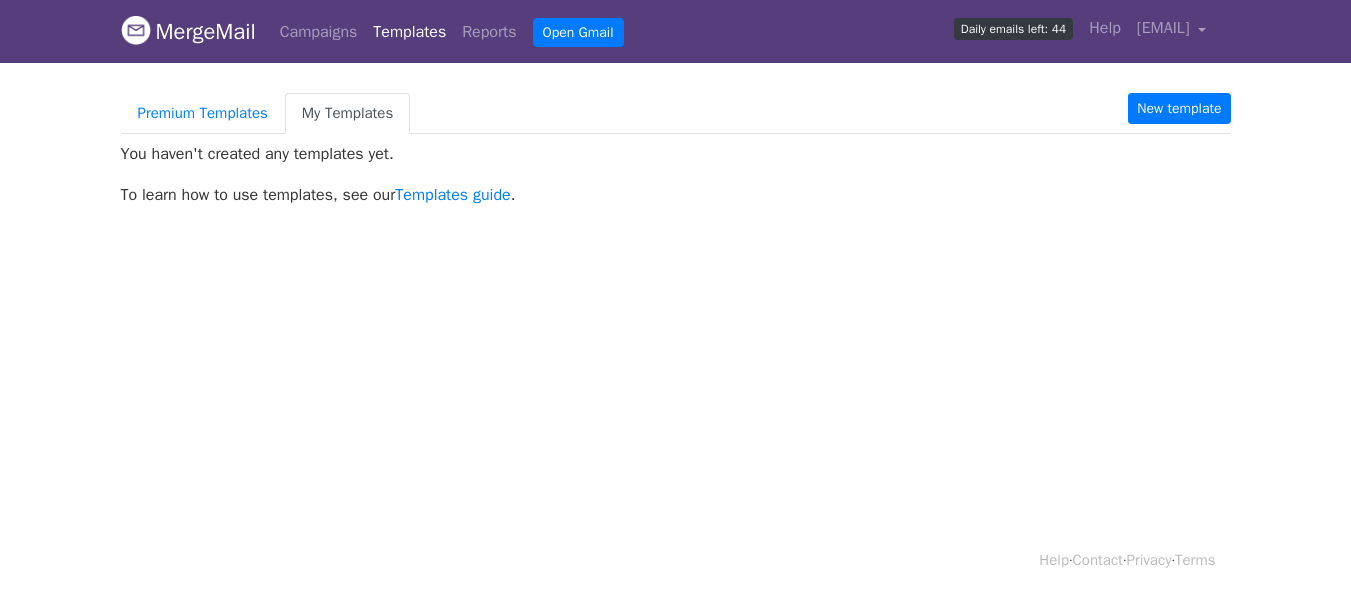 scroll, scrollTop: 0, scrollLeft: 0, axis: both 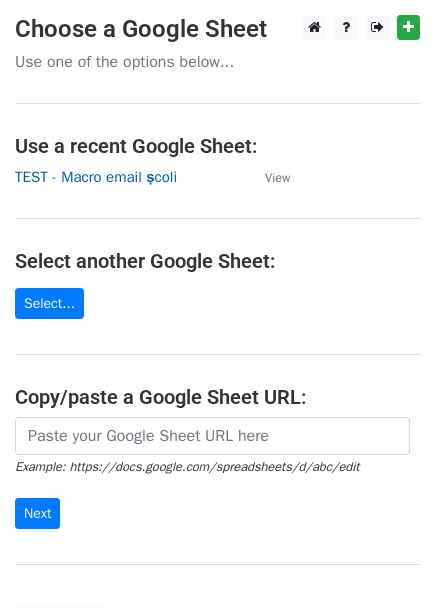 click on "TEST - Macro email școli" at bounding box center [96, 177] 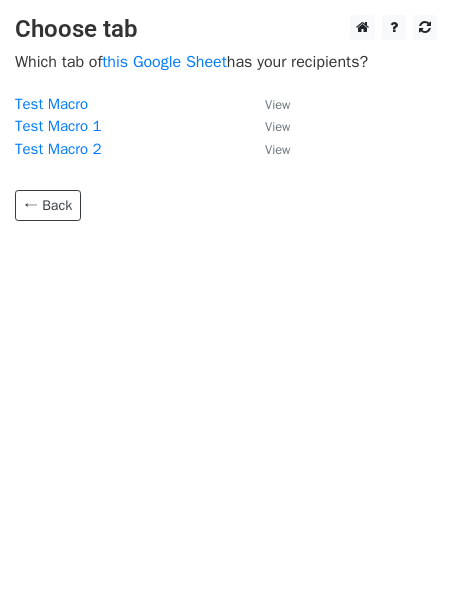 scroll, scrollTop: 0, scrollLeft: 0, axis: both 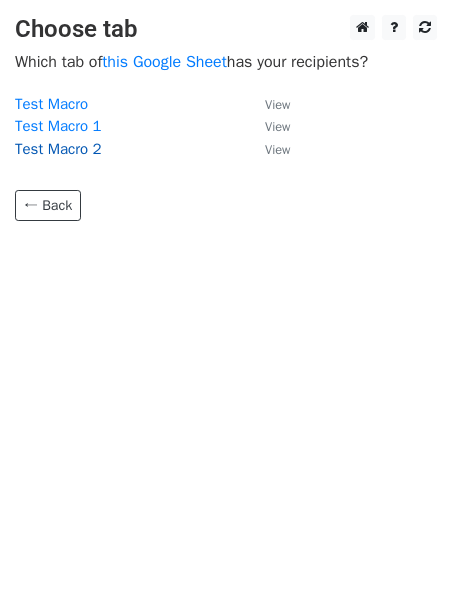 click on "Test Macro 2" at bounding box center (58, 149) 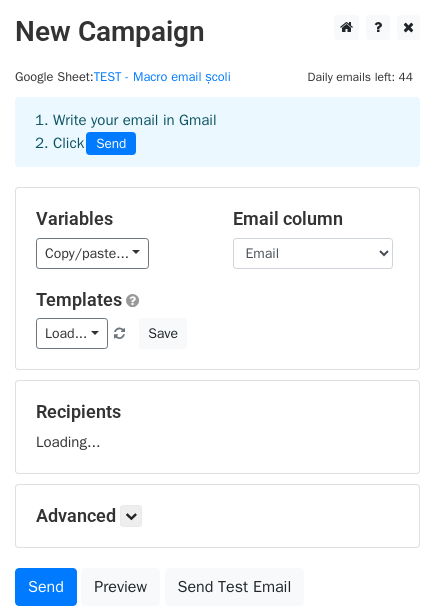 scroll, scrollTop: 0, scrollLeft: 0, axis: both 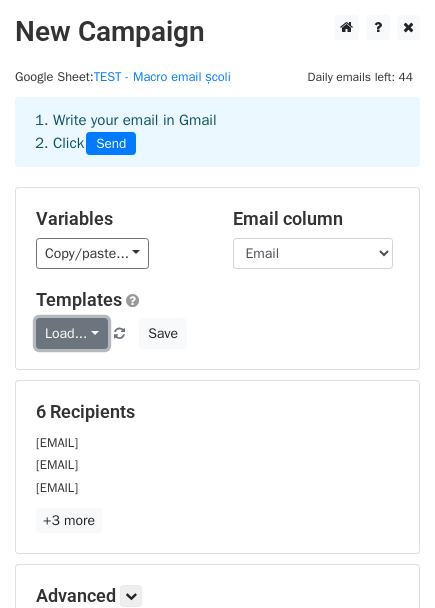 click on "Load..." at bounding box center [72, 333] 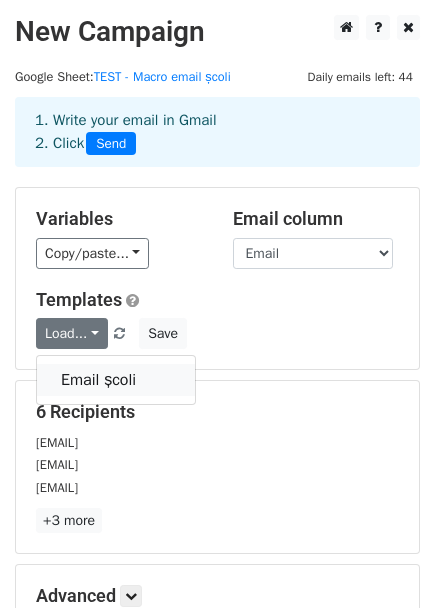 click on "Email școli" at bounding box center [116, 380] 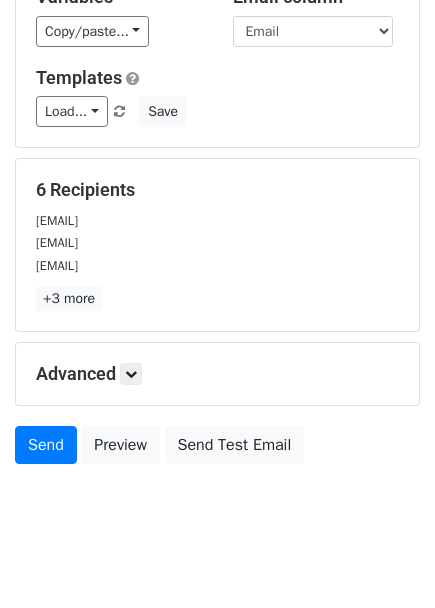 scroll, scrollTop: 248, scrollLeft: 0, axis: vertical 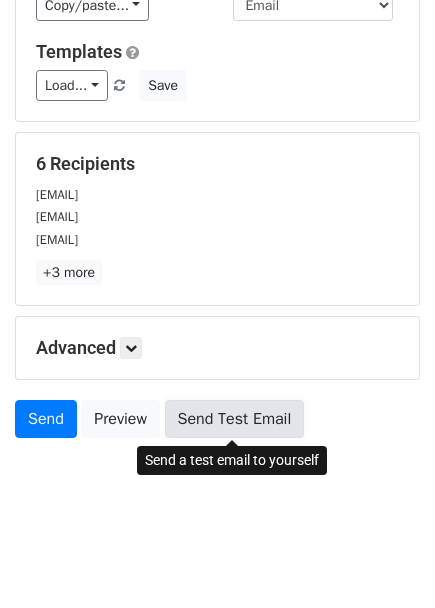 click on "Send Test Email" at bounding box center (235, 419) 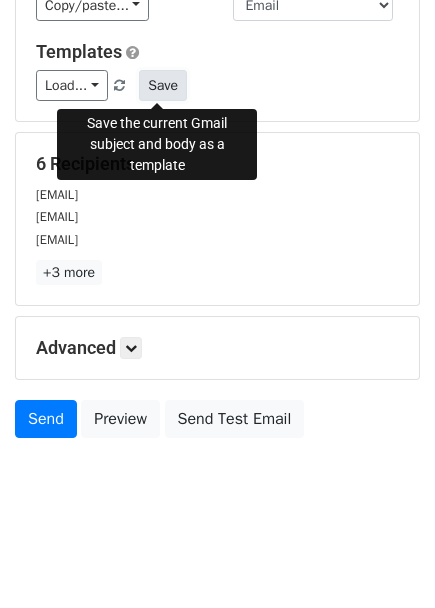 click on "Save" at bounding box center [163, 85] 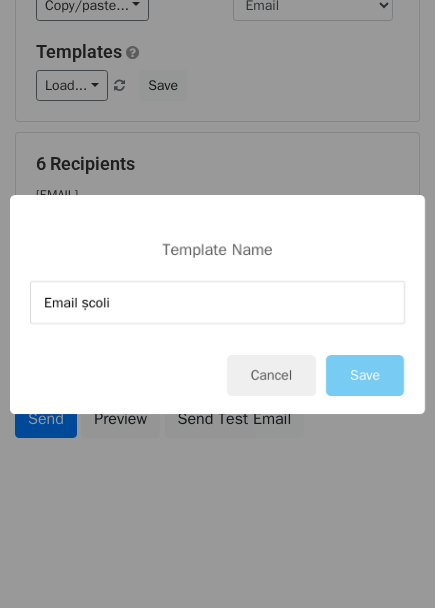 type on "Email școli" 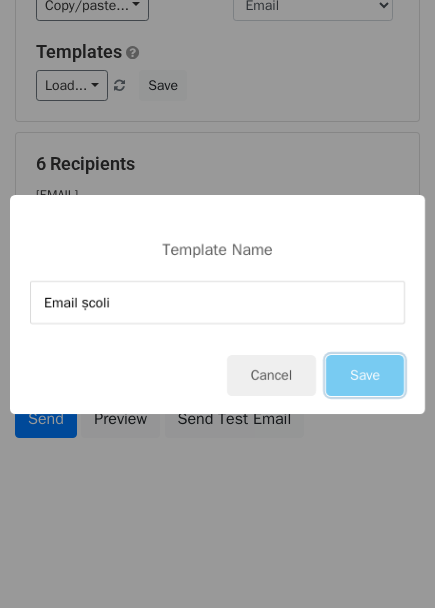 click on "Save" at bounding box center (365, 375) 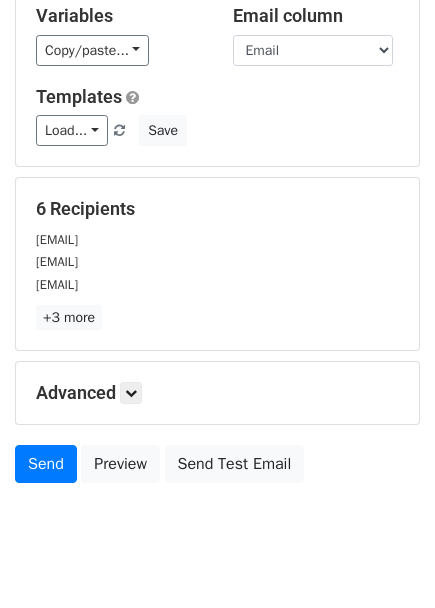 scroll, scrollTop: 248, scrollLeft: 0, axis: vertical 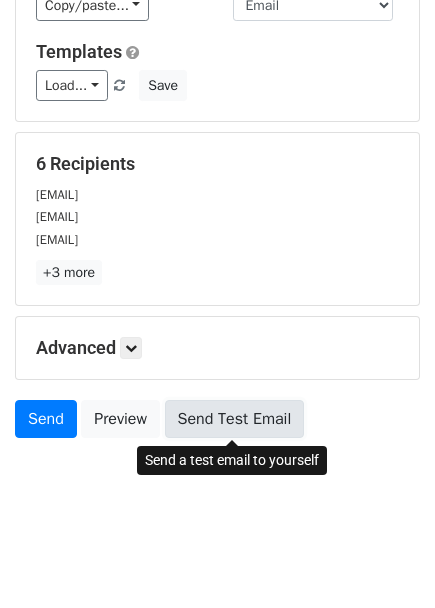click on "Send Test Email" at bounding box center [235, 419] 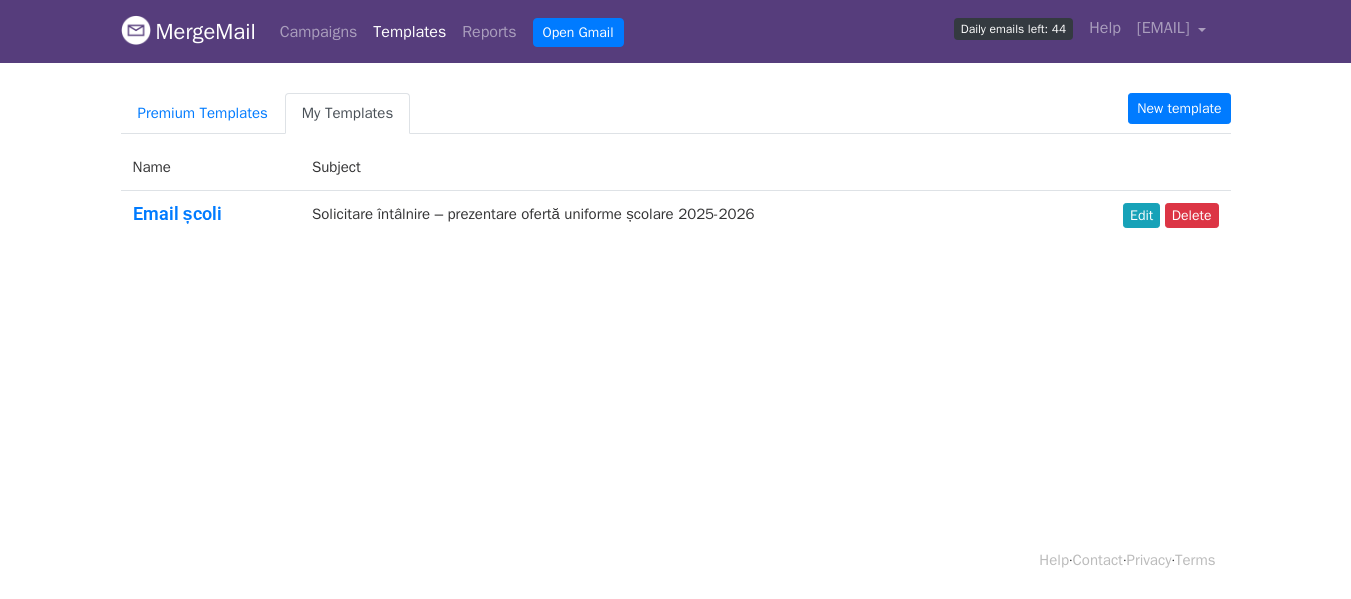scroll, scrollTop: 0, scrollLeft: 0, axis: both 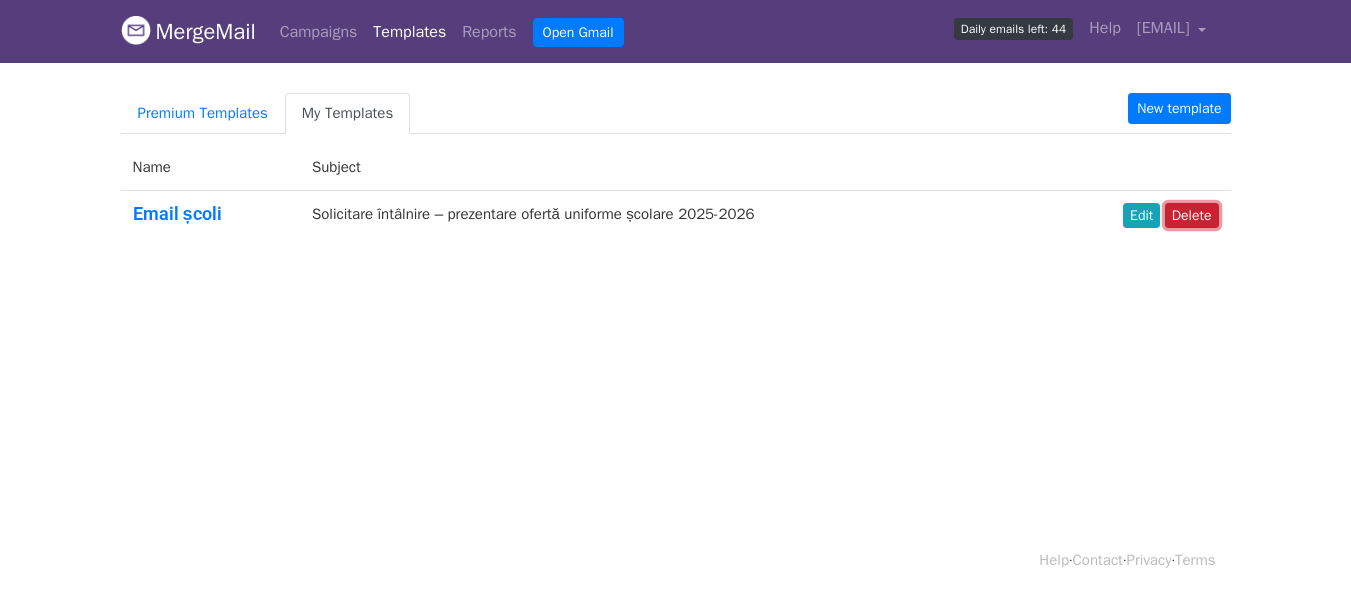 click on "Delete" at bounding box center [1192, 215] 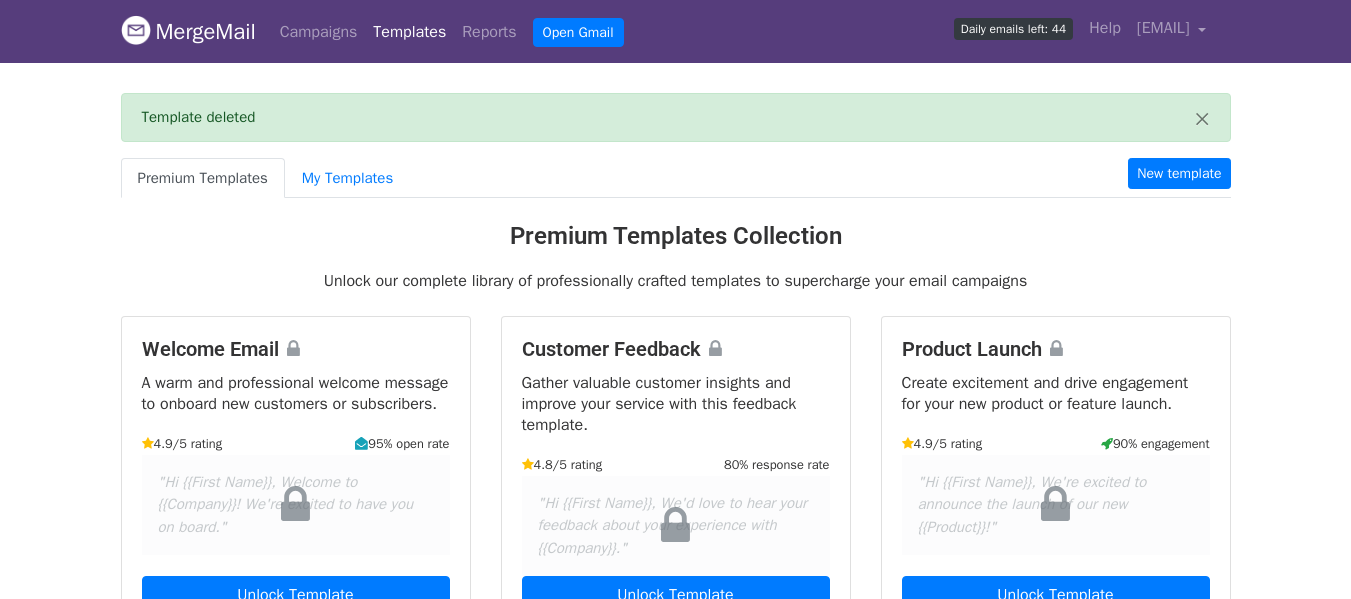 scroll, scrollTop: 0, scrollLeft: 0, axis: both 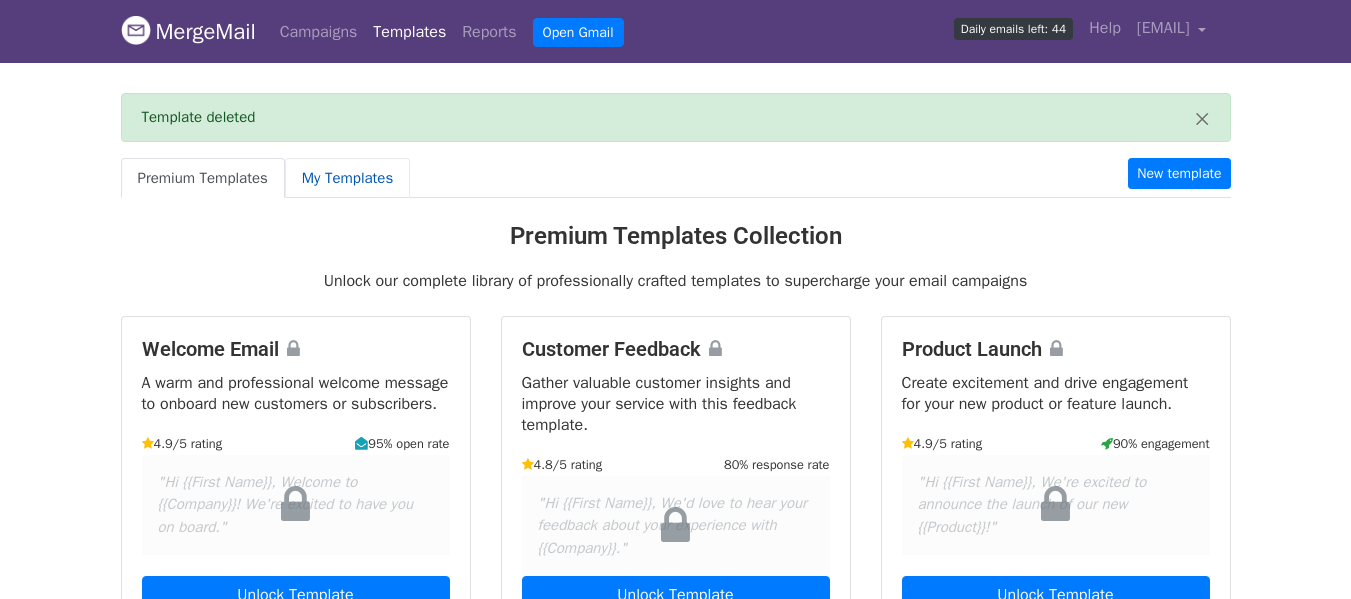 click on "My Templates" at bounding box center [347, 178] 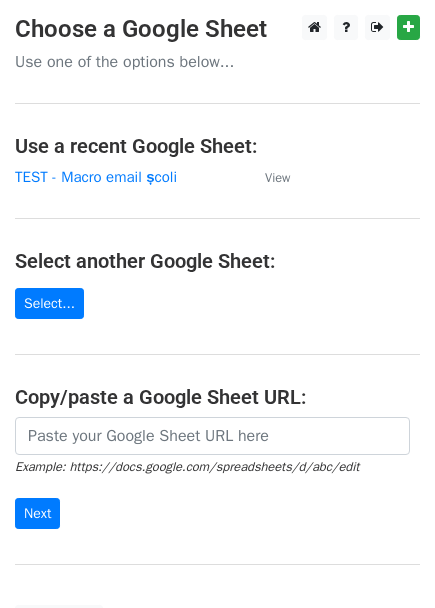 scroll, scrollTop: 0, scrollLeft: 0, axis: both 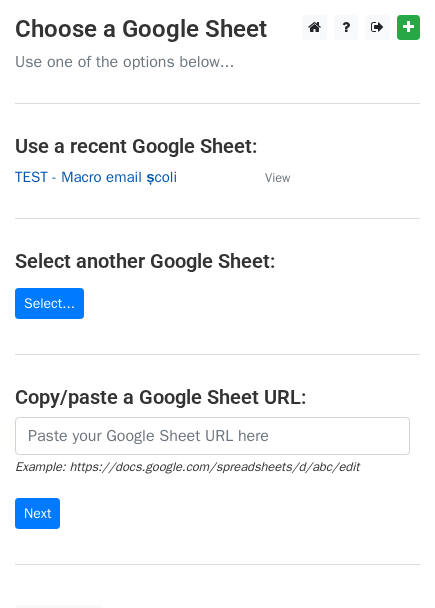 click on "TEST - Macro email școli" at bounding box center [96, 177] 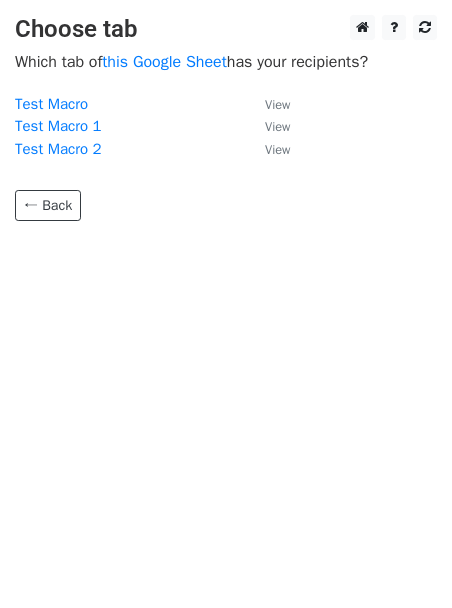 scroll, scrollTop: 0, scrollLeft: 0, axis: both 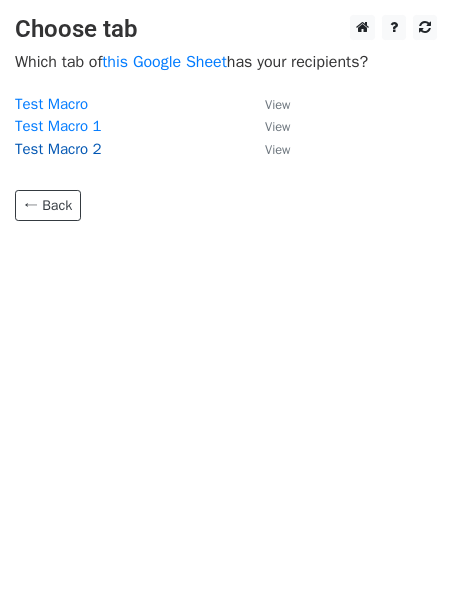 click on "Test Macro 2" at bounding box center [58, 149] 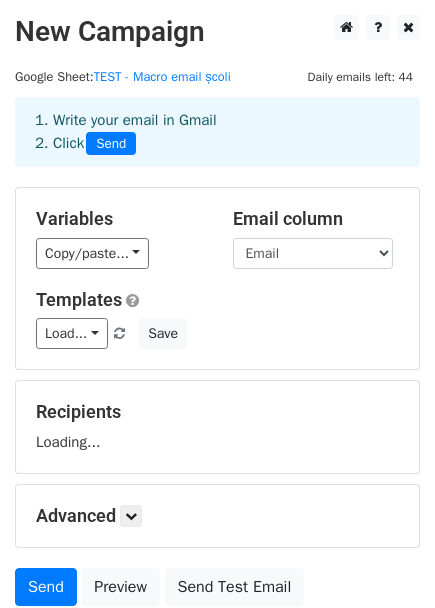 scroll, scrollTop: 0, scrollLeft: 0, axis: both 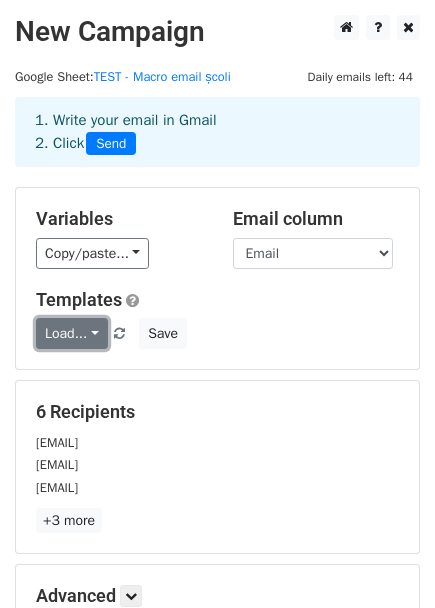 click on "Load..." at bounding box center [72, 333] 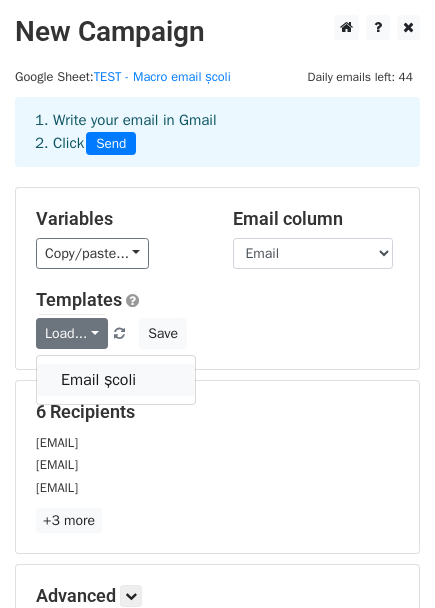 click on "Email școli" at bounding box center (116, 380) 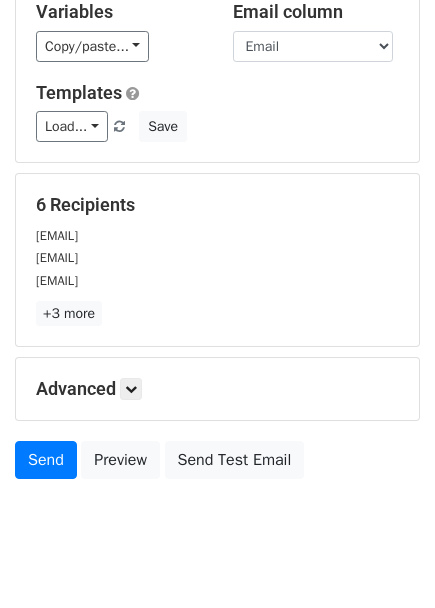 scroll, scrollTop: 248, scrollLeft: 0, axis: vertical 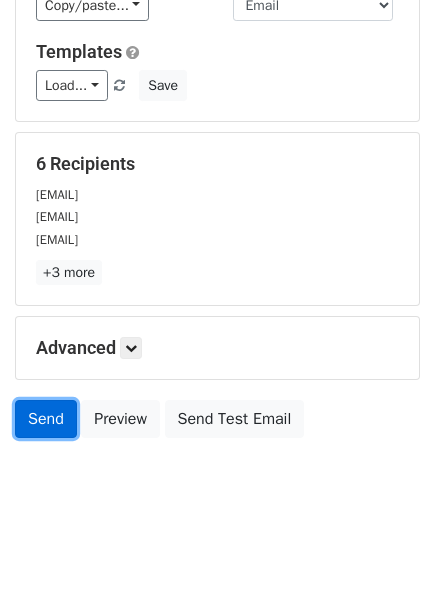 click on "Send" at bounding box center [46, 419] 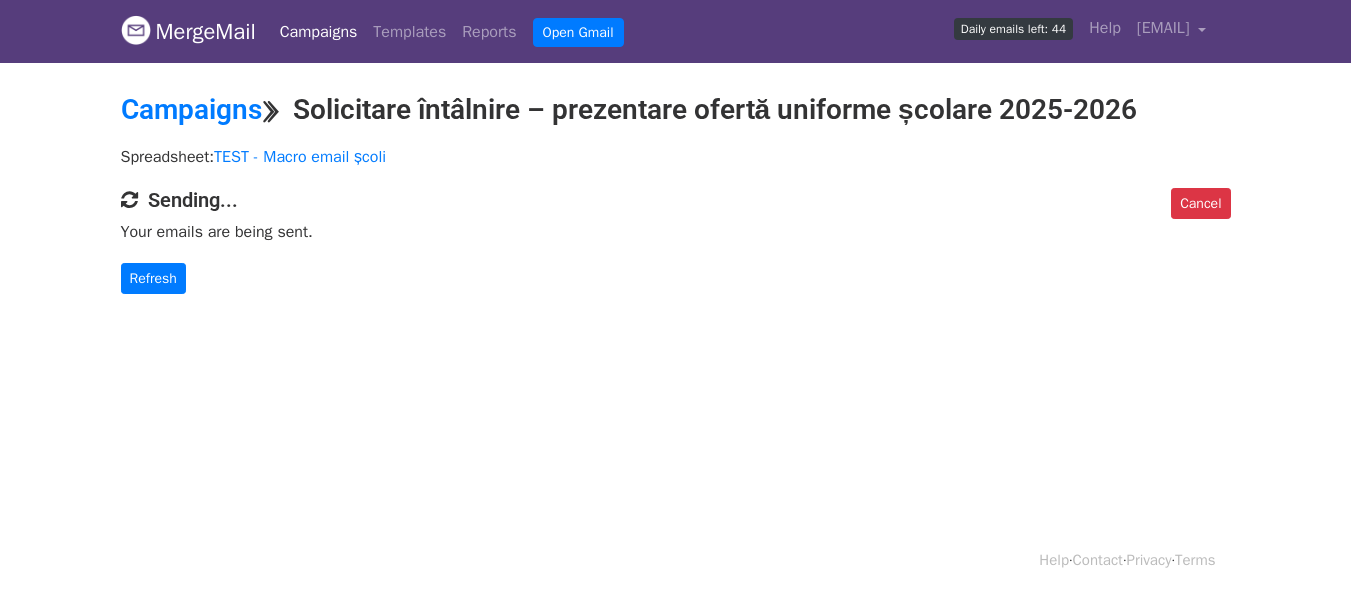 scroll, scrollTop: 0, scrollLeft: 0, axis: both 